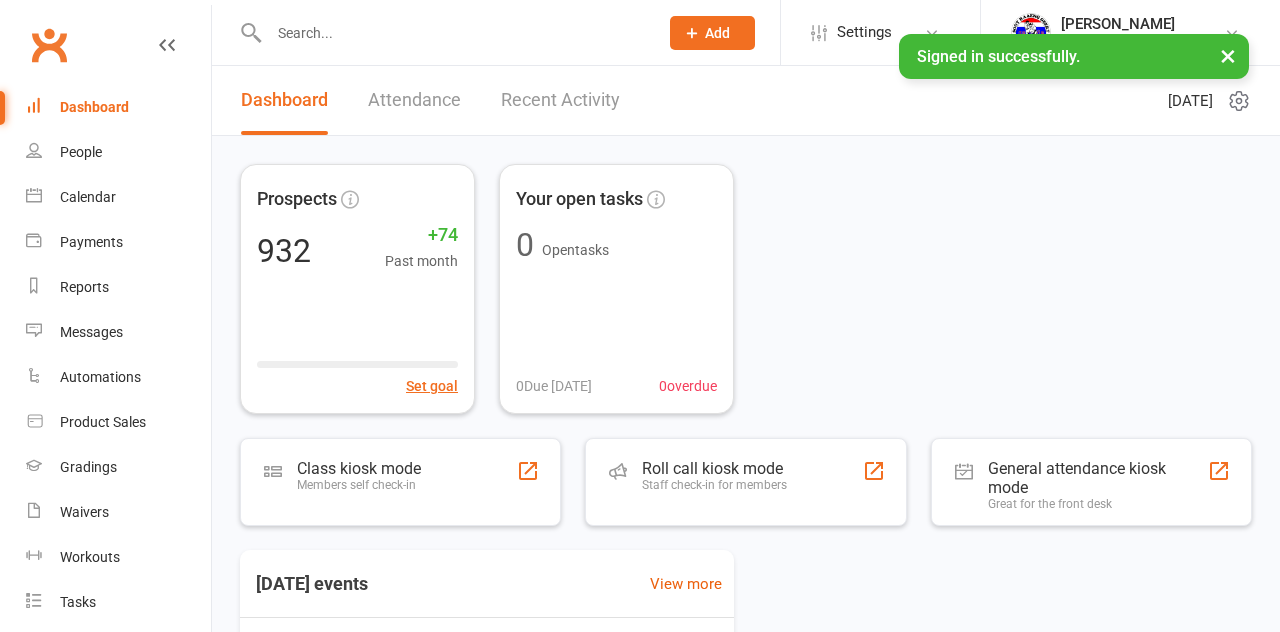 scroll, scrollTop: 0, scrollLeft: 0, axis: both 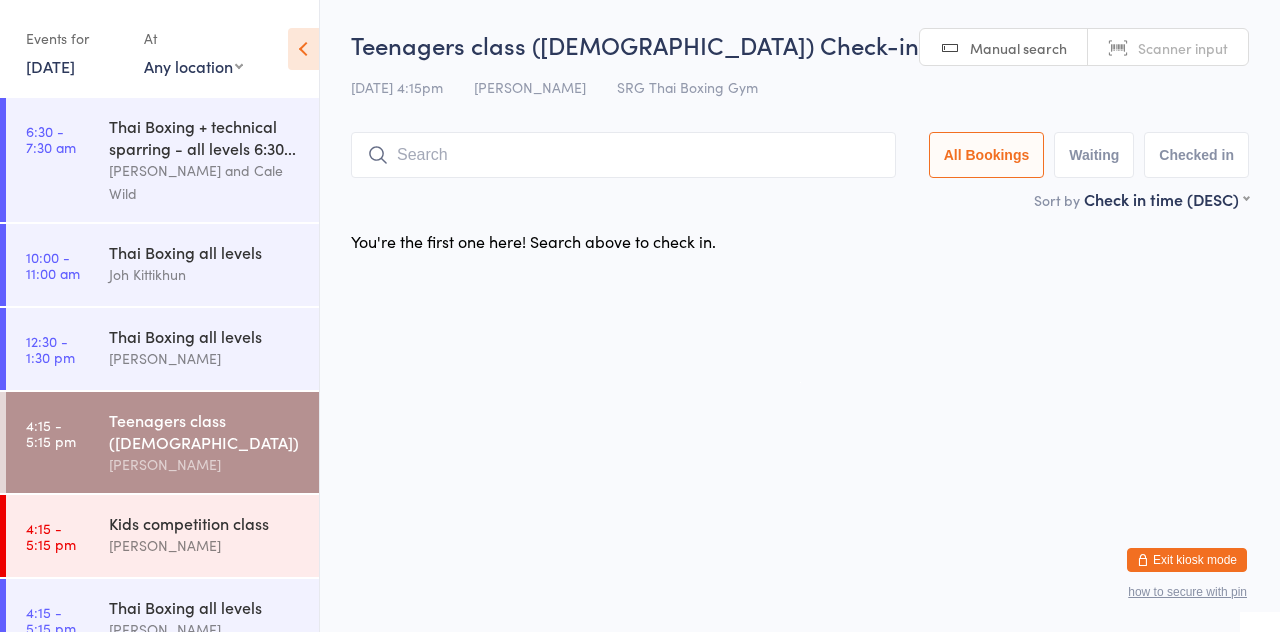 click at bounding box center [623, 155] 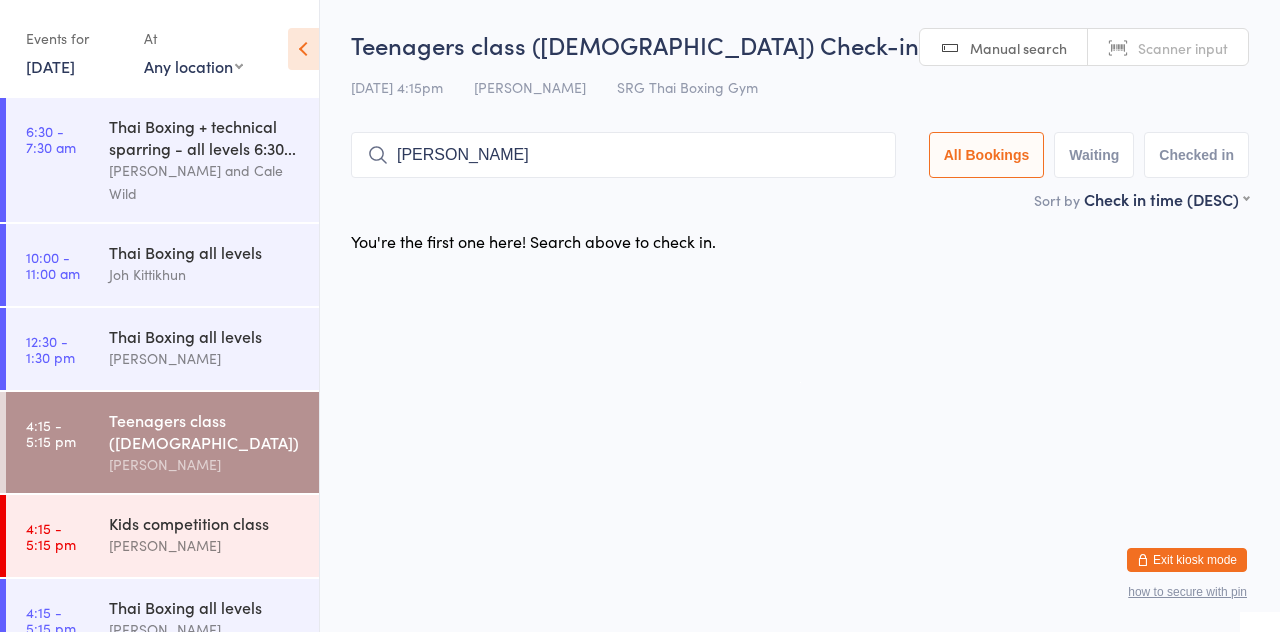 type on "Branko" 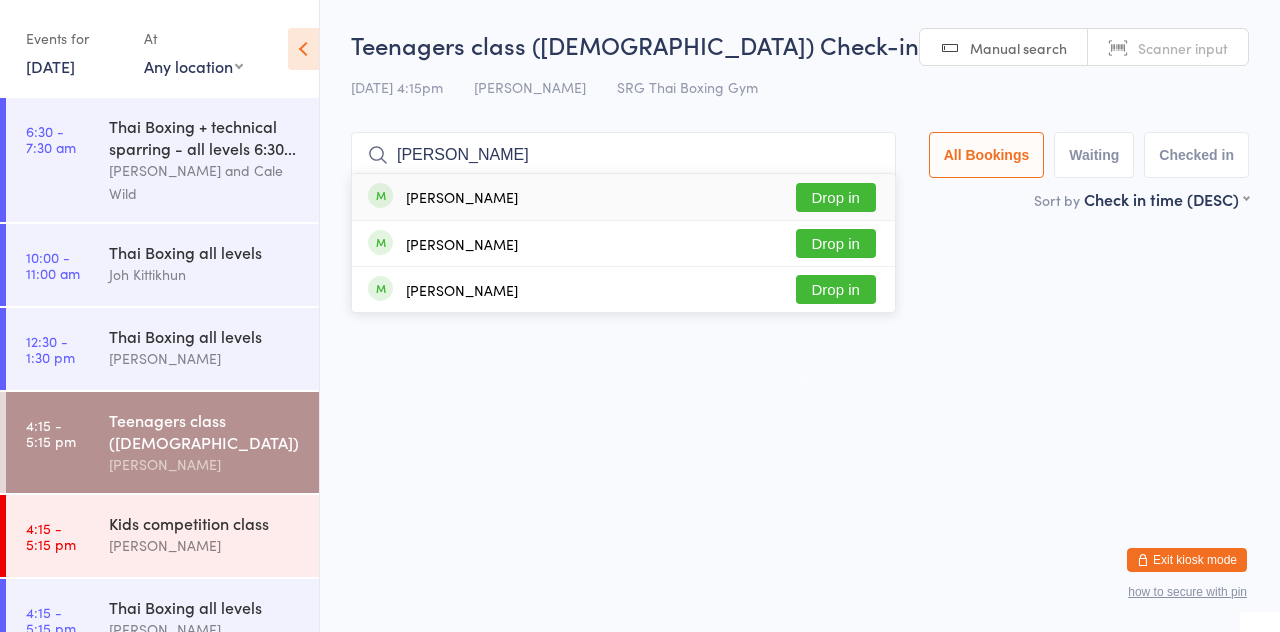 click on "Drop in" at bounding box center (836, 197) 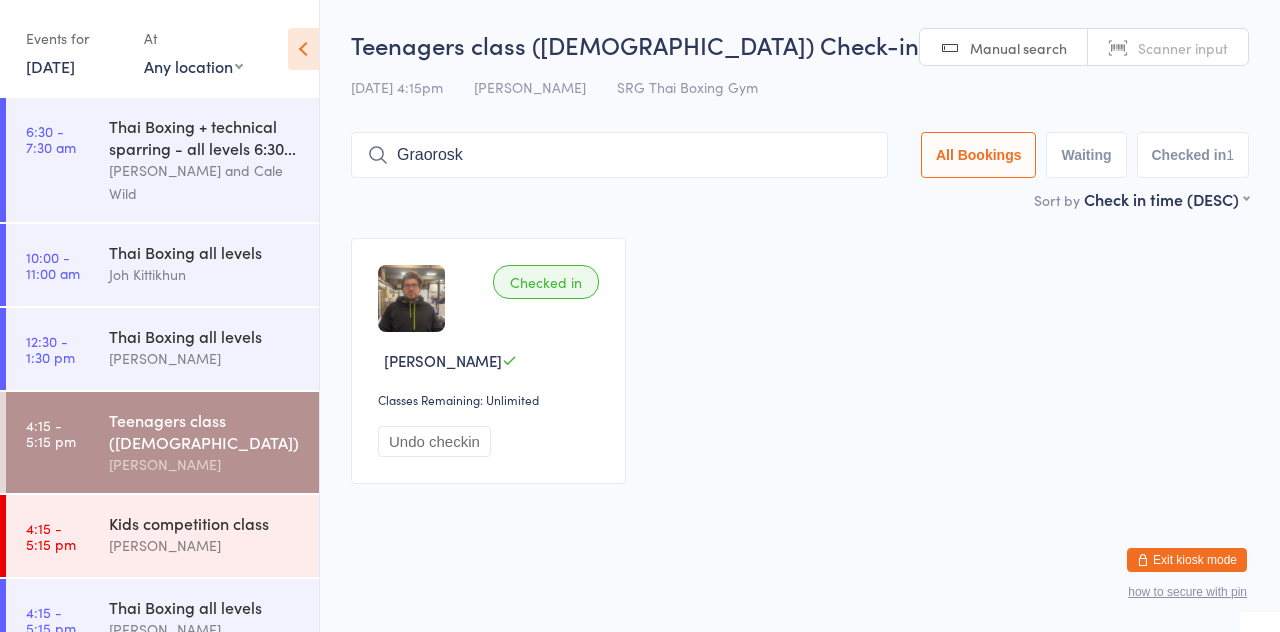 type on "Graoroski" 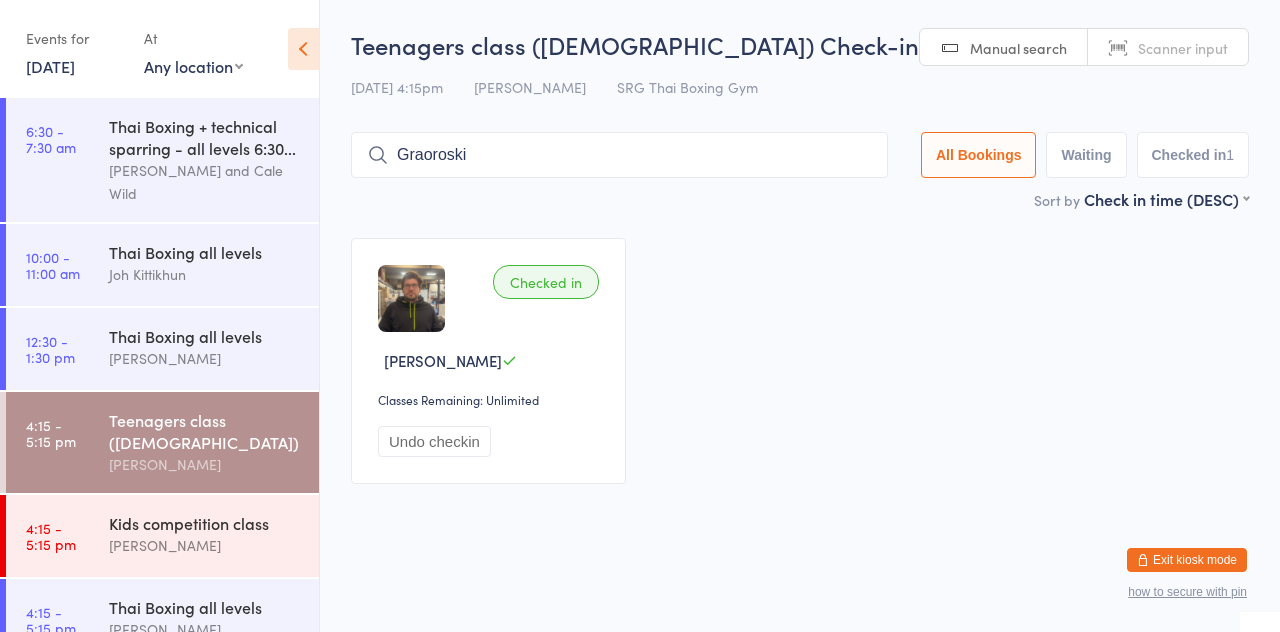 click on "Graoroski" at bounding box center [619, 155] 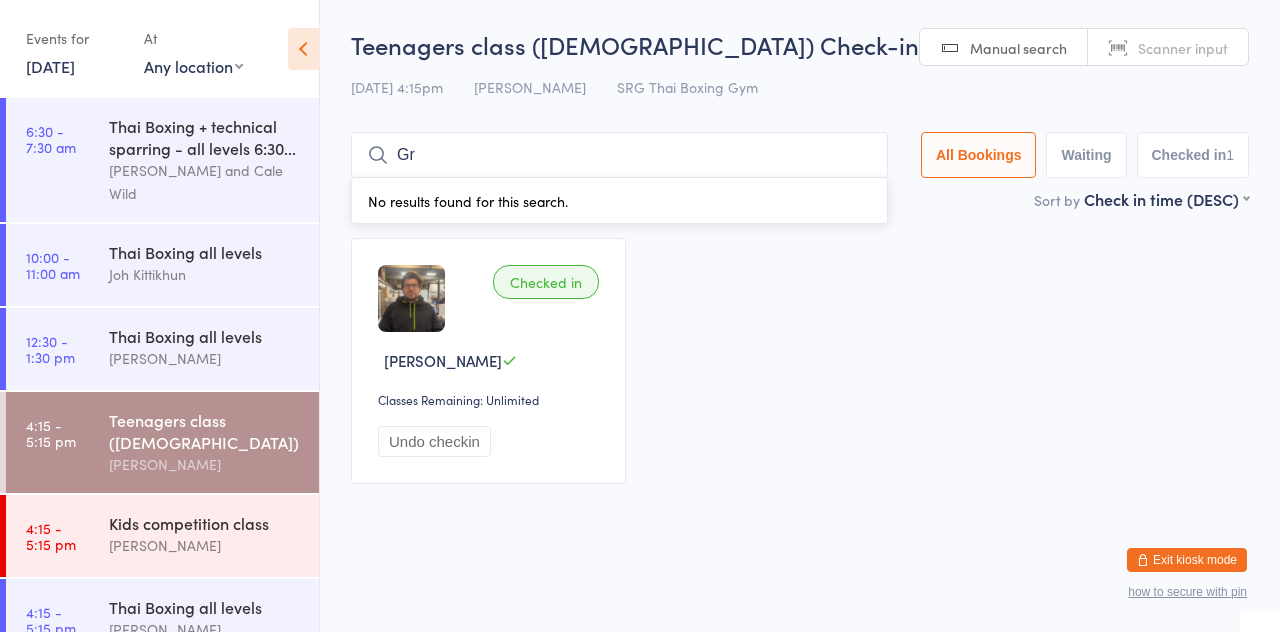 type on "G" 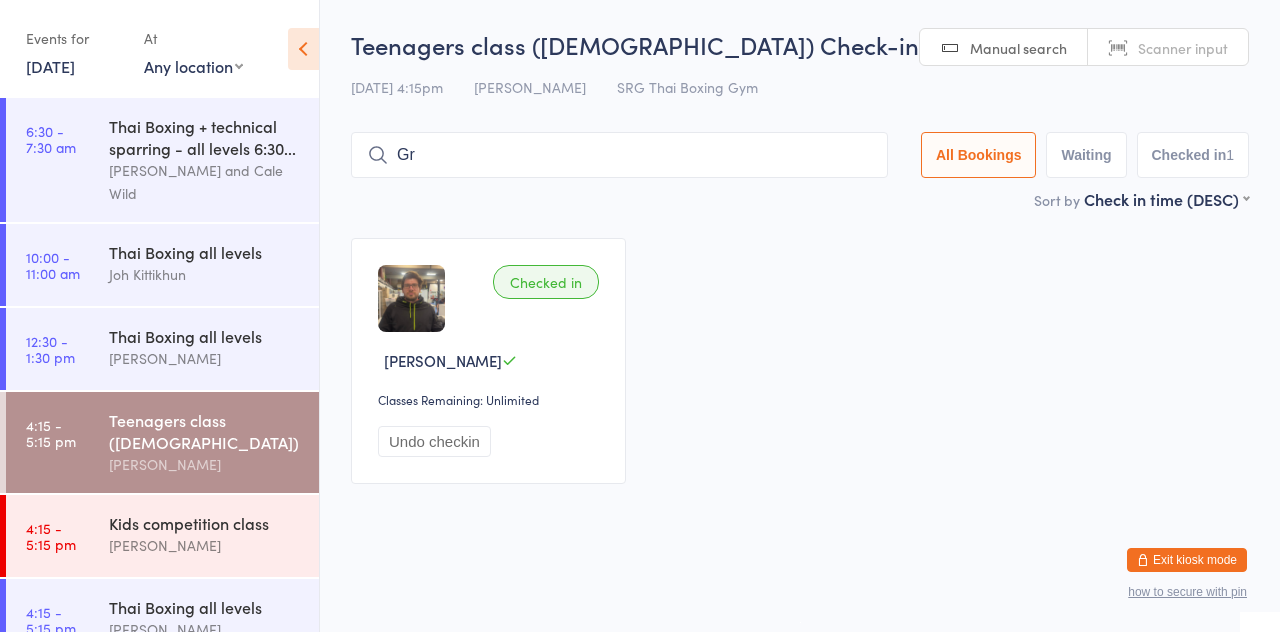 type on "Gra" 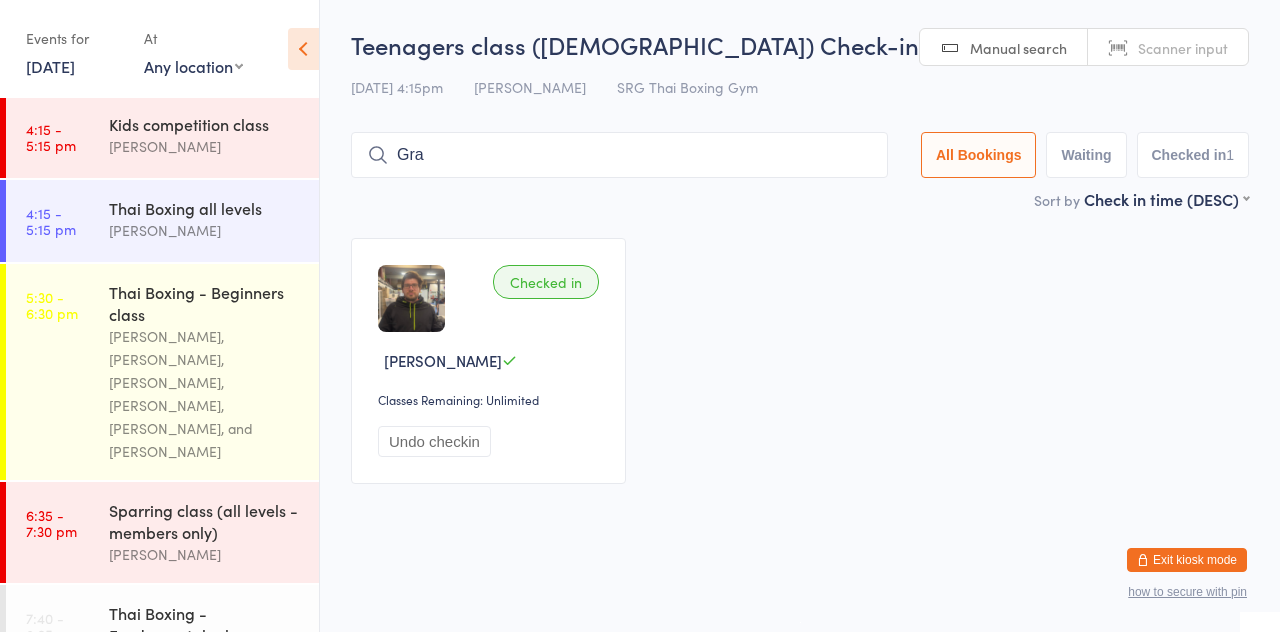scroll, scrollTop: 402, scrollLeft: 0, axis: vertical 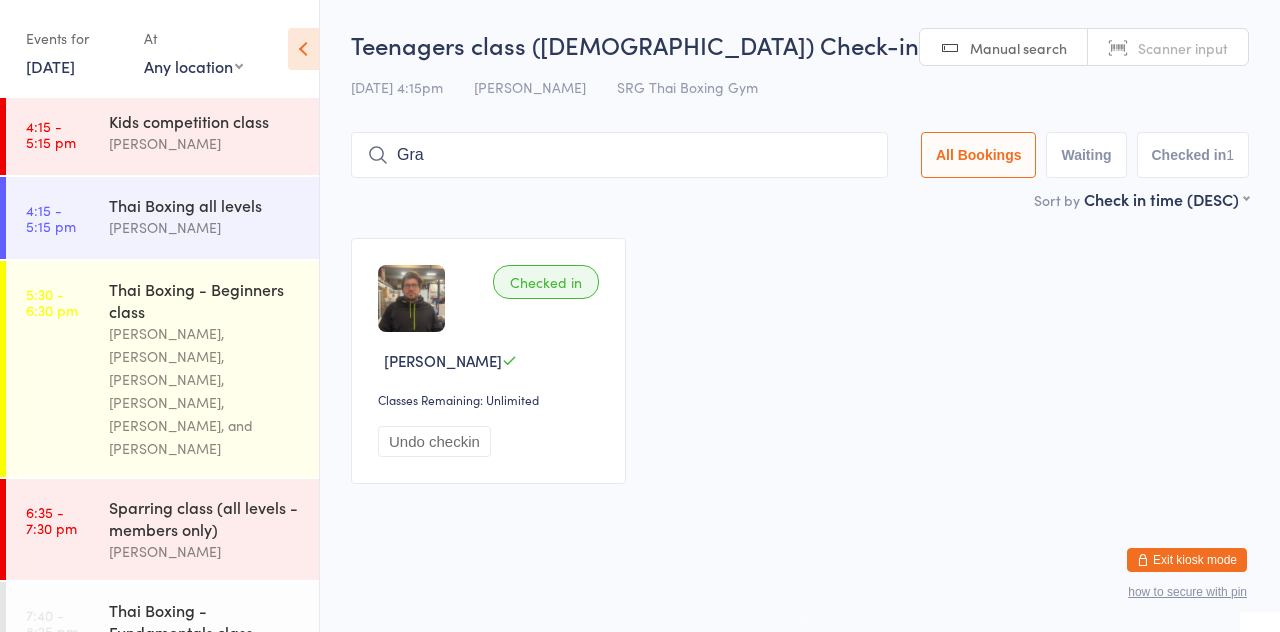 click on "[PERSON_NAME]" at bounding box center [205, 227] 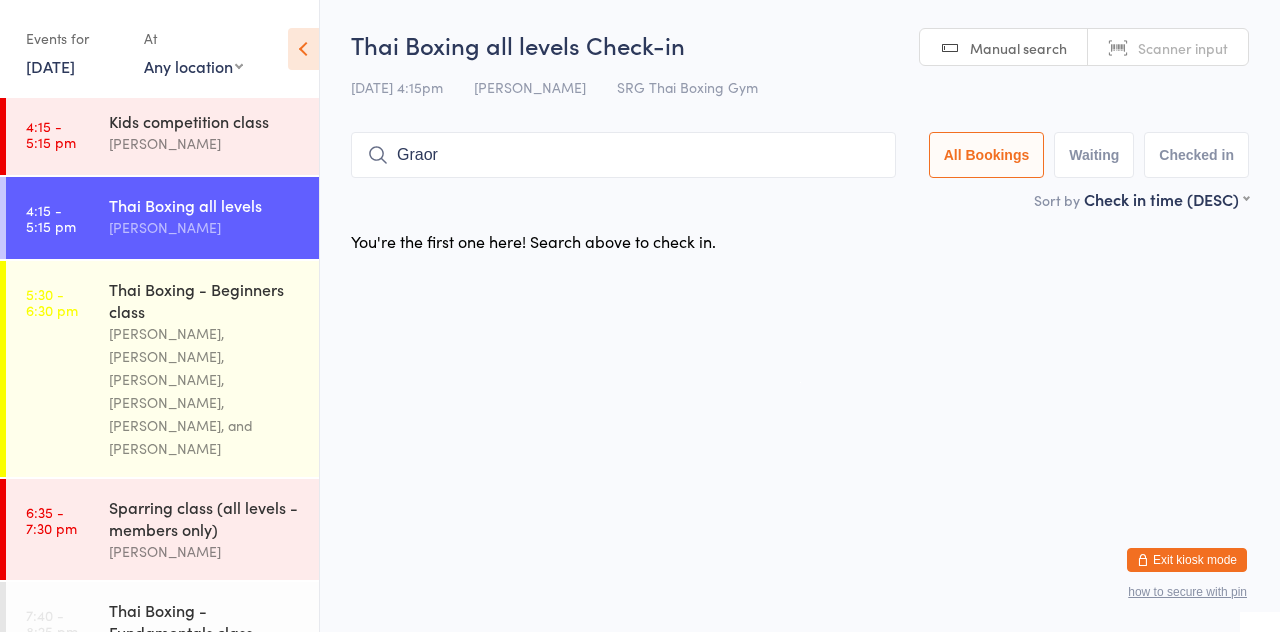 type on "Graoro" 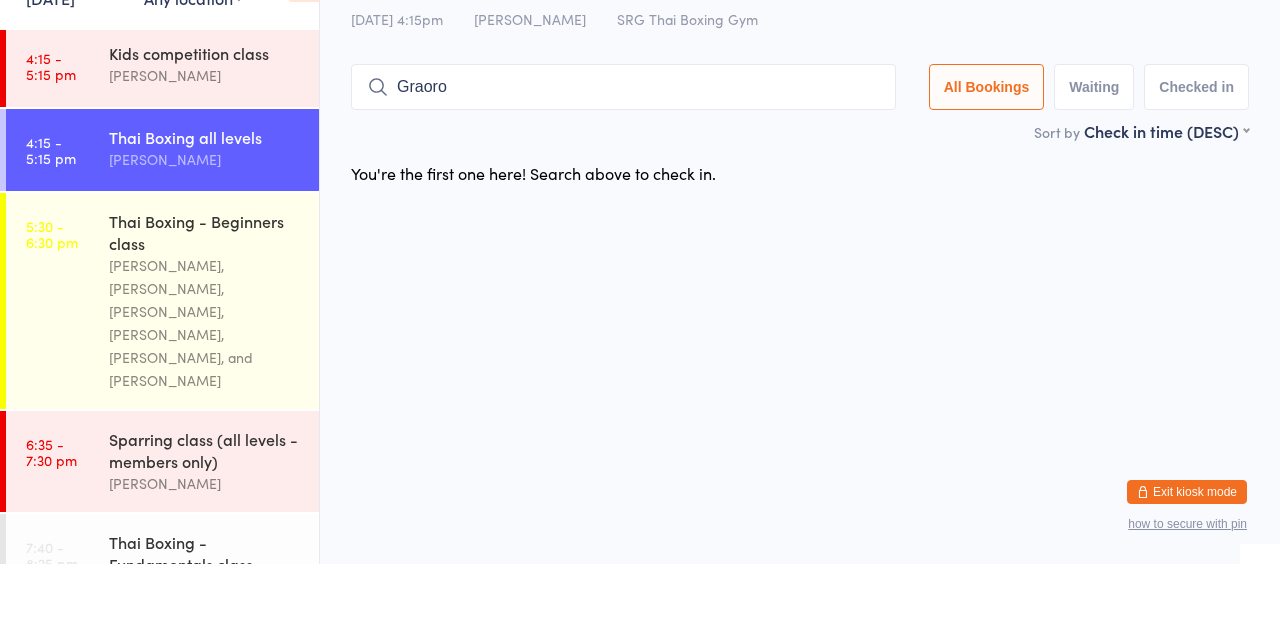 click on "Thai Boxing all levels" at bounding box center [205, 205] 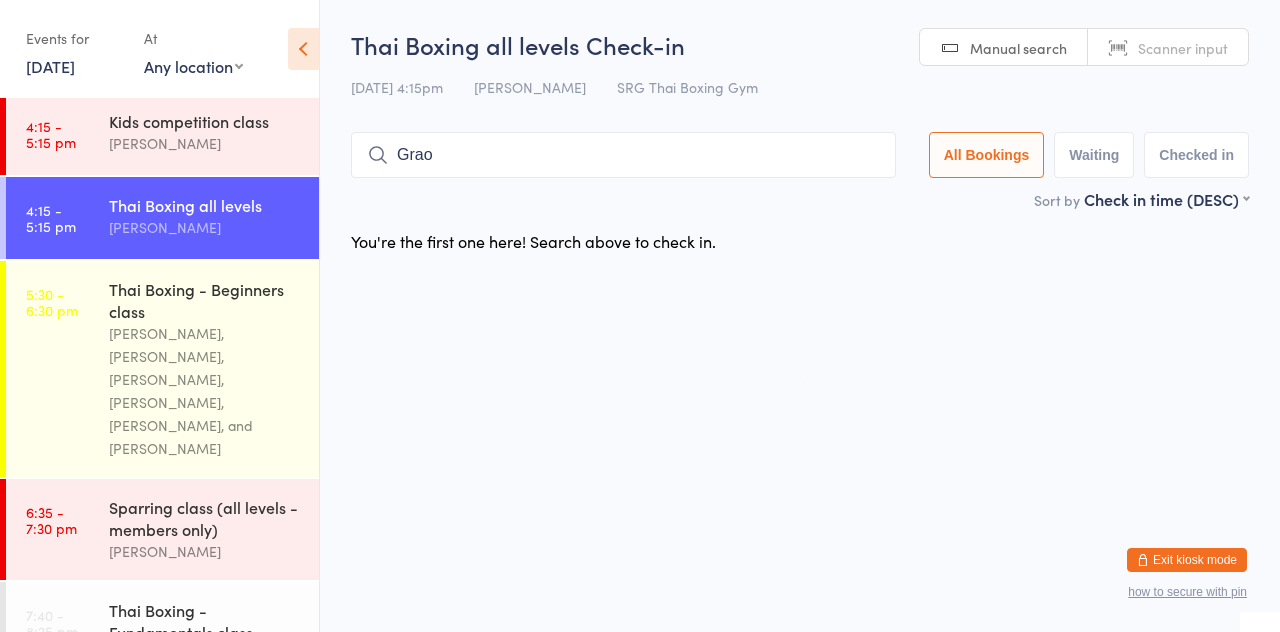 type on "Grao" 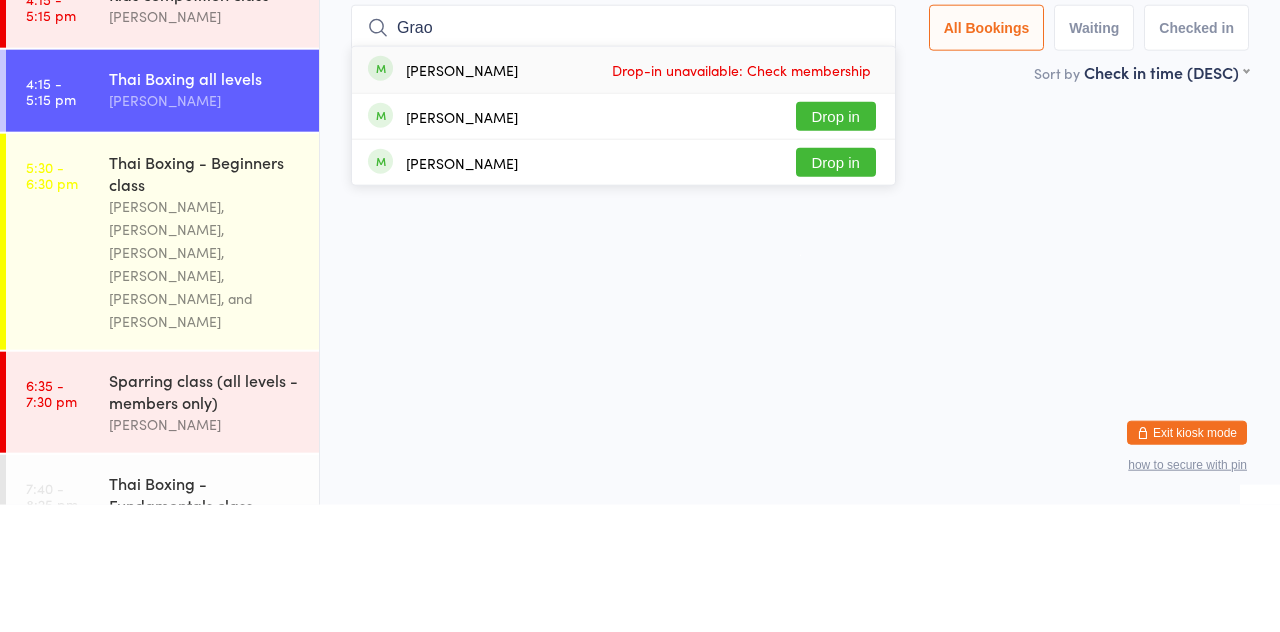 click on "Drop in" at bounding box center [836, 243] 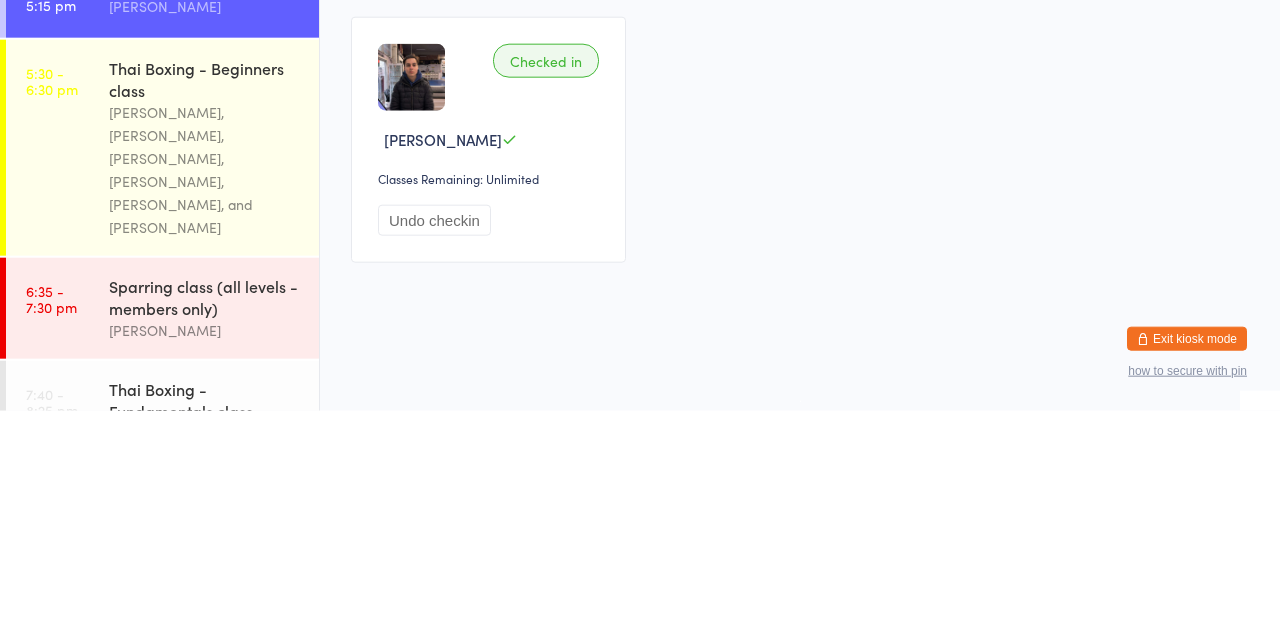 click on "Checked in Christian Graoroski  Classes Remaining: Unlimited   Undo checkin" at bounding box center (800, 361) 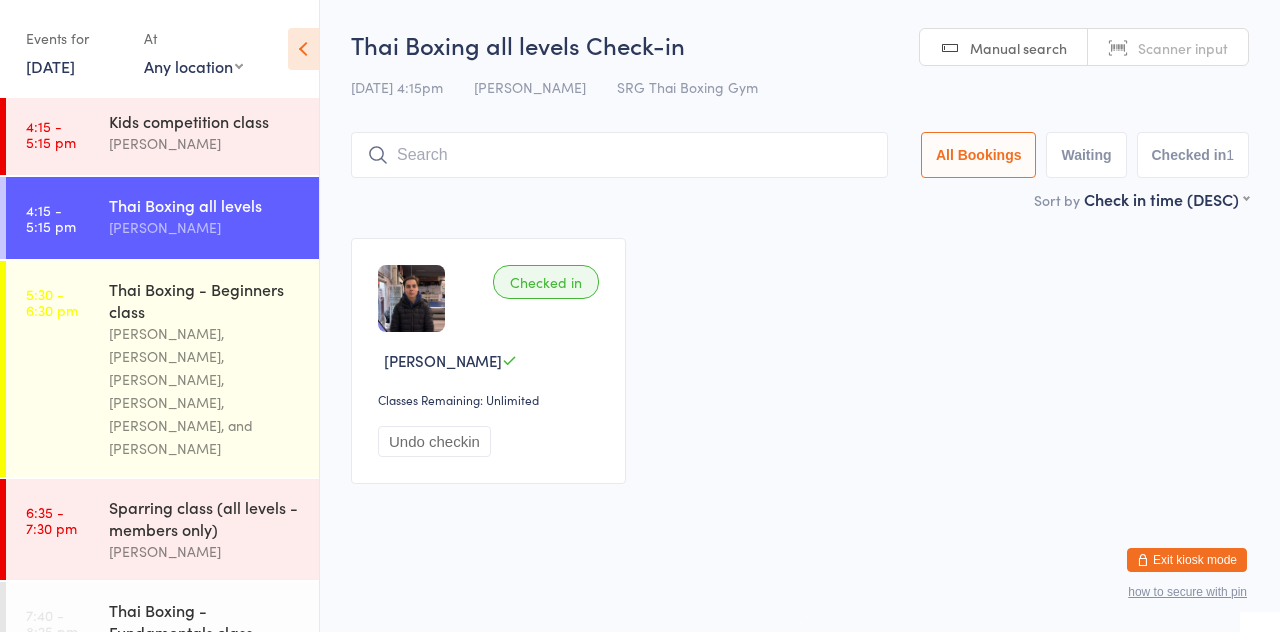 click at bounding box center [619, 155] 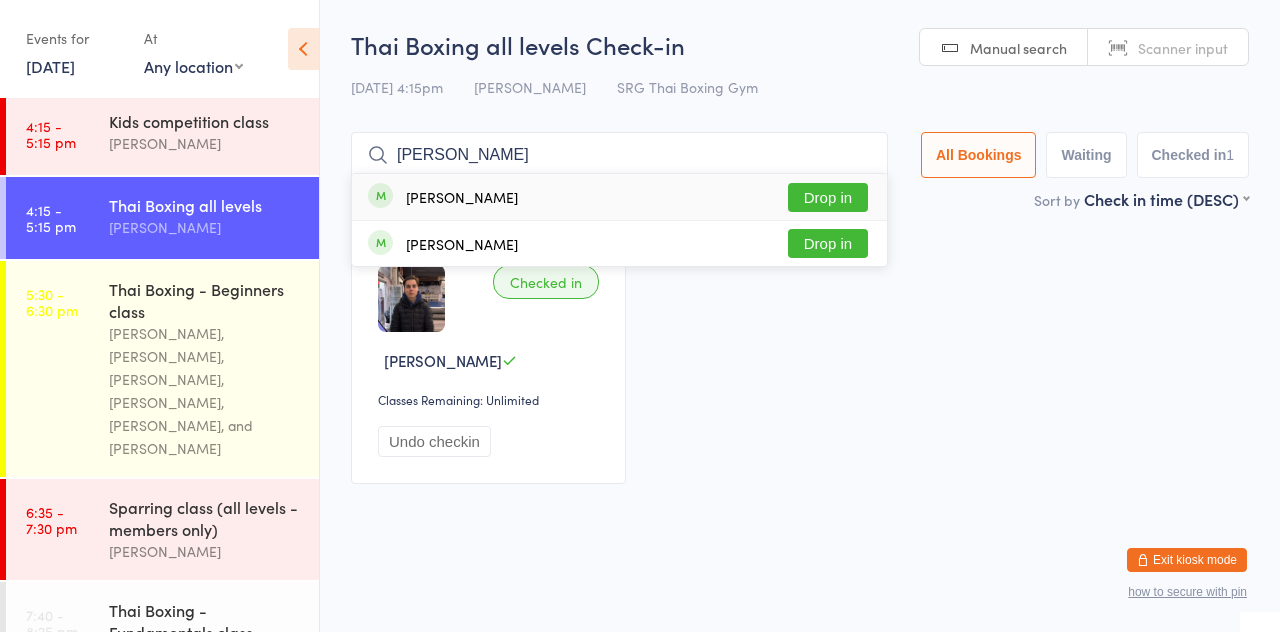 type on "Elias moore" 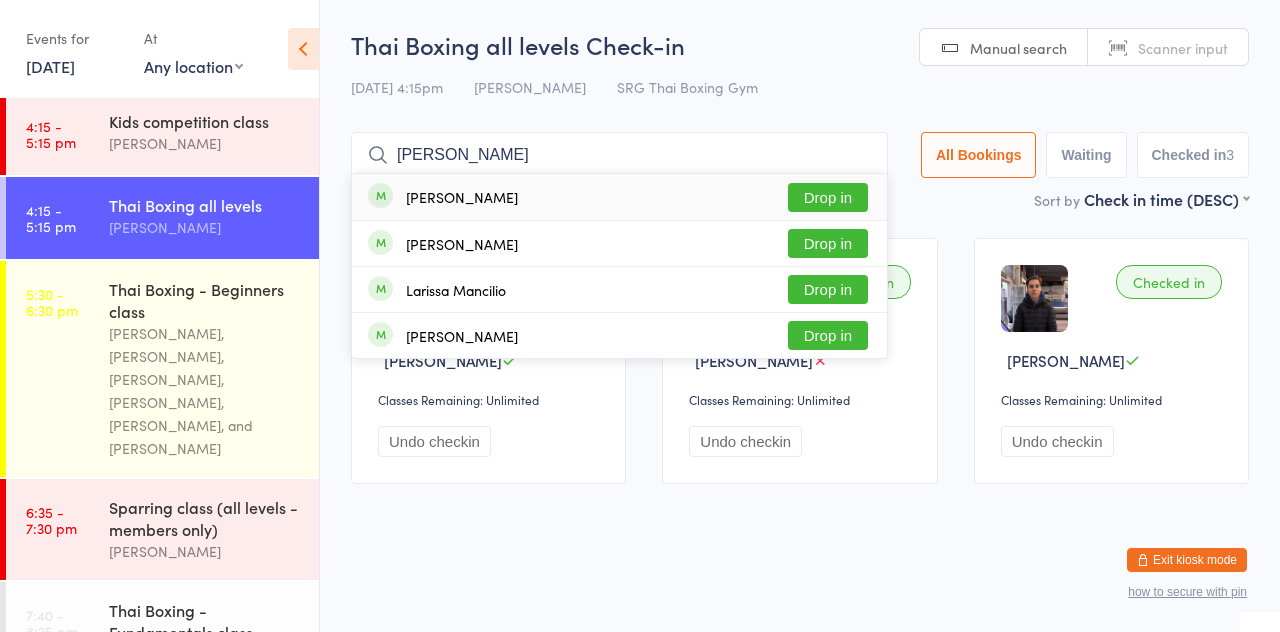 type on "Lara m" 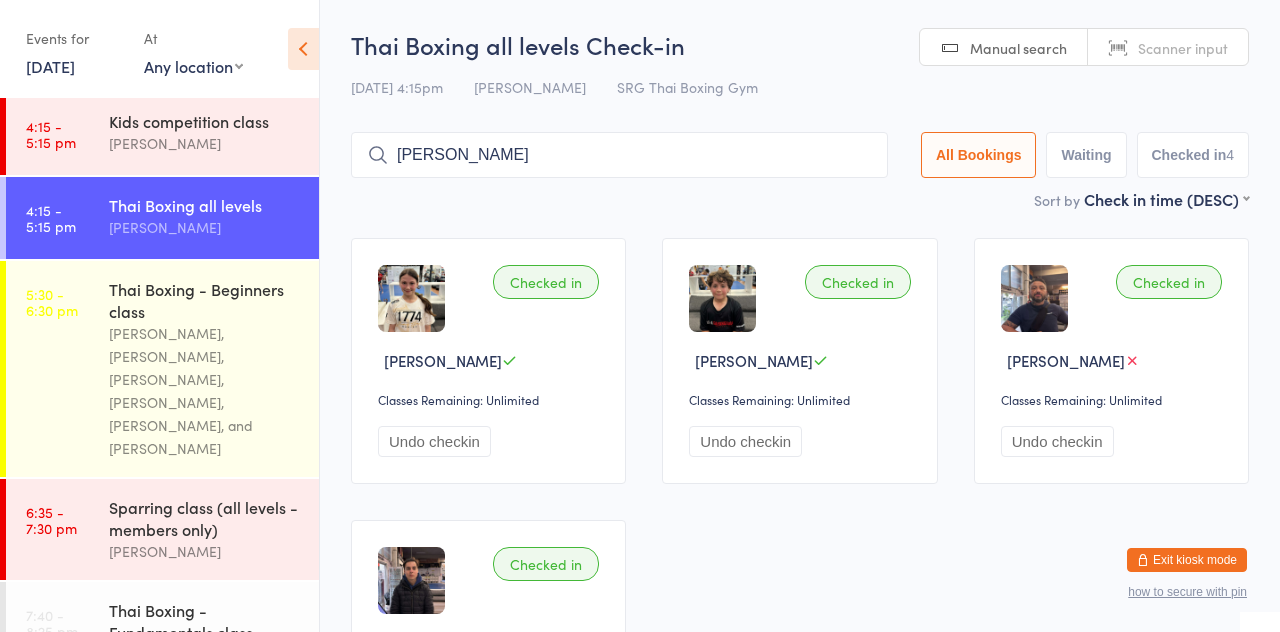 type on "[PERSON_NAME]" 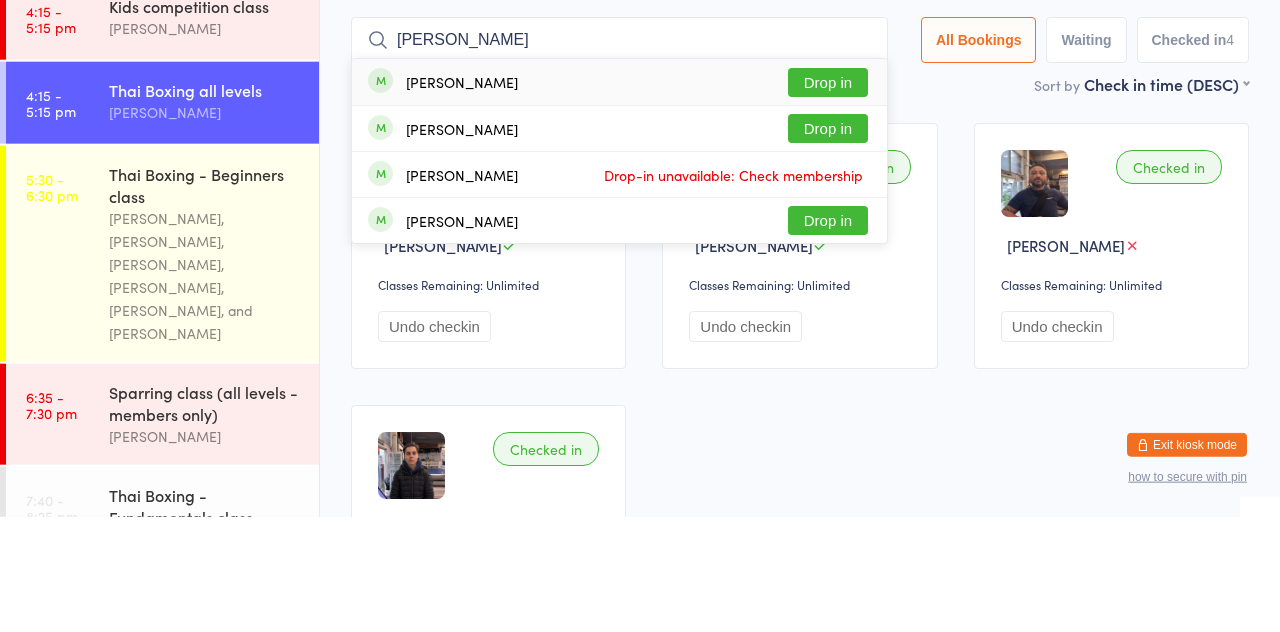 click on "Hugo Takase-Simpson Drop-in unavailable: Check membership" at bounding box center [619, 289] 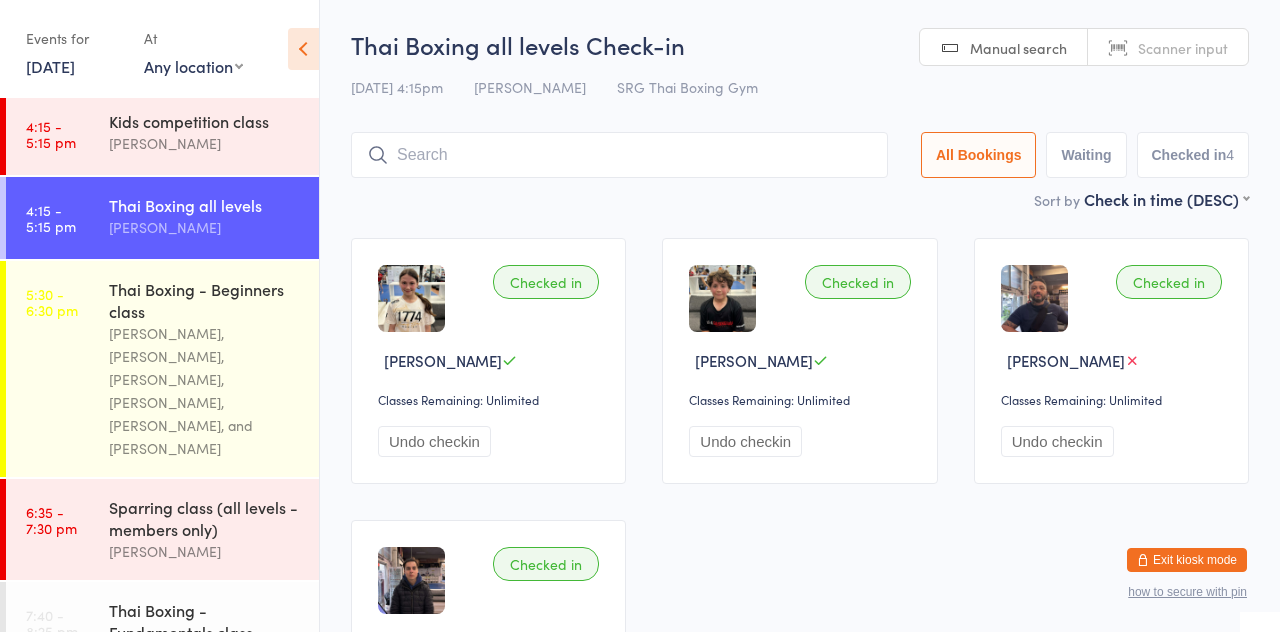 click on "Checked in Lara Moore  Classes Remaining: Unlimited   Undo checkin Checked in Elias Moore  Classes Remaining: Unlimited   Undo checkin Checked in Hasan Gonul  Classes Remaining: Unlimited   Undo checkin Checked in Christian Graoroski  Classes Remaining: Unlimited   Undo checkin" at bounding box center (800, 502) 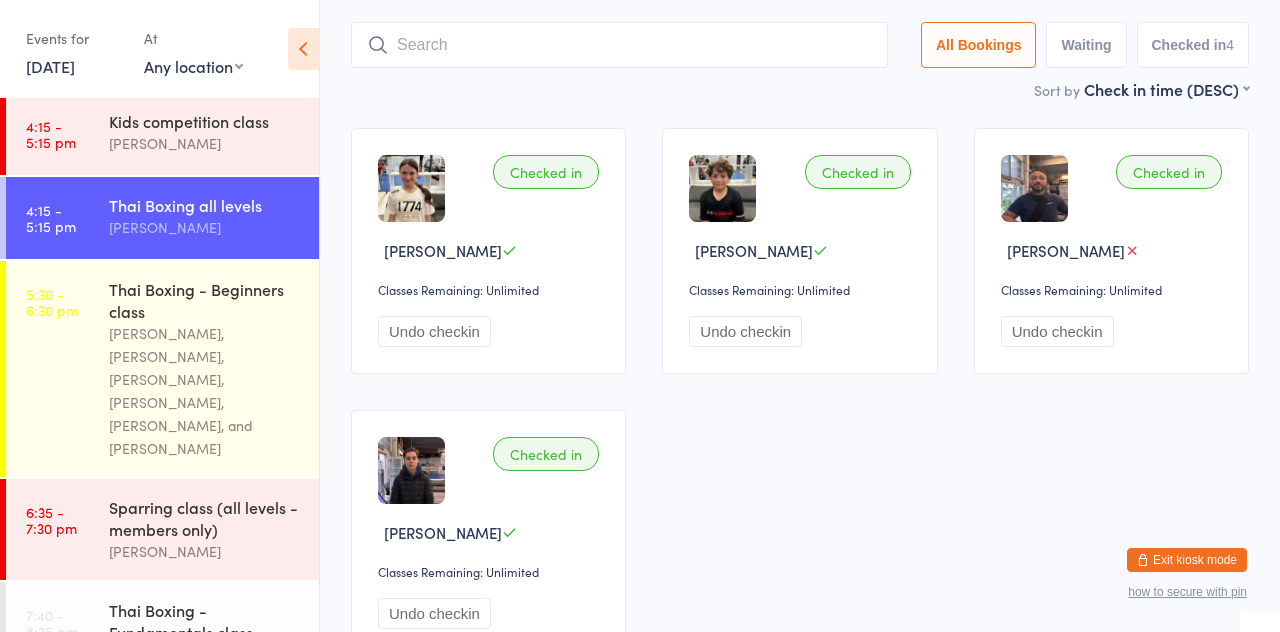 scroll, scrollTop: 133, scrollLeft: 0, axis: vertical 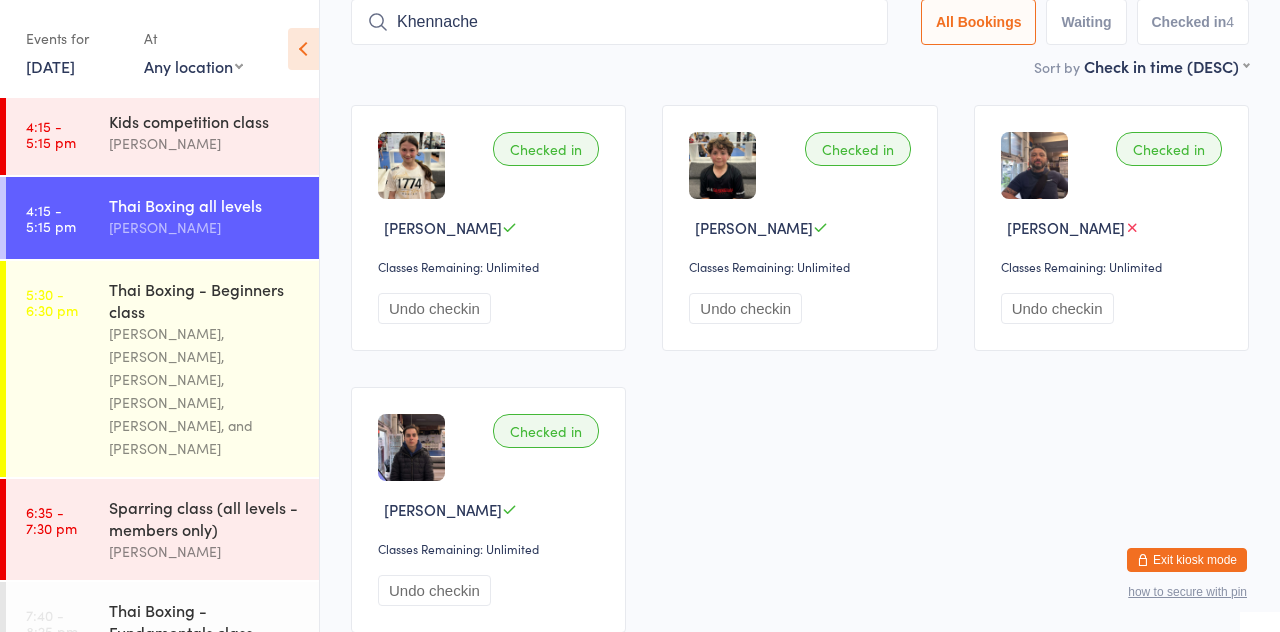 type on "Khennache" 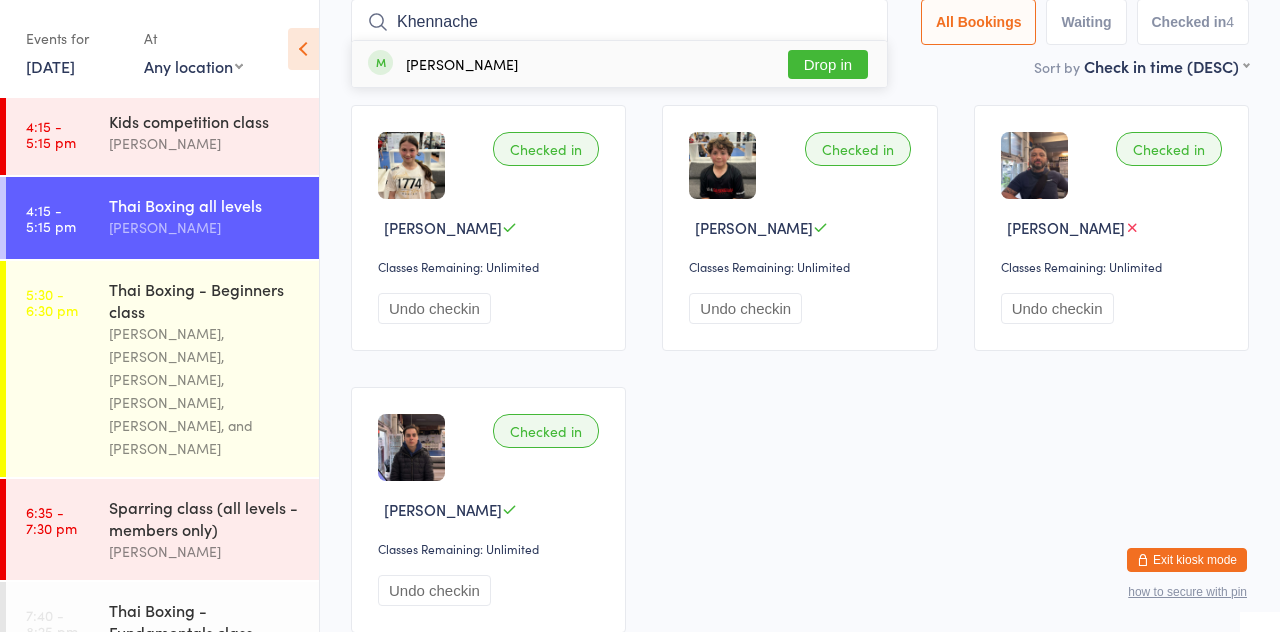 type 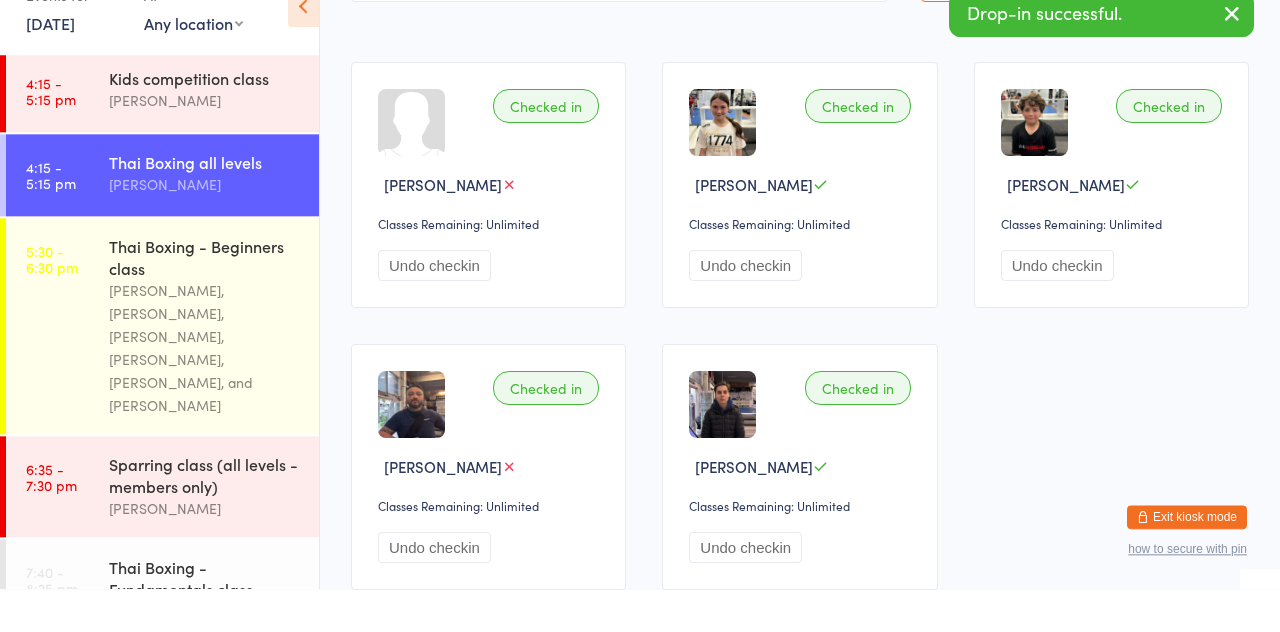 click on "Checked in Rayane Khennache  Classes Remaining: Unlimited   Undo checkin" at bounding box center [488, 228] 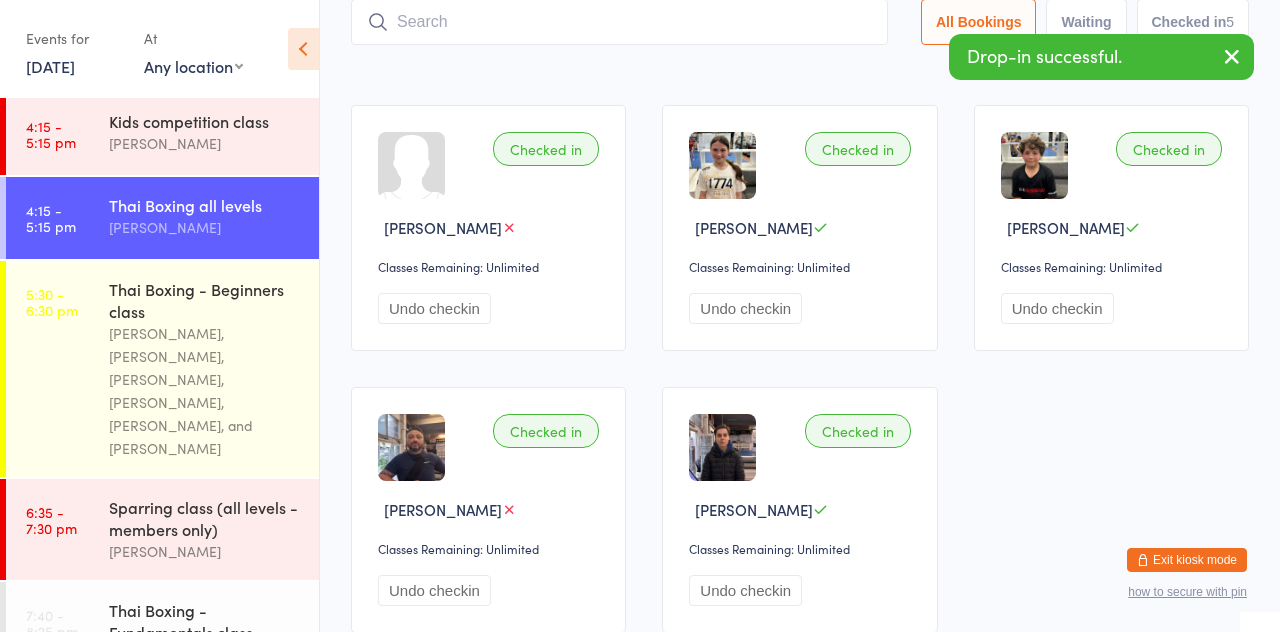 click on "Checked in" at bounding box center (546, 149) 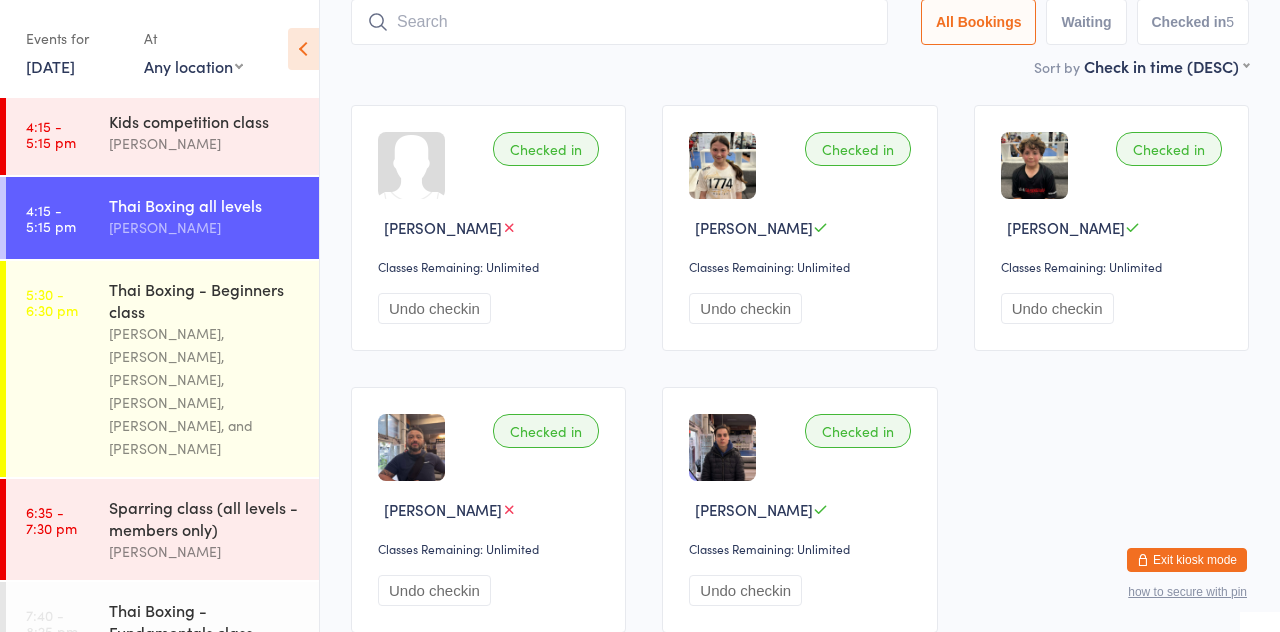 click on "Checked in Rayane Khennache  Classes Remaining: Unlimited   Undo checkin" at bounding box center [488, 228] 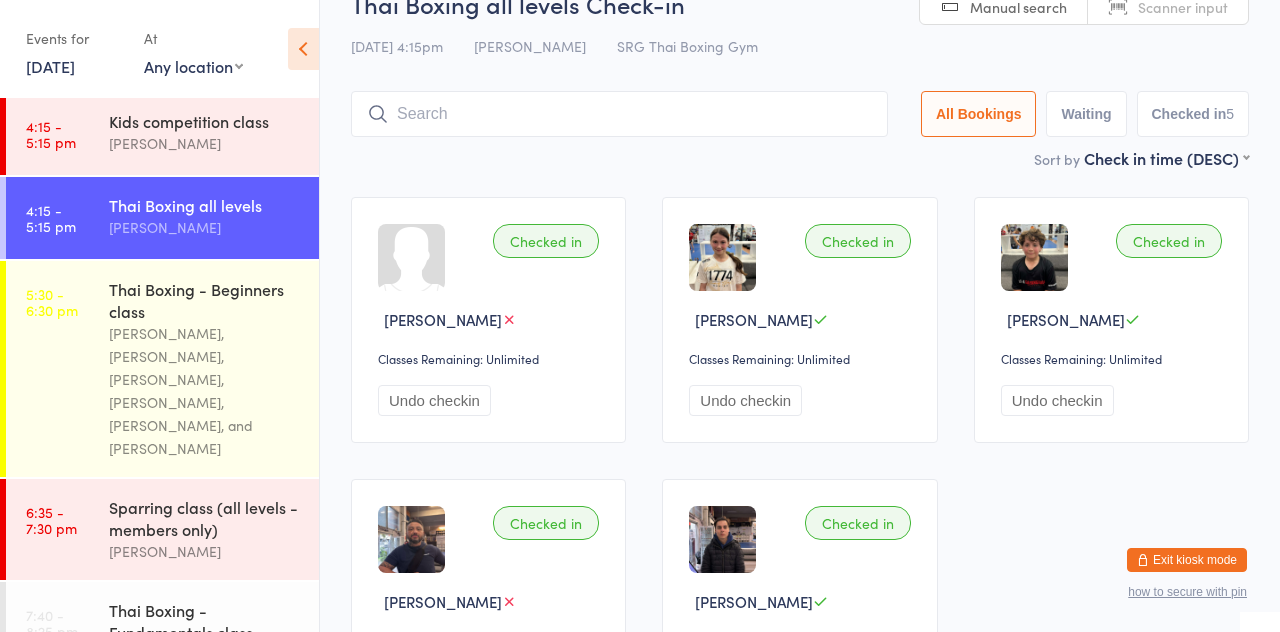 scroll, scrollTop: 0, scrollLeft: 0, axis: both 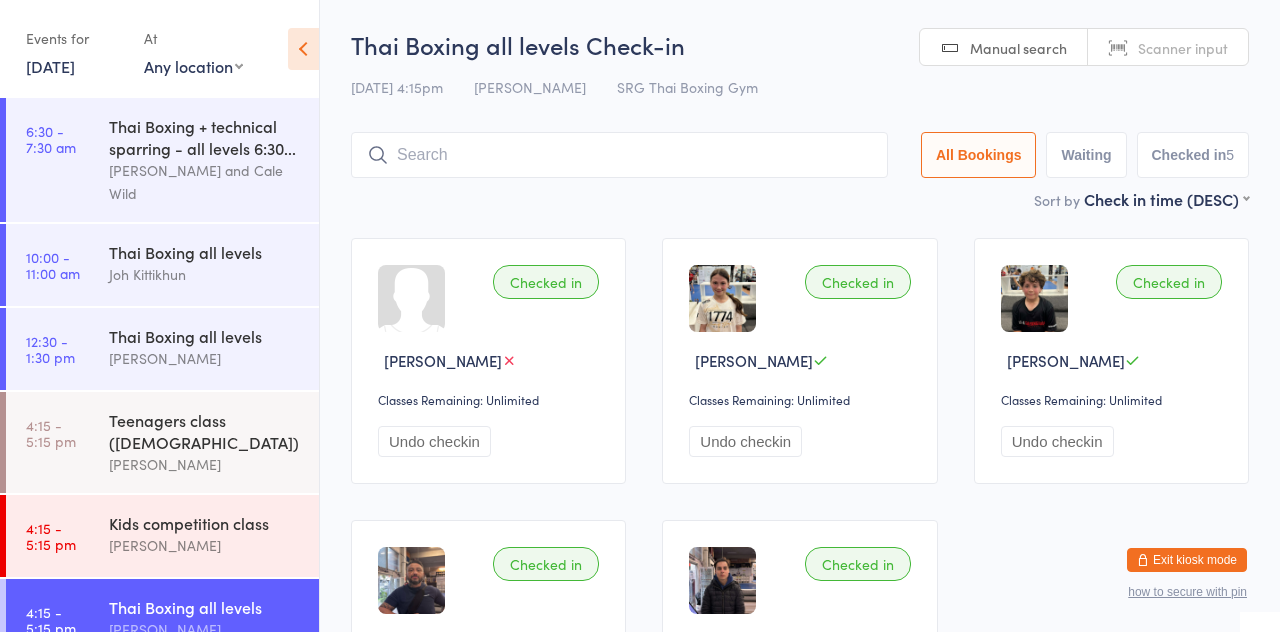 click at bounding box center [619, 155] 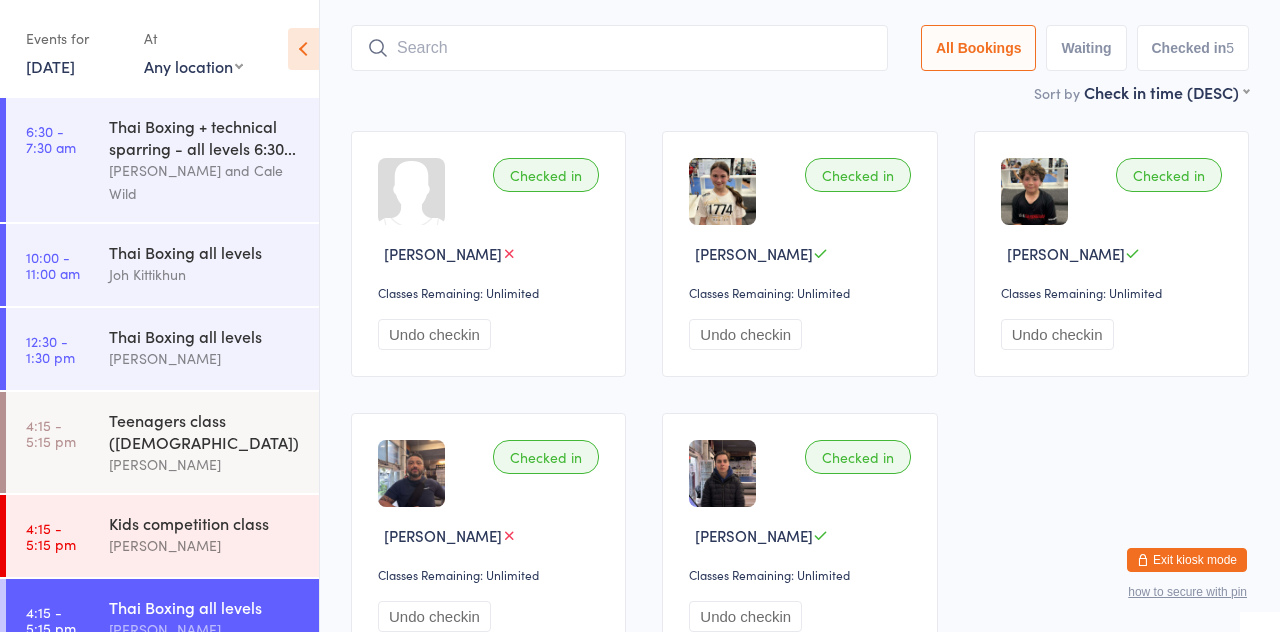 scroll, scrollTop: 133, scrollLeft: 0, axis: vertical 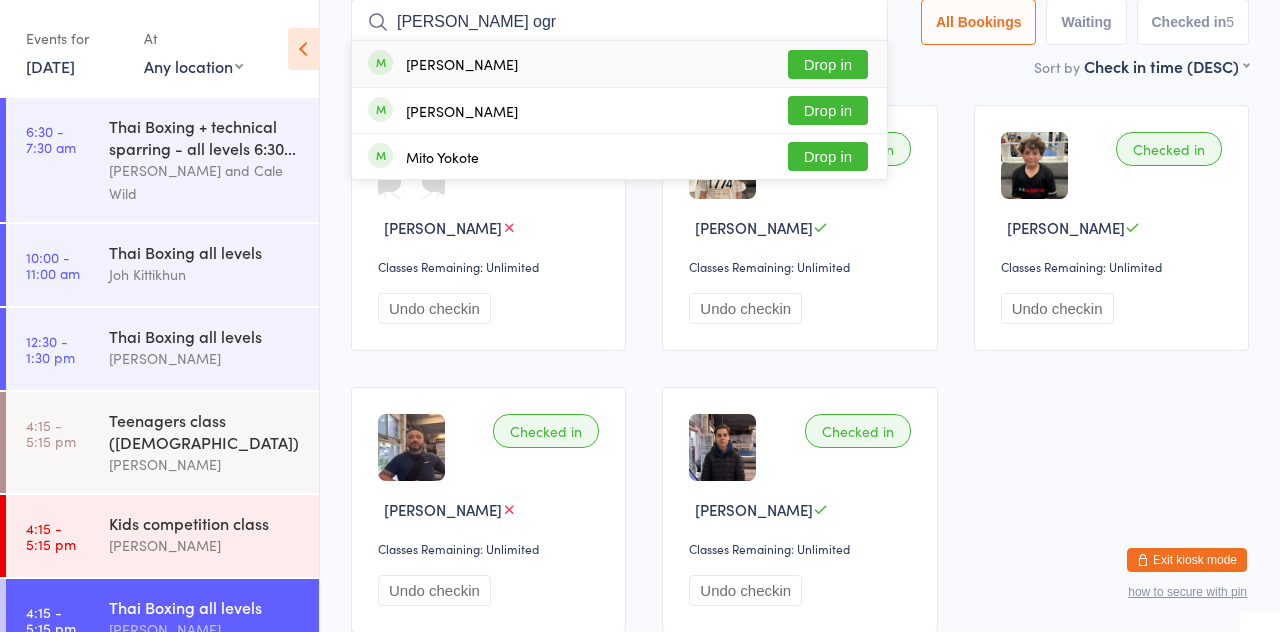 type on "Mitchell ogr" 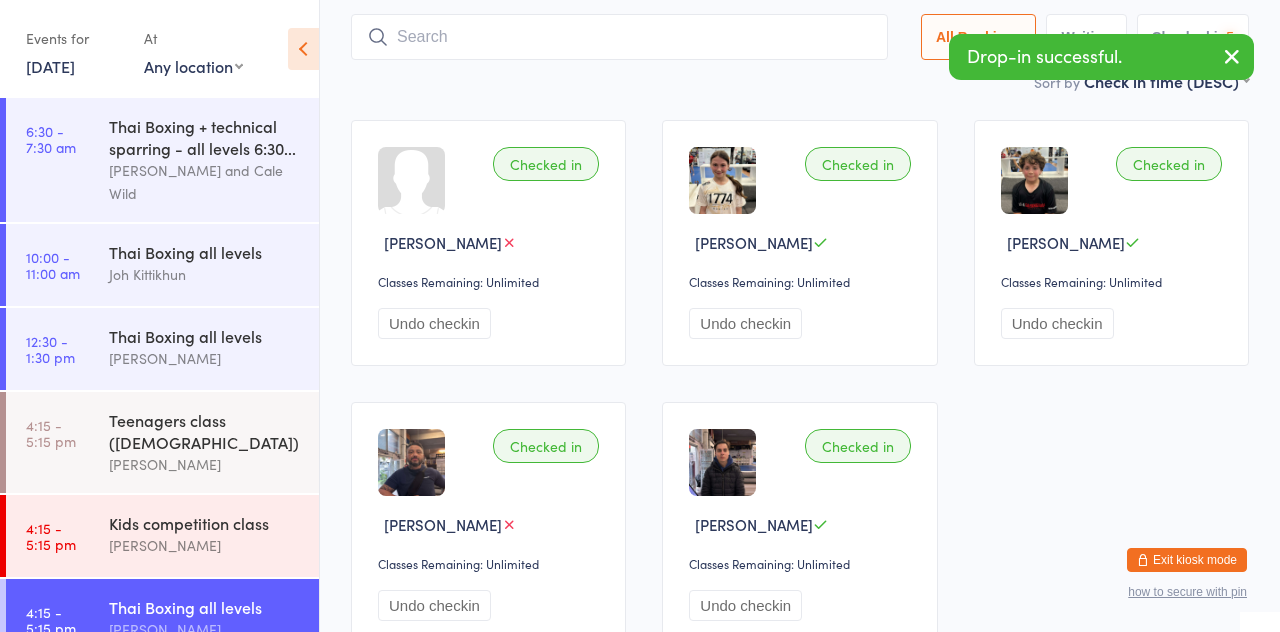 scroll, scrollTop: 26, scrollLeft: 0, axis: vertical 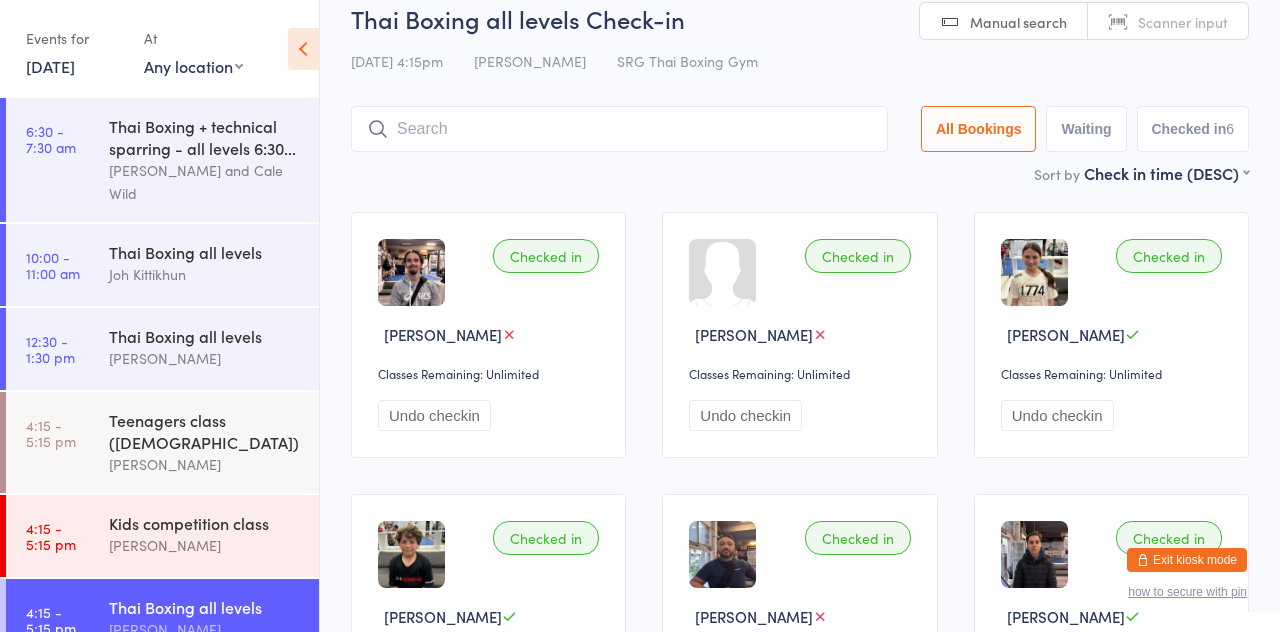 click on "10 Jul 4:15pm  Lily Sertmuangpak  SRG Thai Boxing Gym" at bounding box center (800, 61) 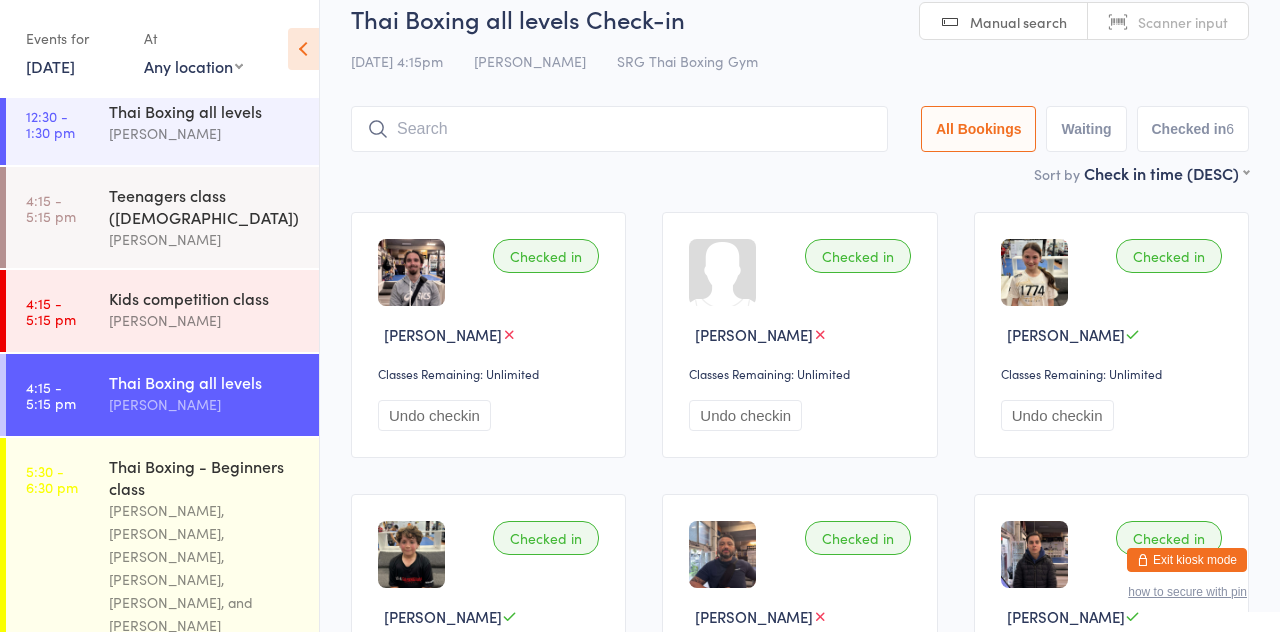 scroll, scrollTop: 228, scrollLeft: 0, axis: vertical 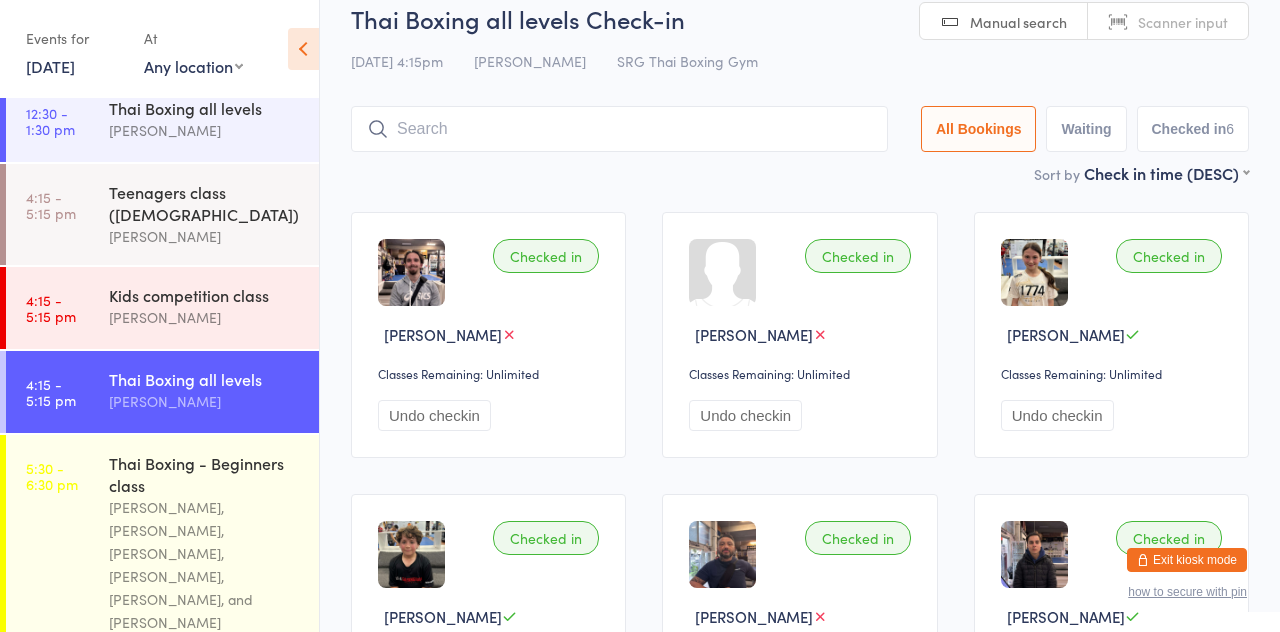 click on "[PERSON_NAME], [PERSON_NAME], [PERSON_NAME], [PERSON_NAME], [PERSON_NAME], and [PERSON_NAME]" at bounding box center [205, 565] 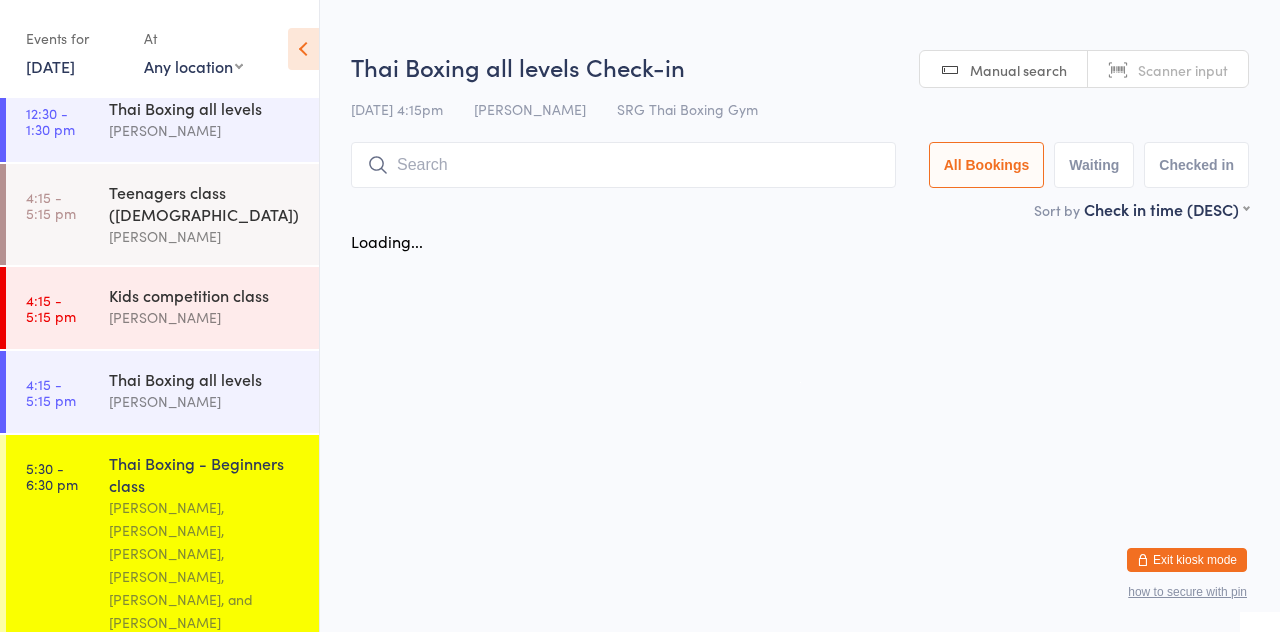 scroll, scrollTop: 0, scrollLeft: 0, axis: both 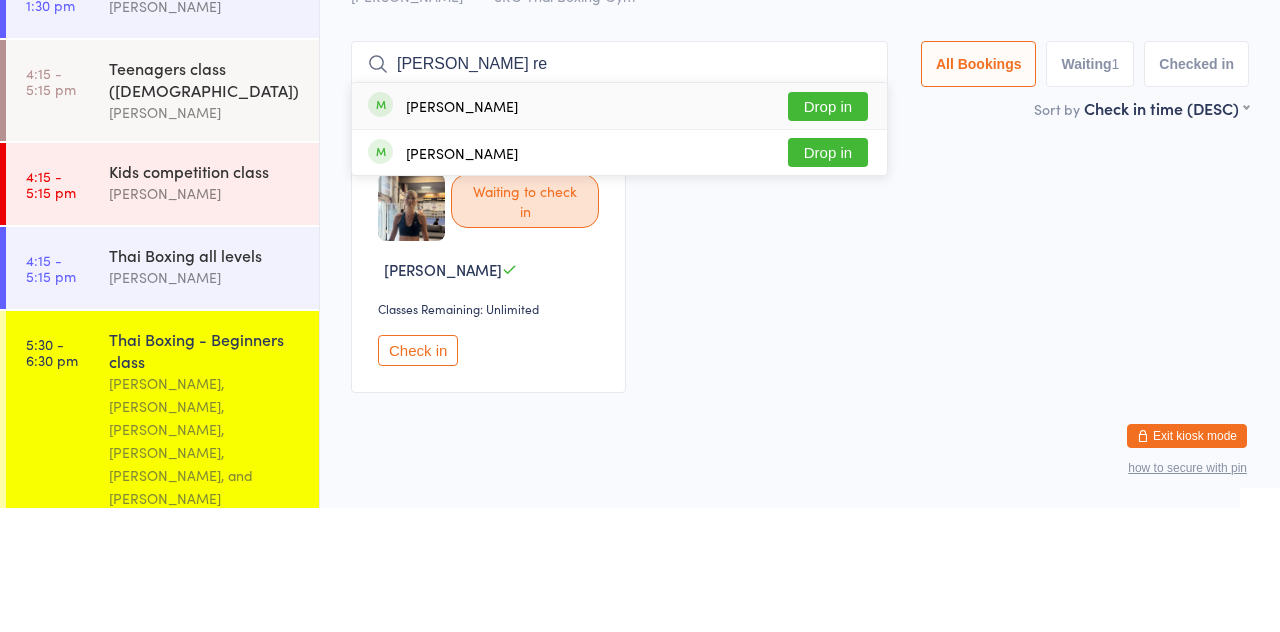 type on "Curtis re" 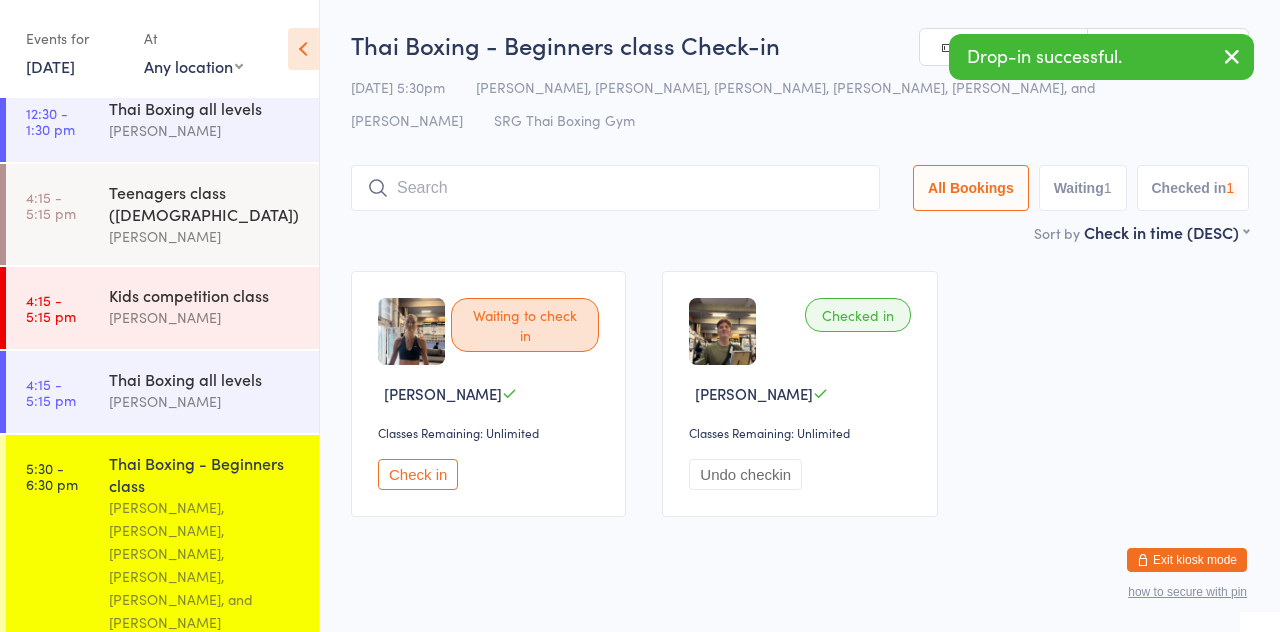 click on "10 Jul 5:30pm  Luis Regis, Luis Paulinho Cajaiba, Joh Kittikhun, Lily Sertmuangpak, Ching Suksawang, and Khong Thima  SRG Thai Boxing Gym" at bounding box center (800, 104) 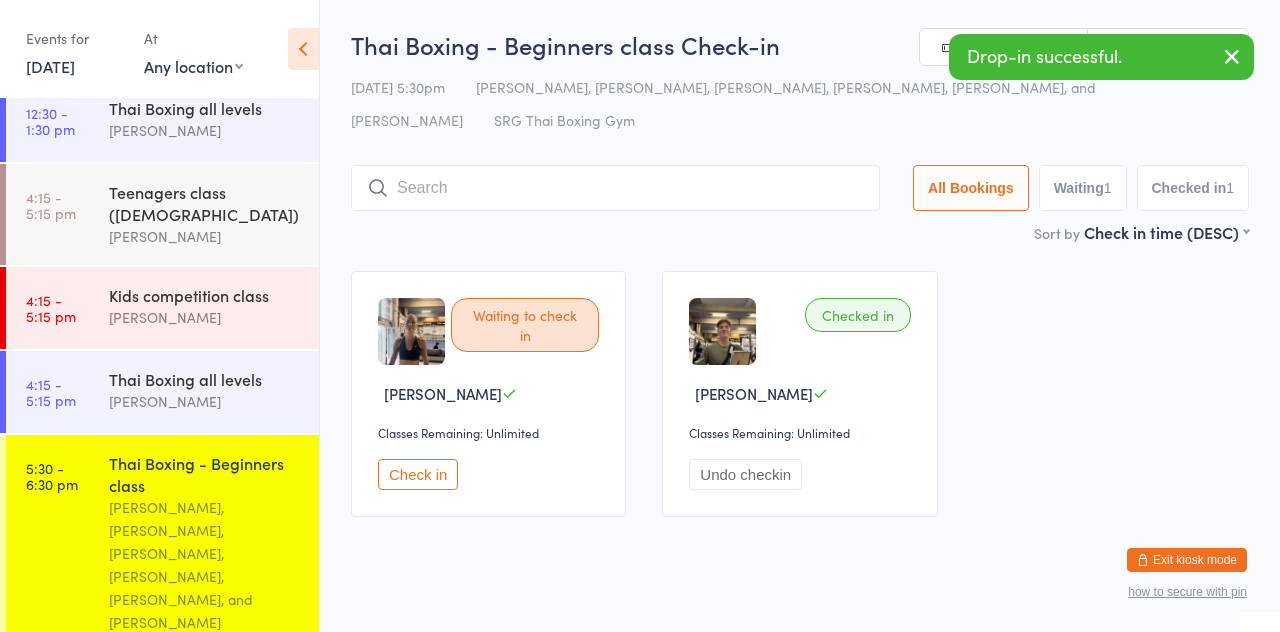 click on "Sparring class (all levels - members only)" at bounding box center (205, 692) 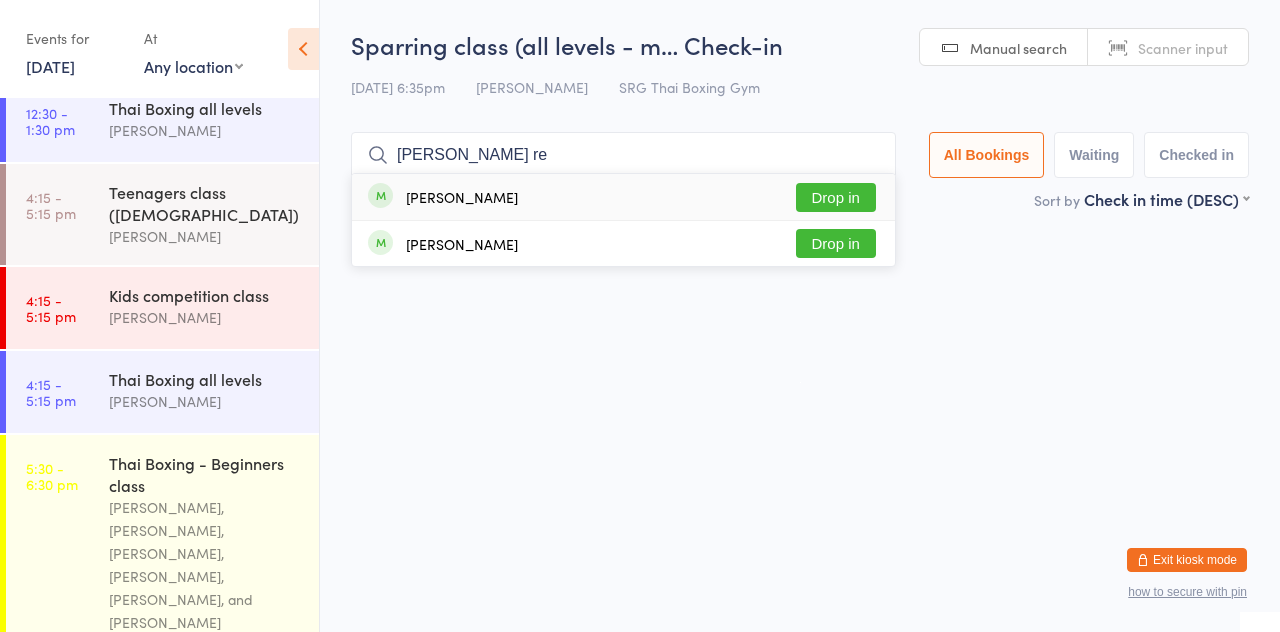 type on "Curts re" 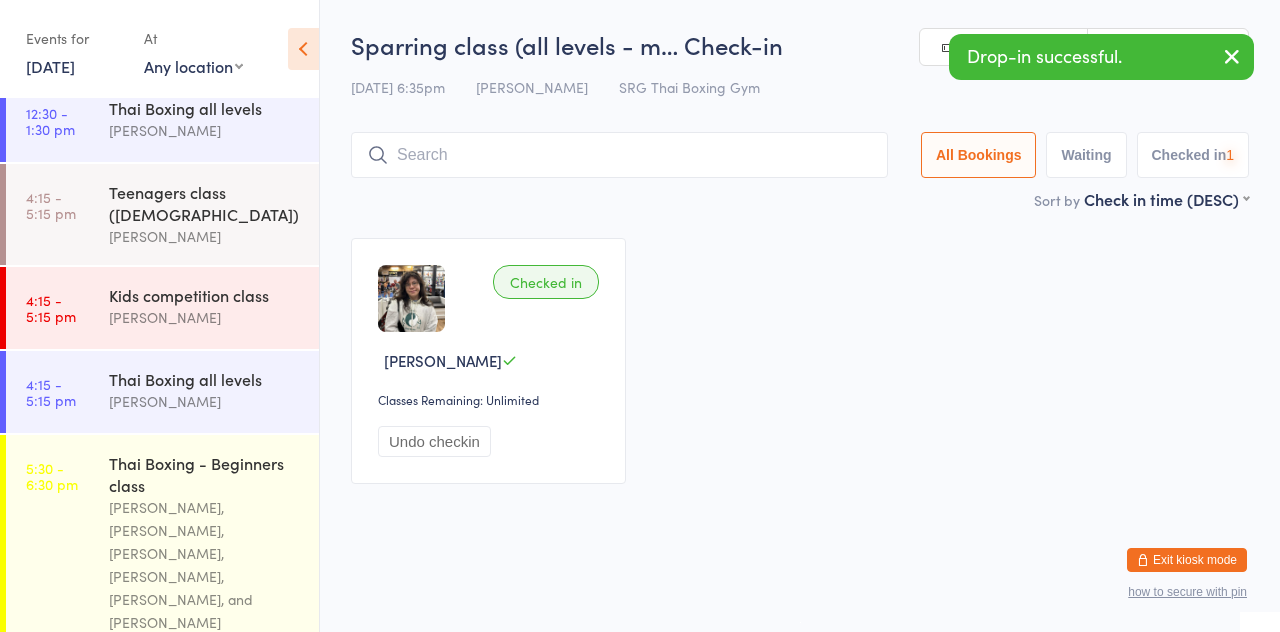 click on "10 Jul 6:35pm  Luis Regis  SRG Thai Boxing Gym" at bounding box center [800, 87] 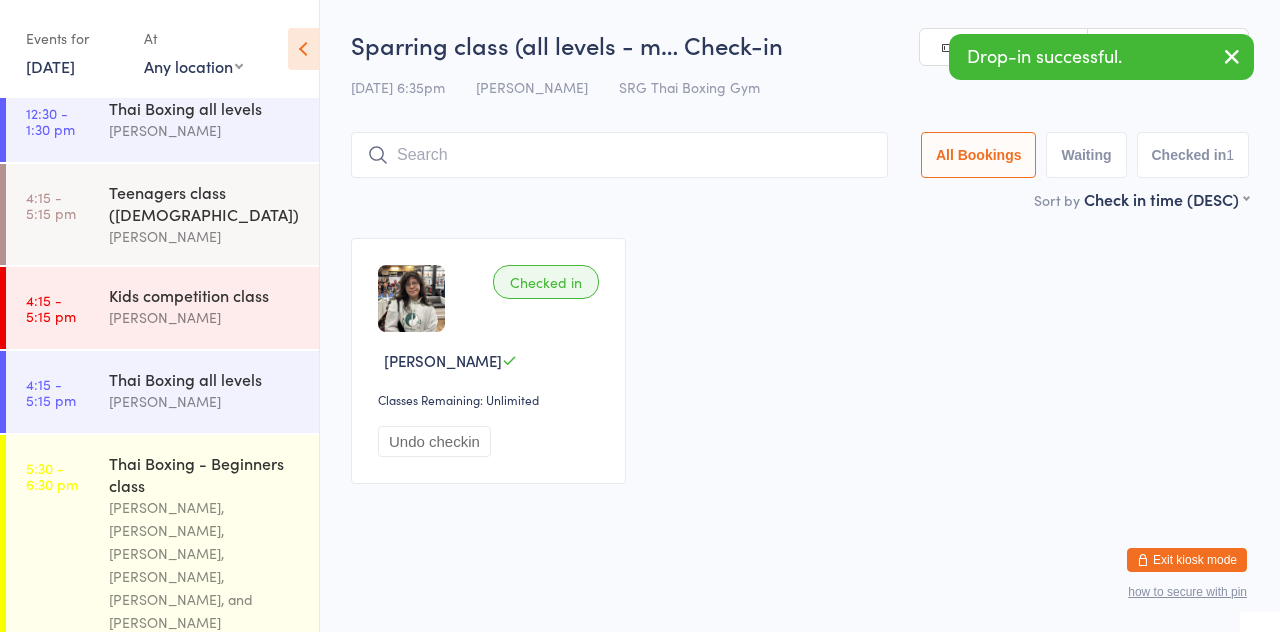 click on "Undo checkin" at bounding box center (434, 441) 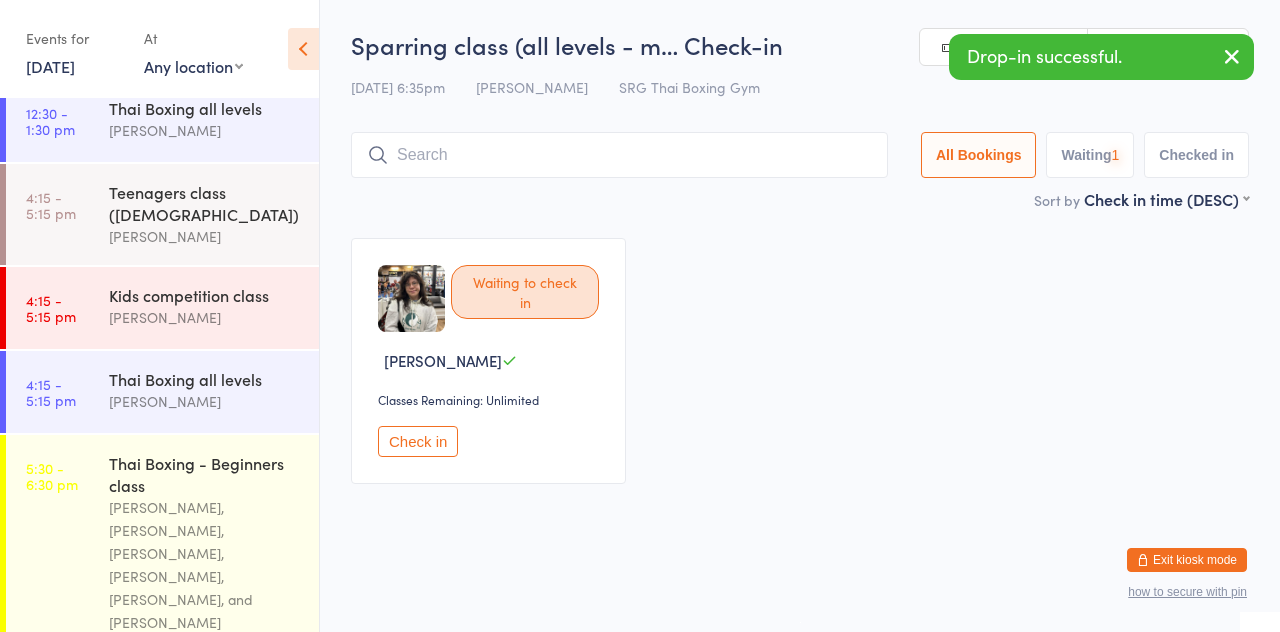 click at bounding box center [619, 155] 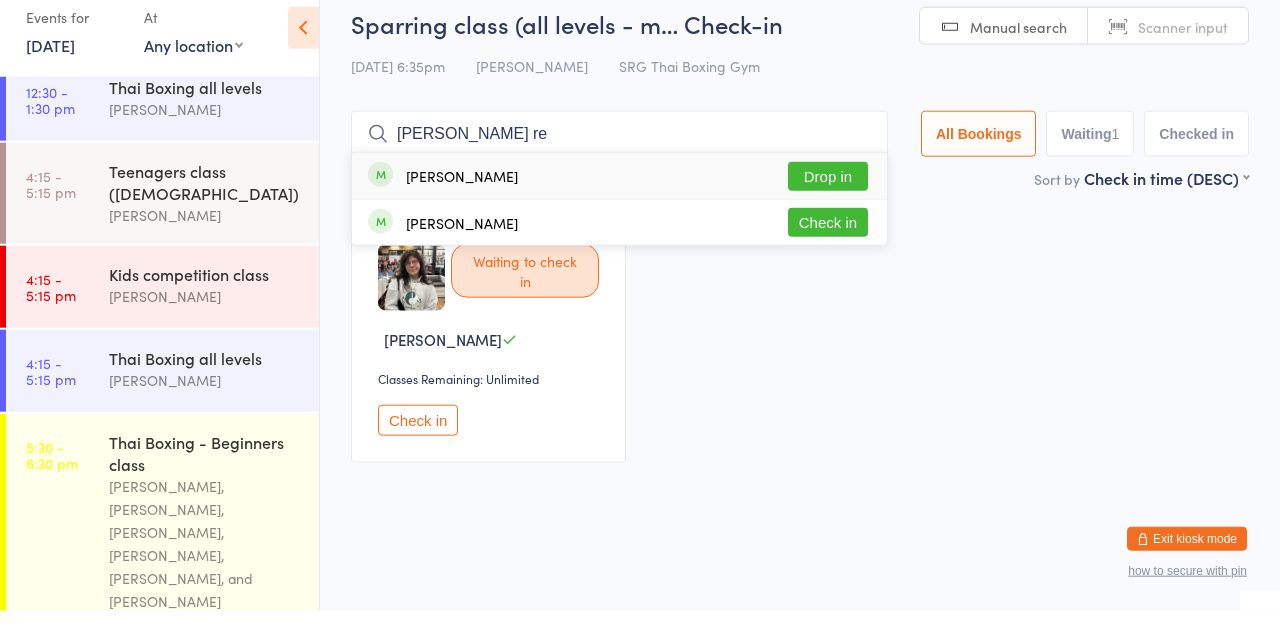 type on "Curtis re" 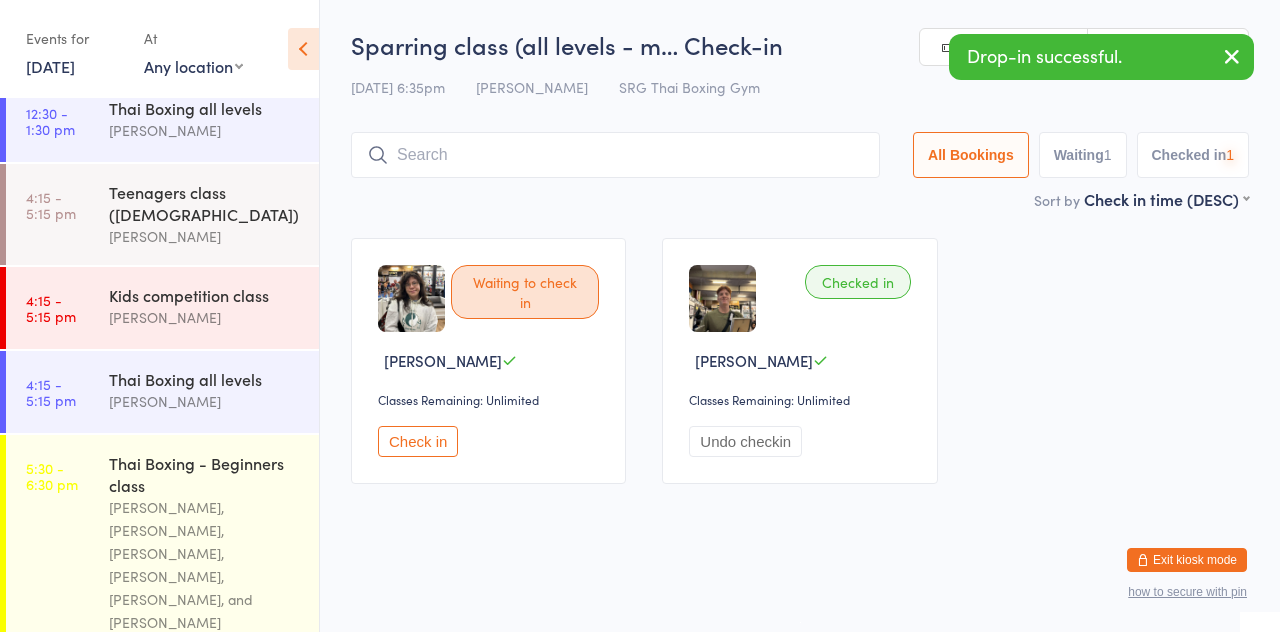 click on "10 Jul 6:35pm  Luis Regis  SRG Thai Boxing Gym" at bounding box center (800, 87) 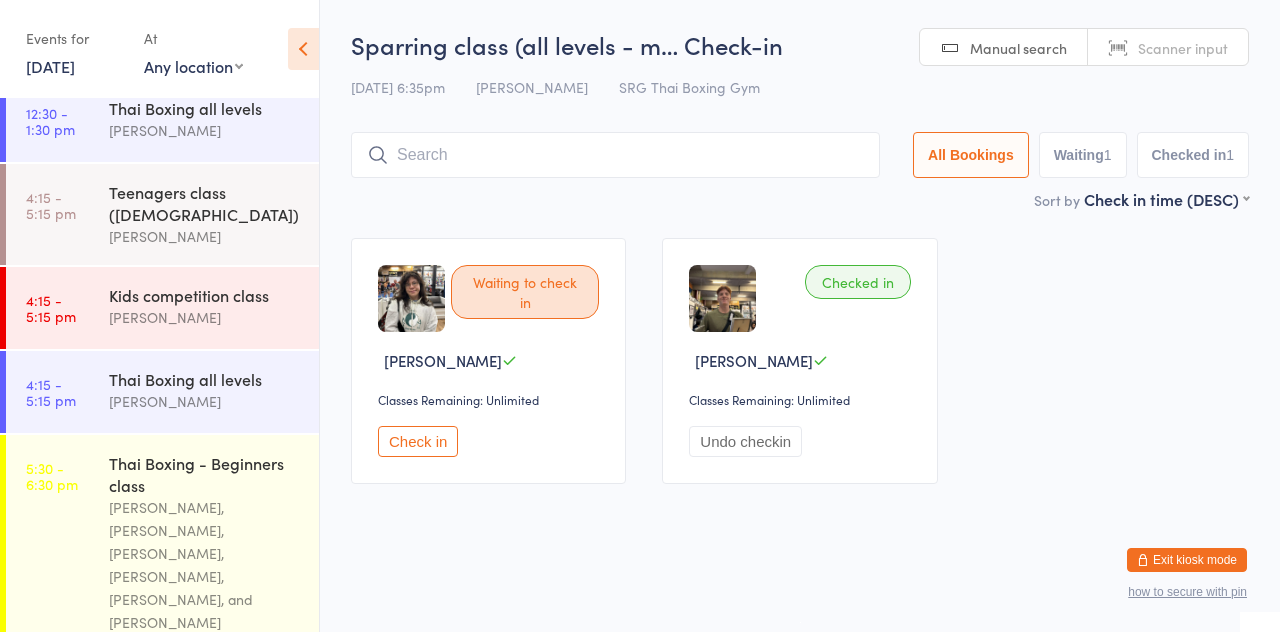 click at bounding box center [615, 155] 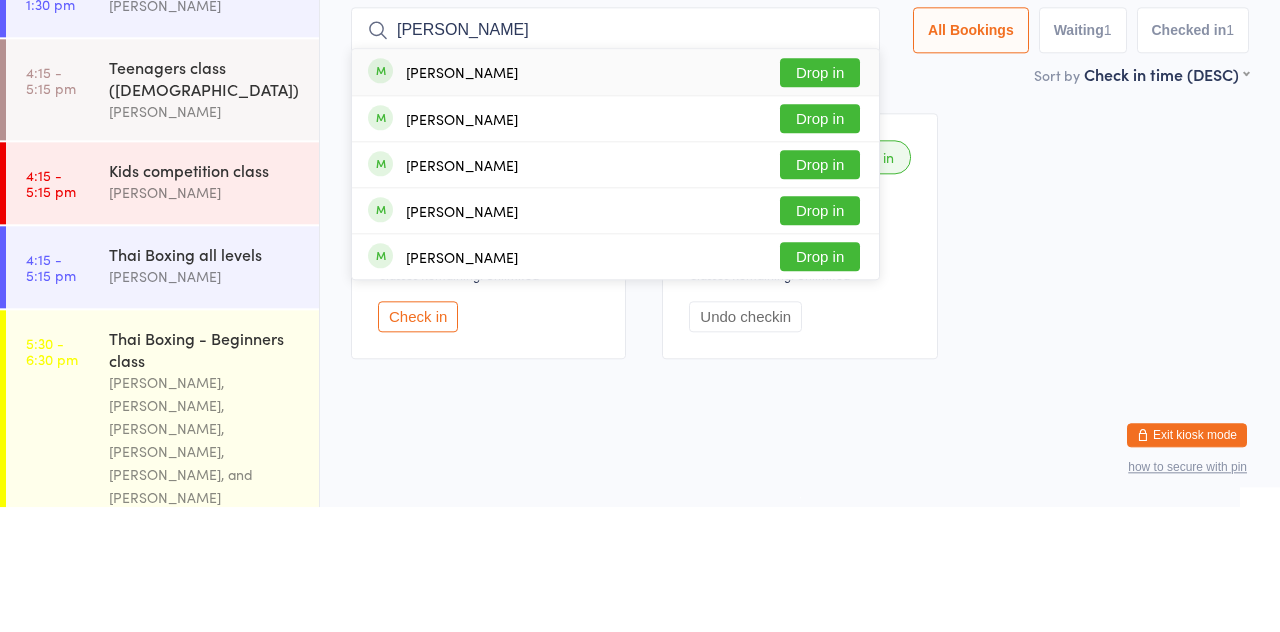 type on "Ethan b" 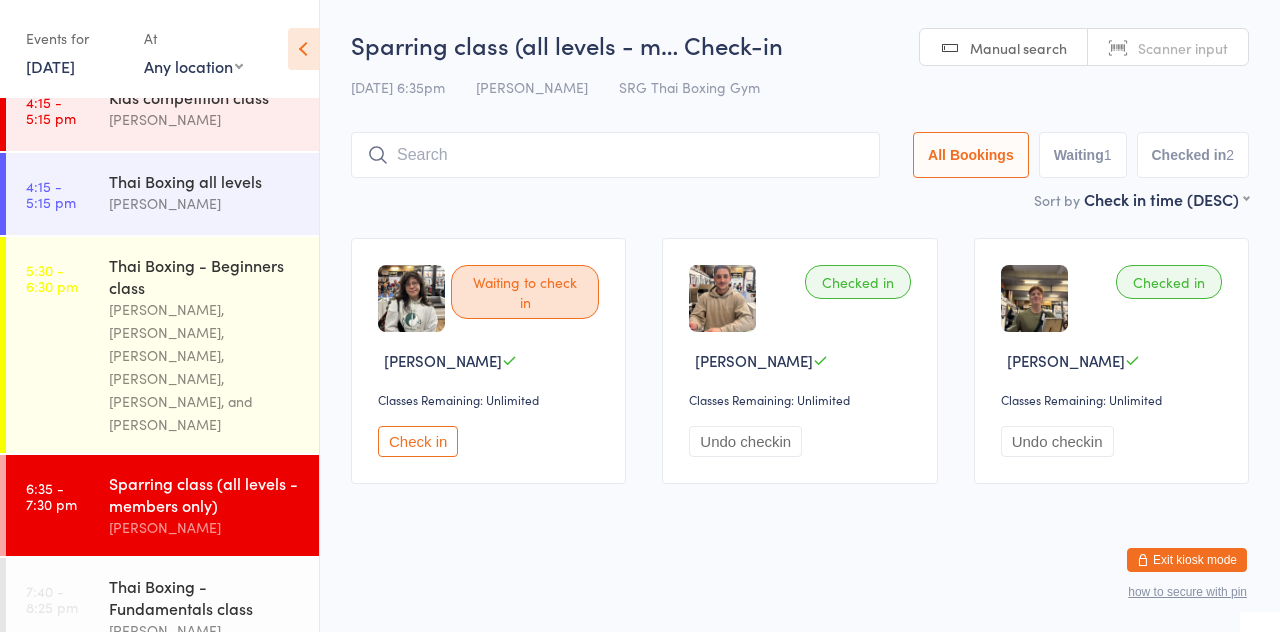 scroll, scrollTop: 474, scrollLeft: 0, axis: vertical 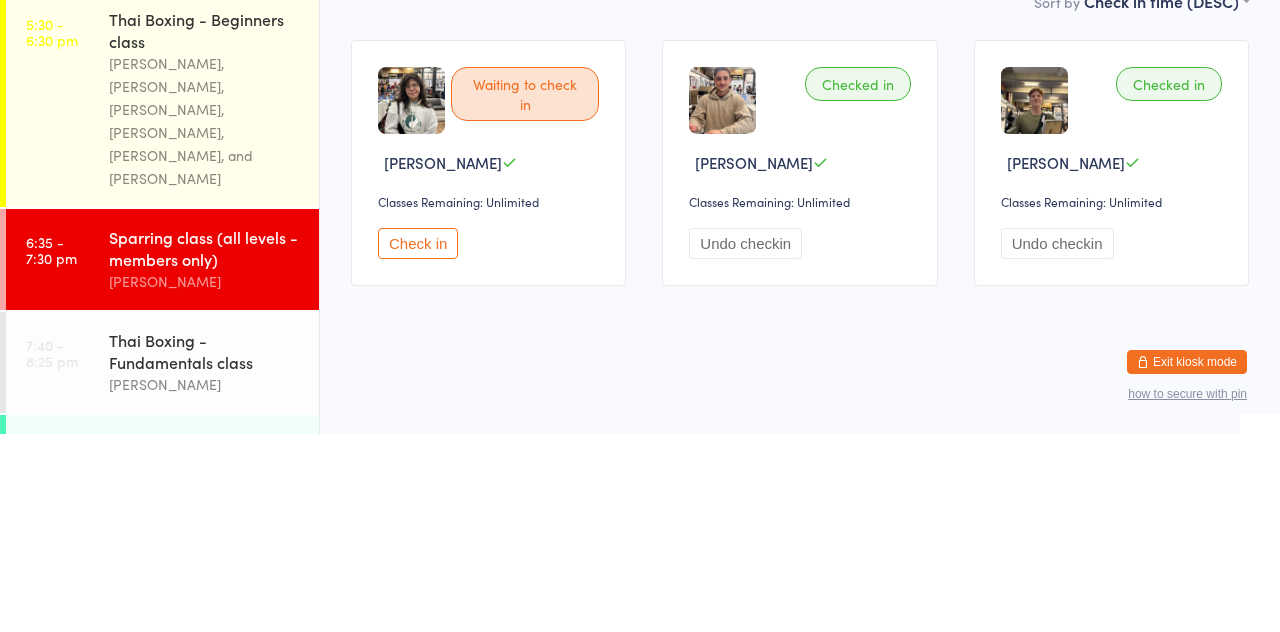 click on "Sparring class (all levels - members only)" at bounding box center [205, 446] 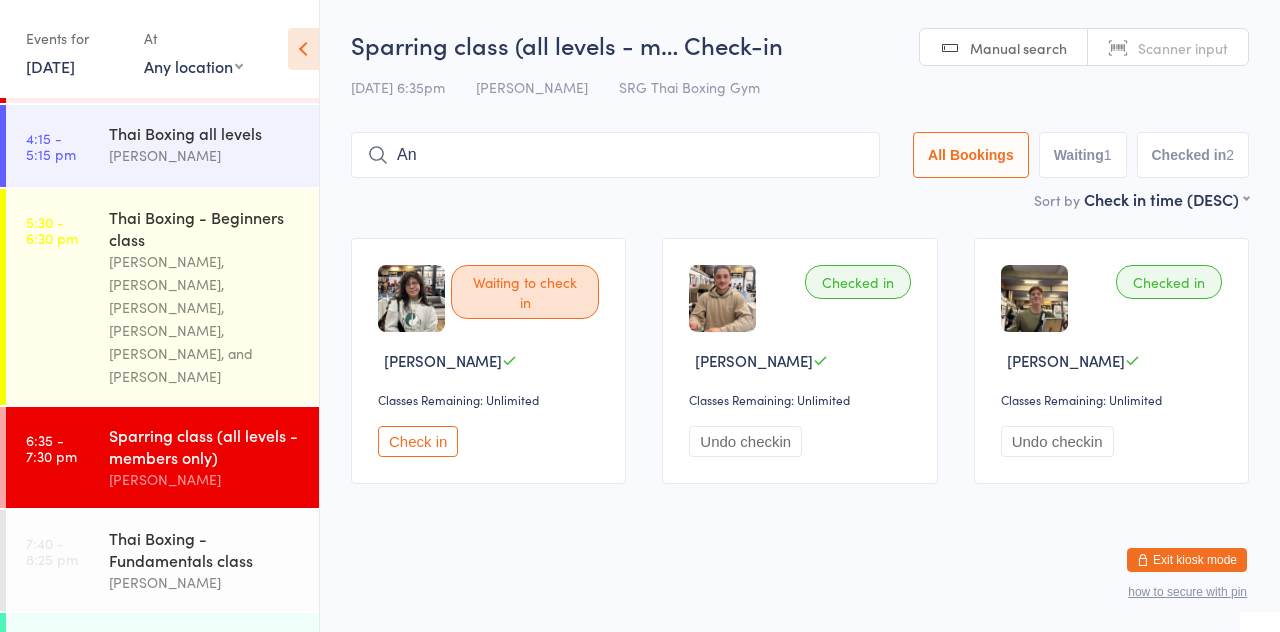 type on "An" 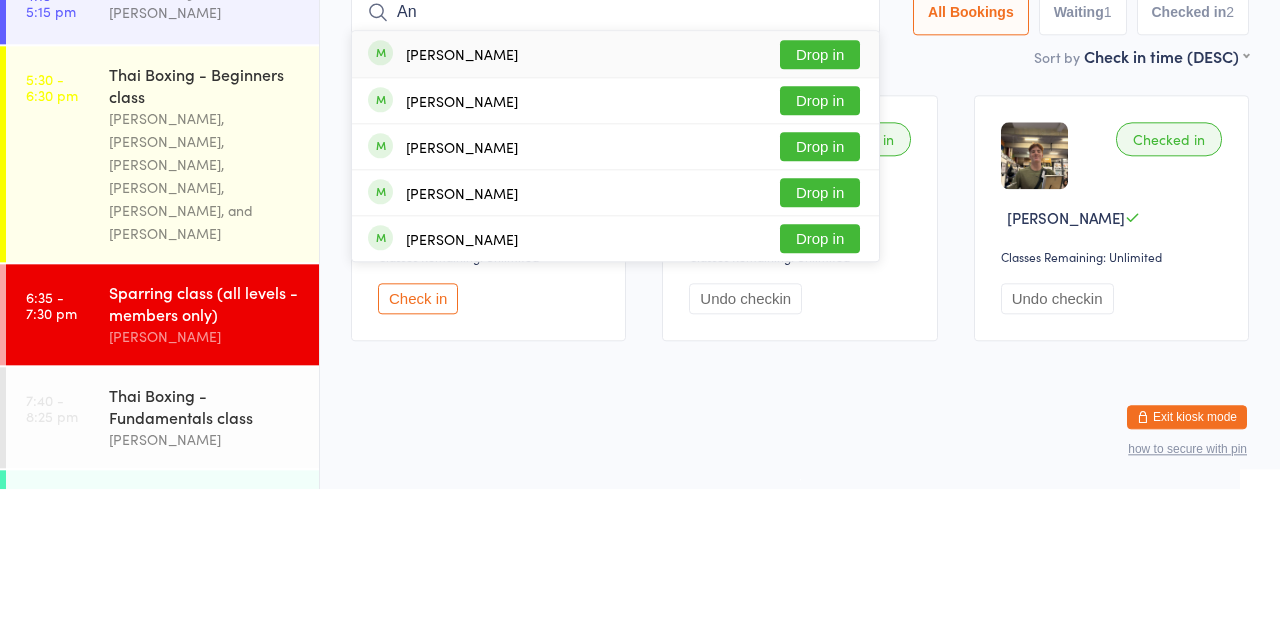 click on "Drop in" at bounding box center [820, 335] 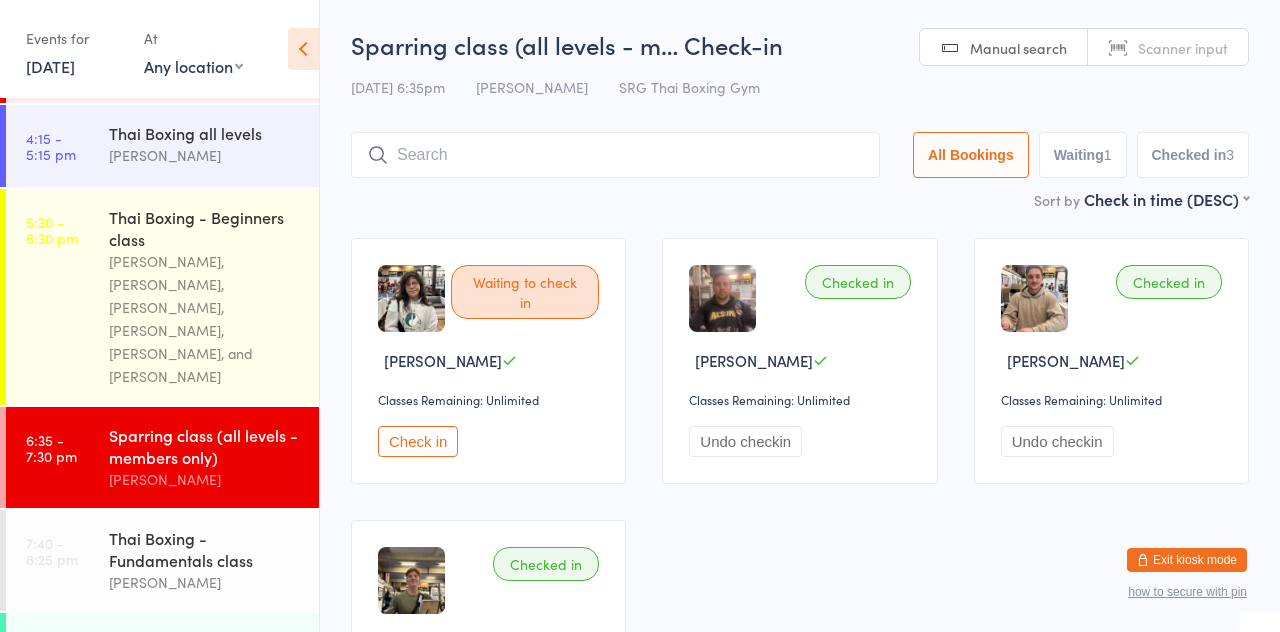 click on "Sparring class (all levels - m… Check-in 10 Jul 6:35pm  Luis Regis  SRG Thai Boxing Gym  Manual search Scanner input All Bookings Waiting  1 Checked in  3 Sort by   Check in time (DESC) First name (ASC) First name (DESC) Last name (ASC) Last name (DESC) Check in time (ASC) Check in time (DESC) Rank (ASC) Rank (DESC) Waiting to check in Rebecca Currie  Classes Remaining: Unlimited   Check in Checked in Andres Mera  Classes Remaining: Unlimited   Undo checkin Checked in Ethan Blumenthal  Classes Remaining: Unlimited   Undo checkin Checked in Curtis Reid  Classes Remaining: Unlimited   Undo checkin" at bounding box center [800, 406] 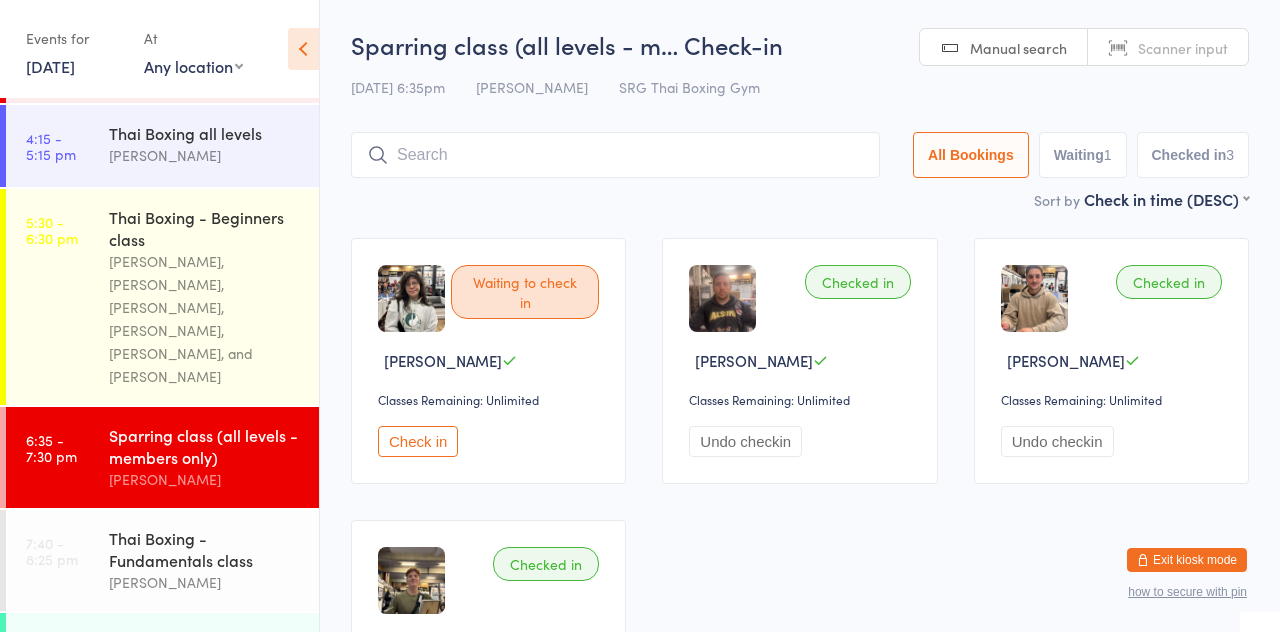 click at bounding box center [615, 155] 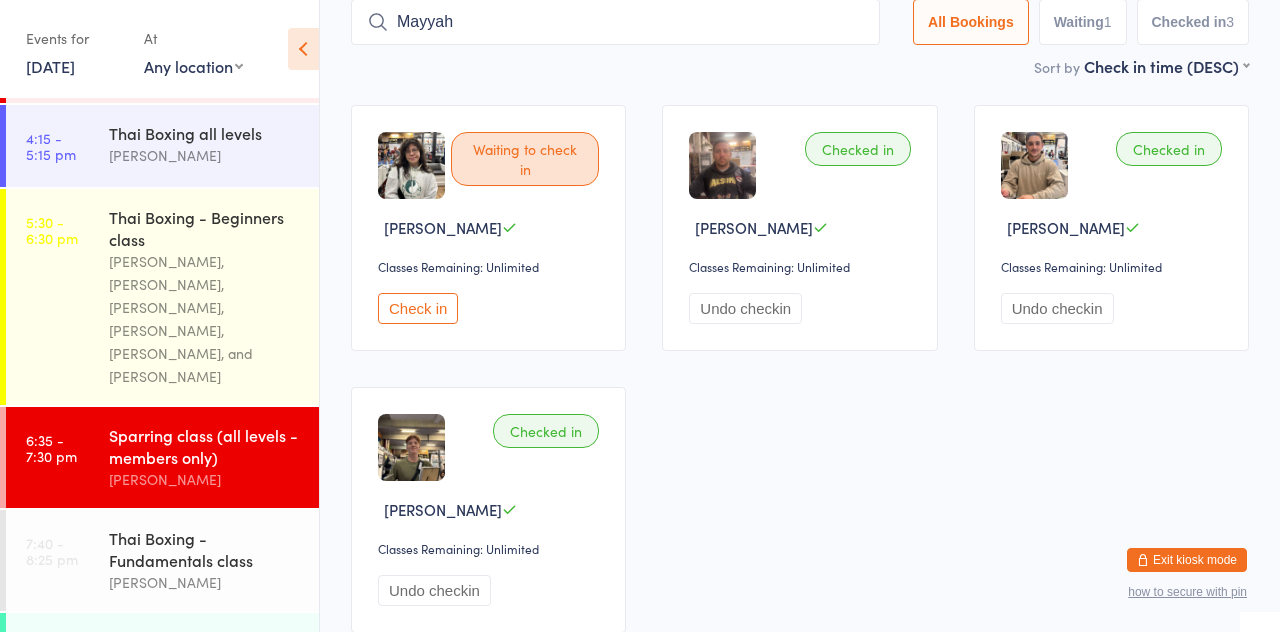 type on "Mayyah" 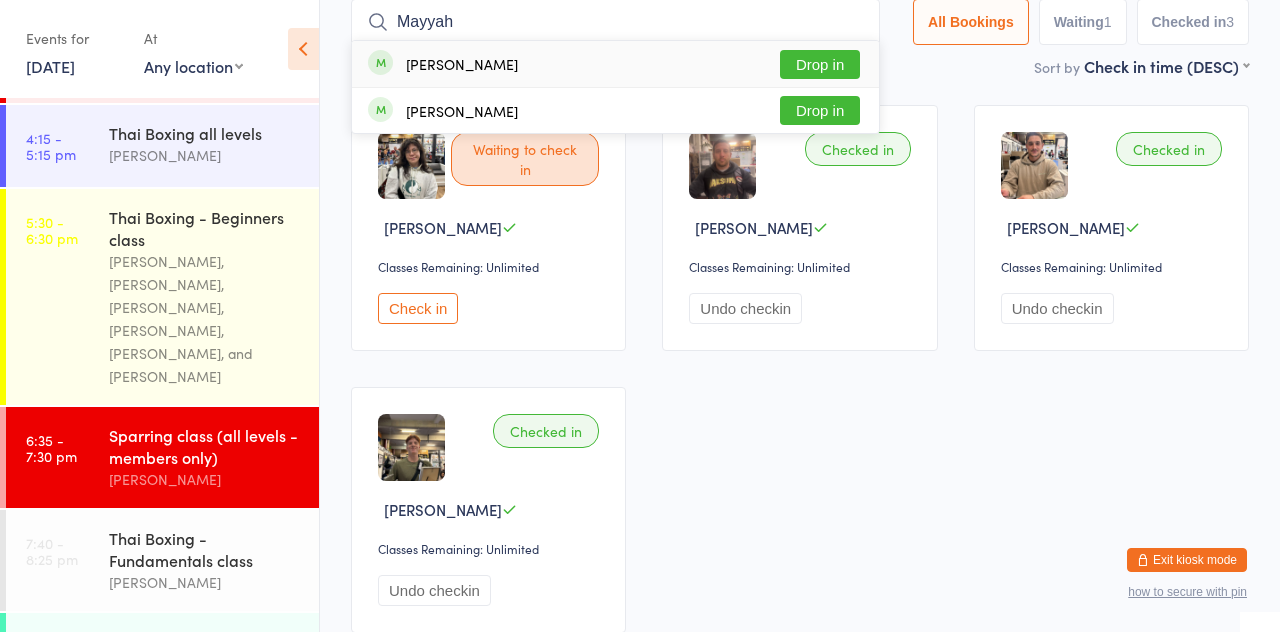 click on "Drop in" at bounding box center [820, 64] 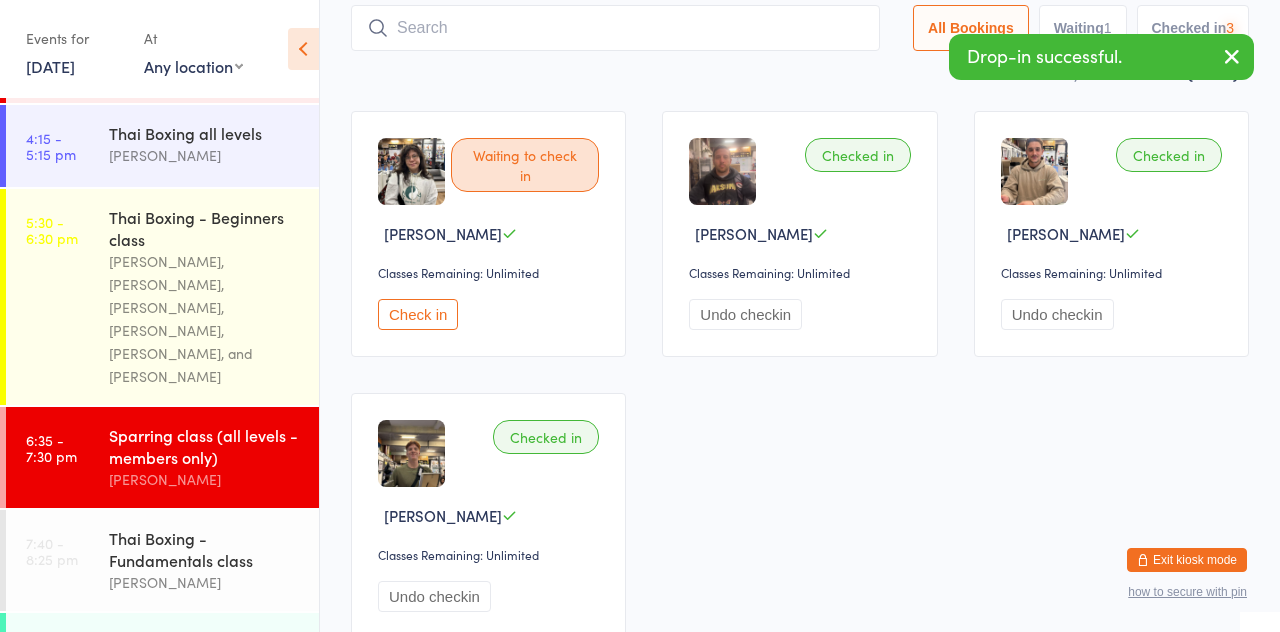 scroll, scrollTop: 26, scrollLeft: 0, axis: vertical 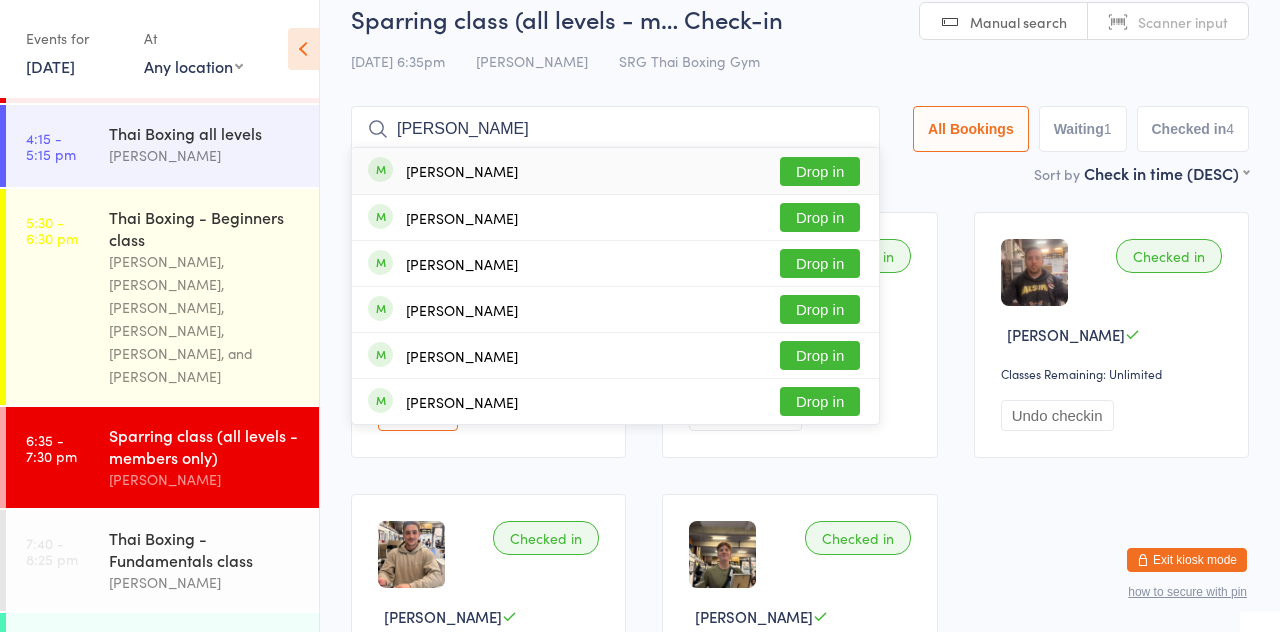 type on "Claire" 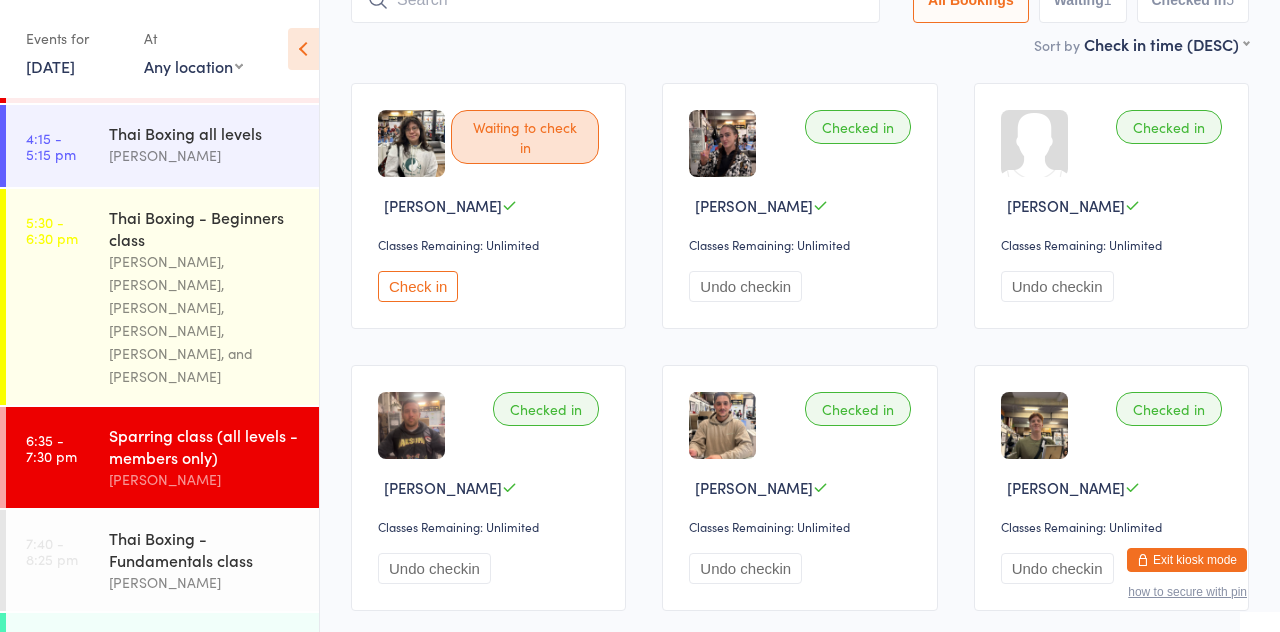 scroll, scrollTop: 156, scrollLeft: 0, axis: vertical 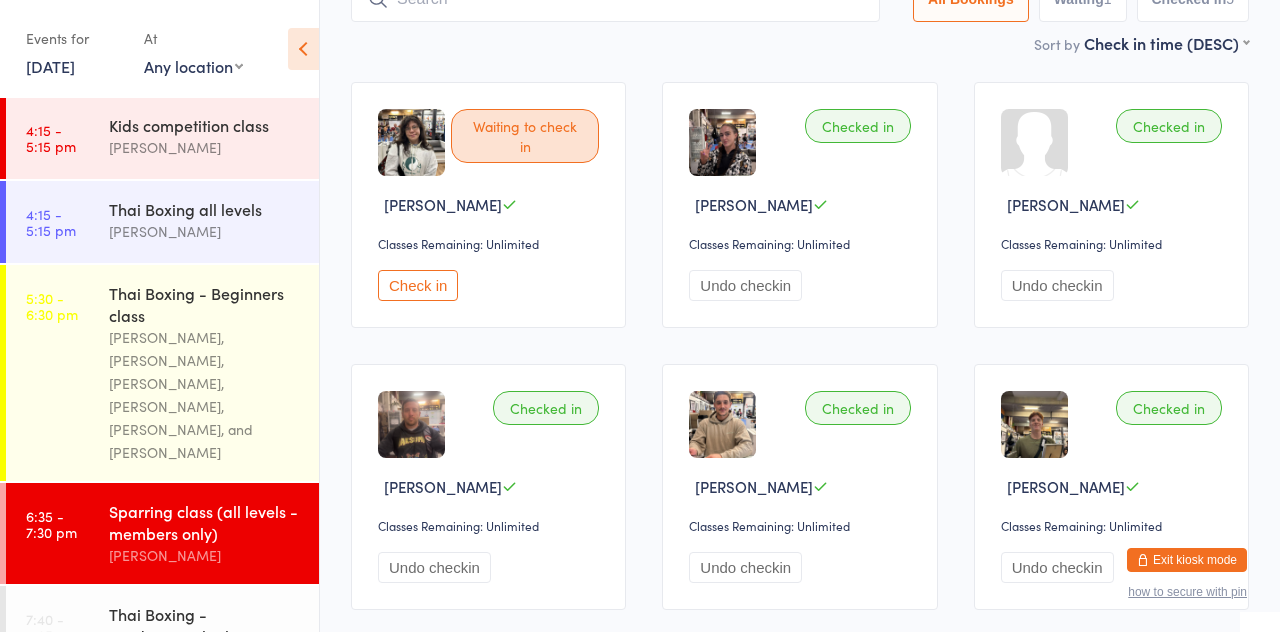click on "[PERSON_NAME], [PERSON_NAME], [PERSON_NAME], [PERSON_NAME], [PERSON_NAME], and [PERSON_NAME]" at bounding box center [205, 395] 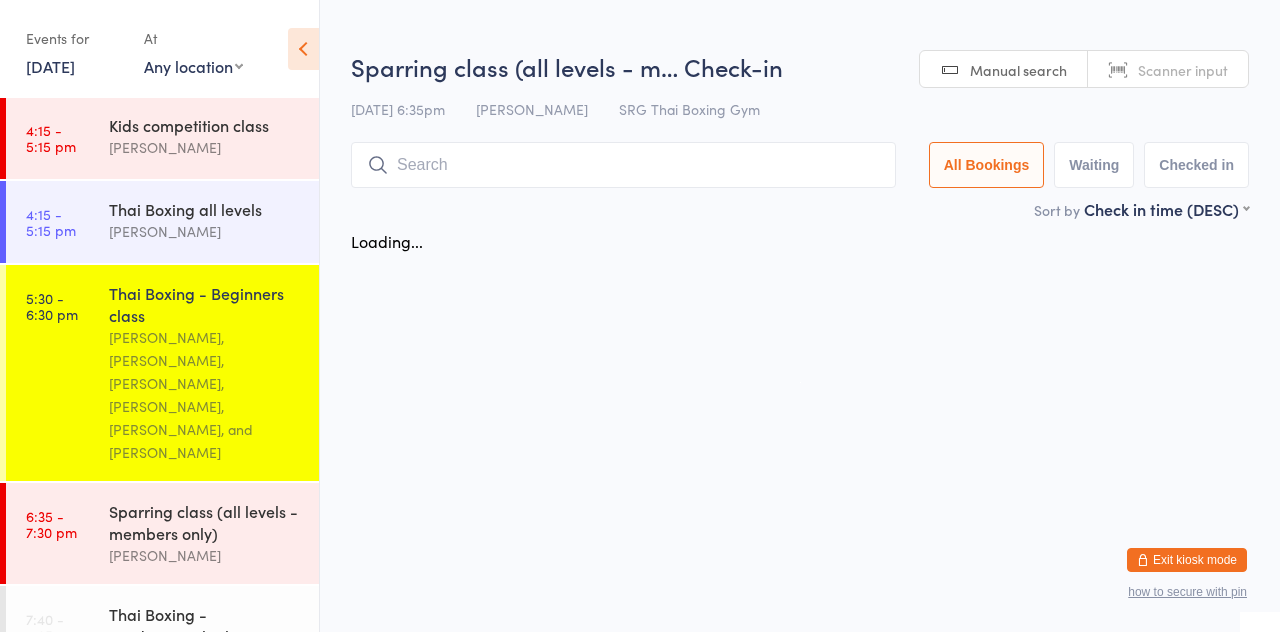 scroll, scrollTop: 0, scrollLeft: 0, axis: both 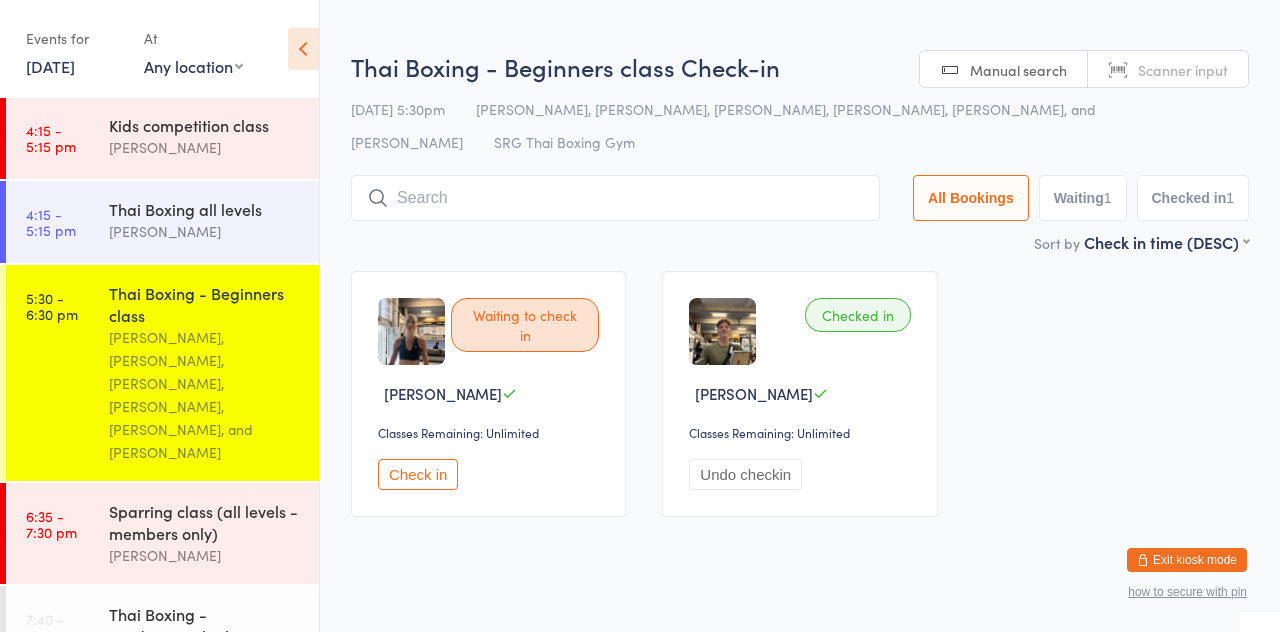 click at bounding box center (615, 198) 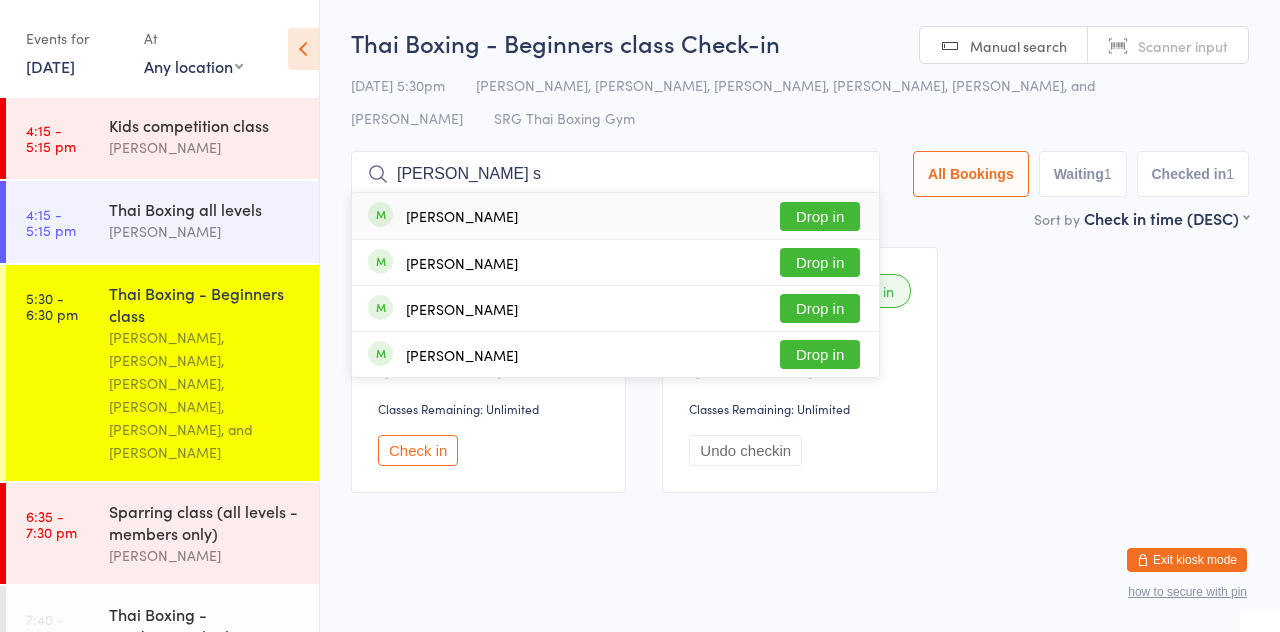scroll, scrollTop: 2, scrollLeft: 0, axis: vertical 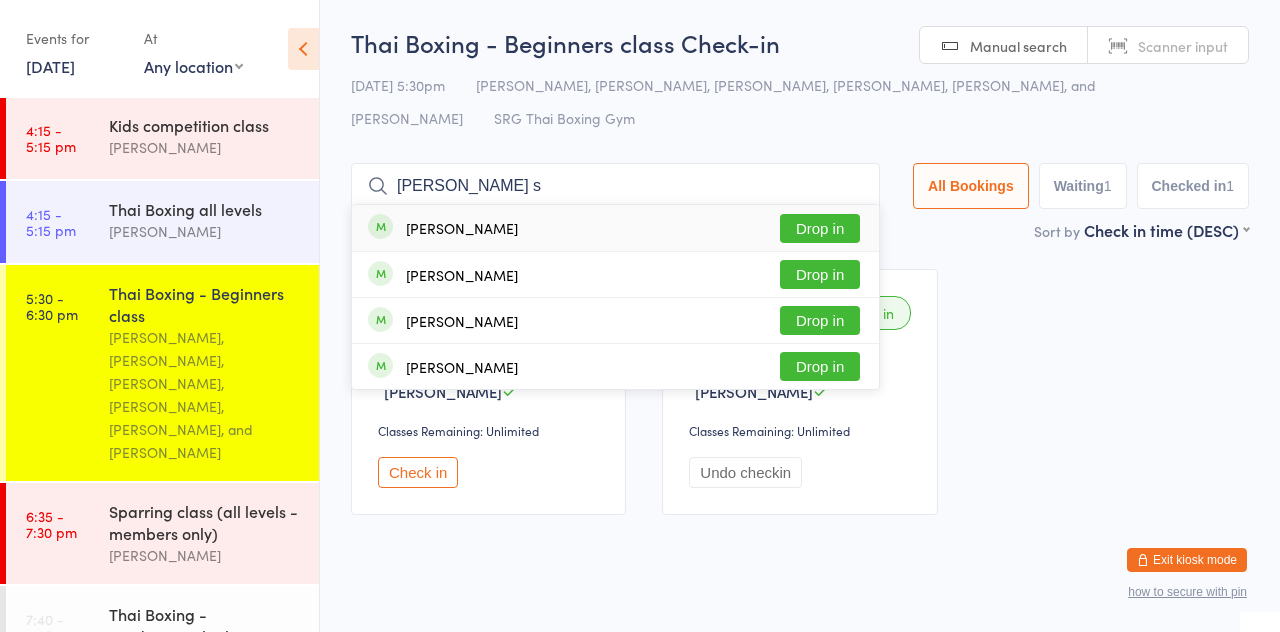 type on "Polly s" 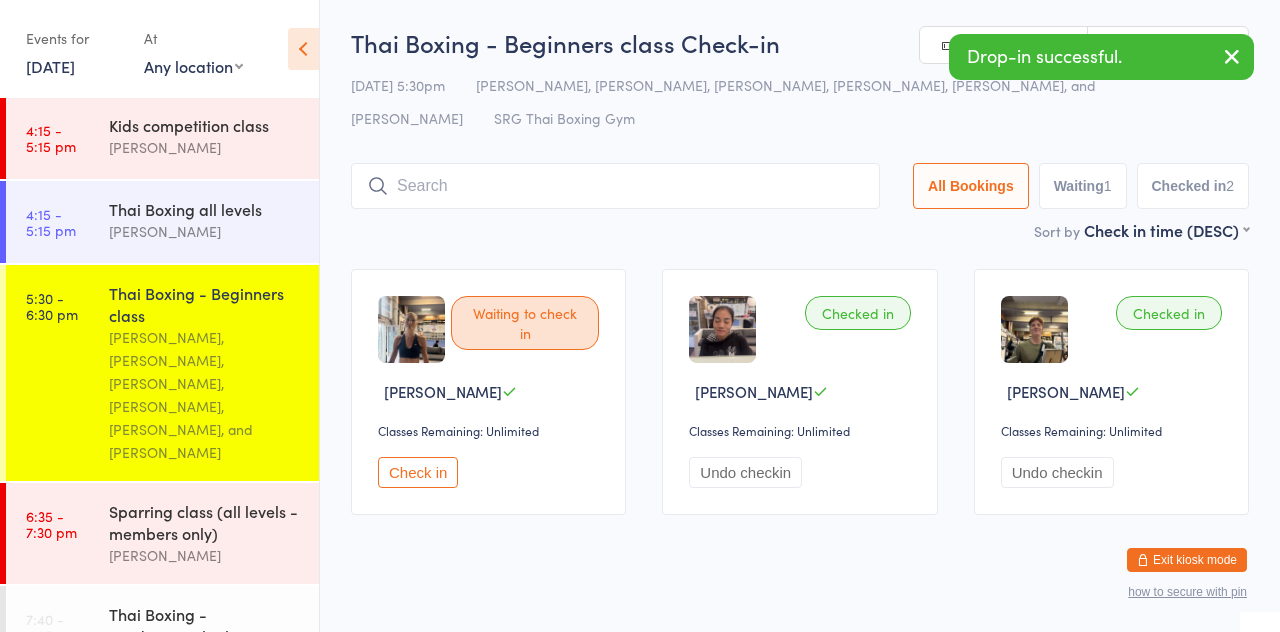 click on "Sparring class (all levels - members only)" at bounding box center (205, 522) 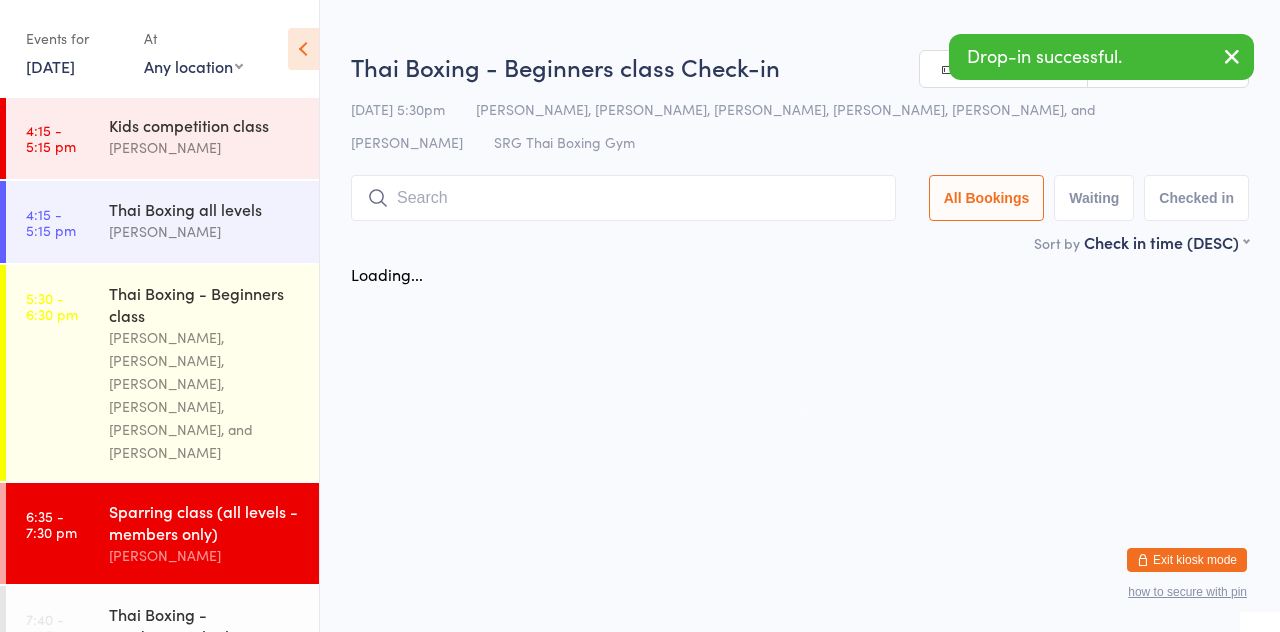 scroll, scrollTop: 0, scrollLeft: 0, axis: both 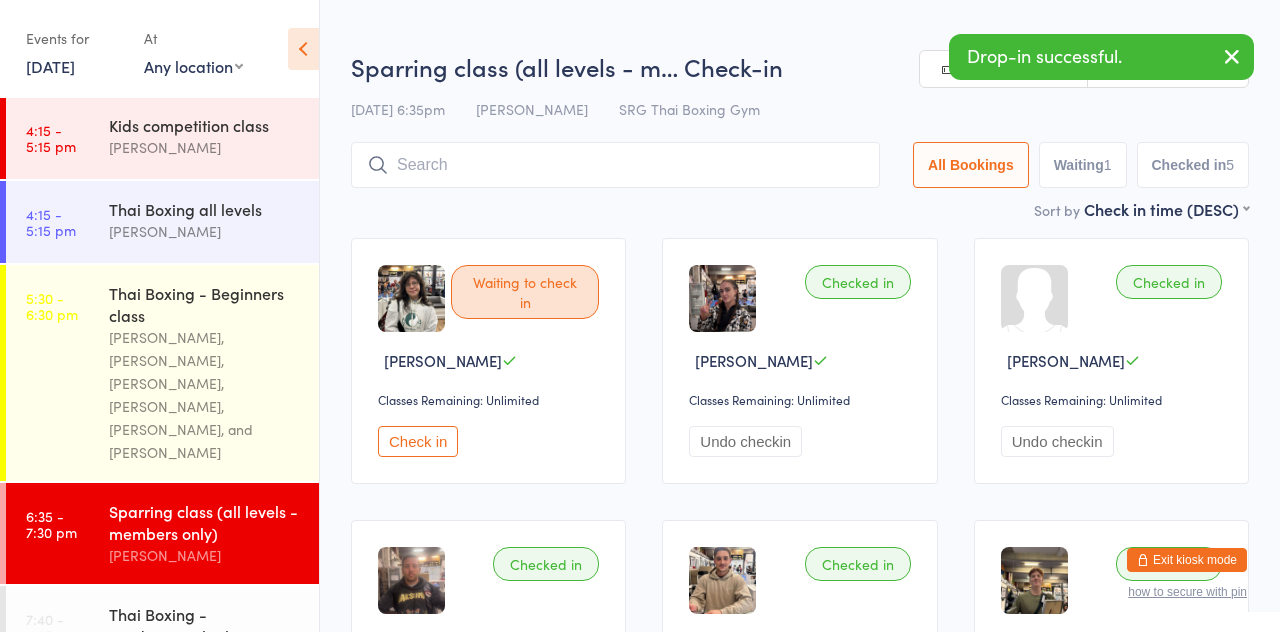click at bounding box center (615, 165) 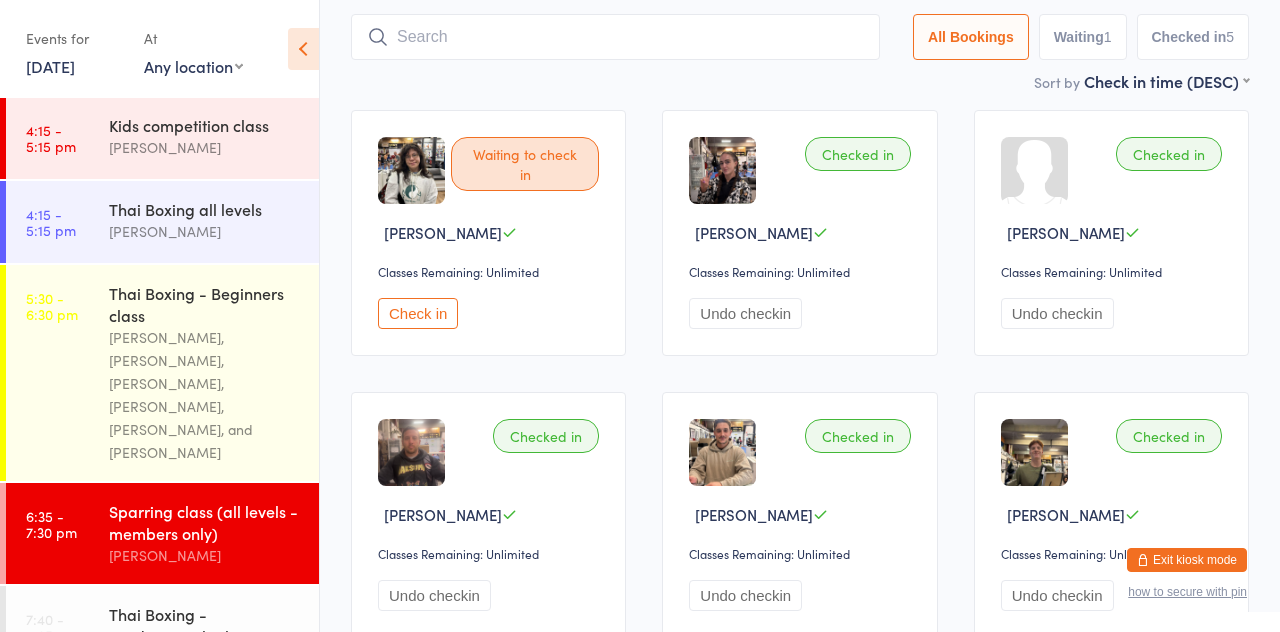 scroll, scrollTop: 143, scrollLeft: 0, axis: vertical 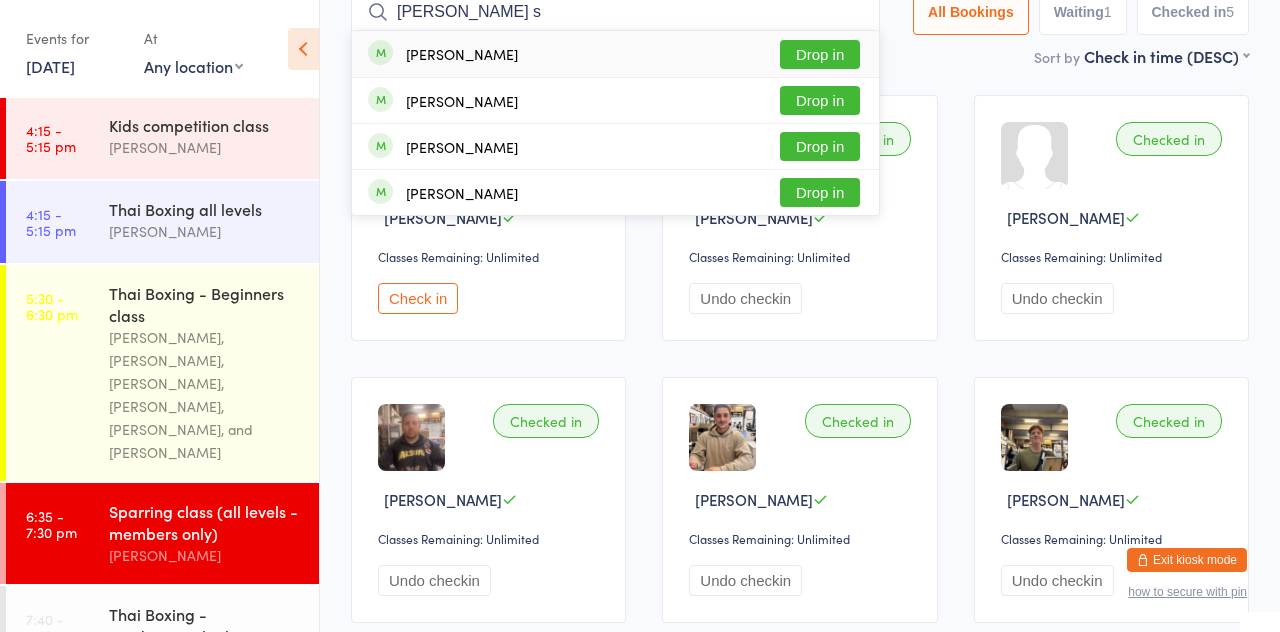 type on "Polly s" 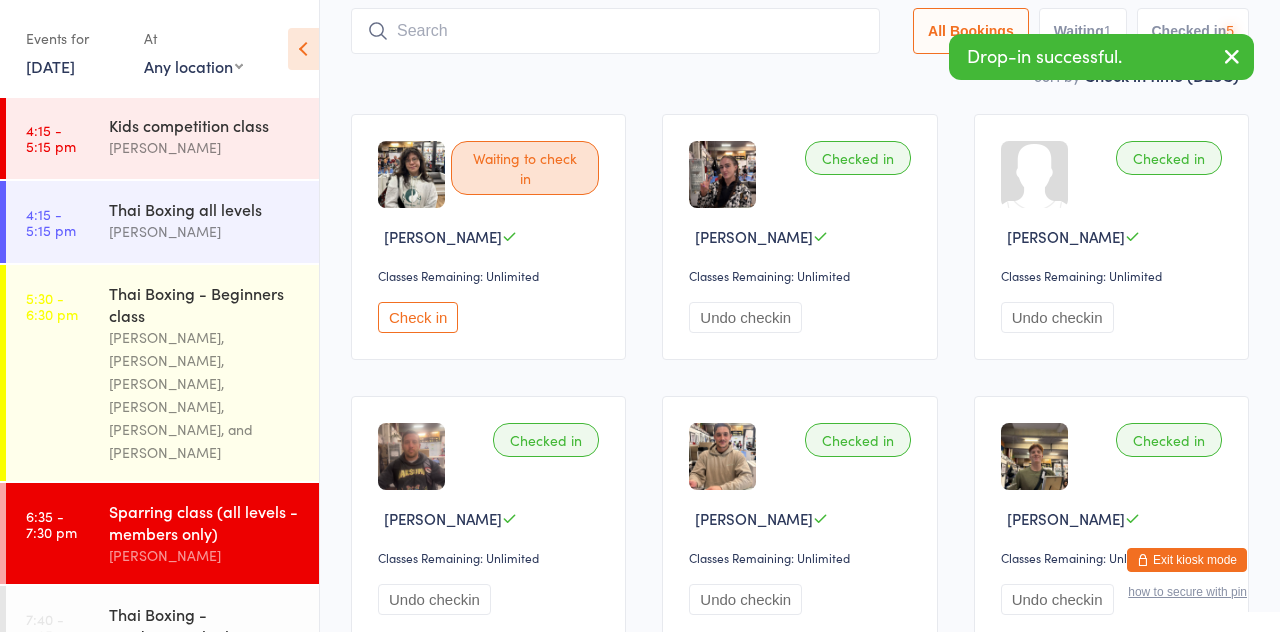 scroll, scrollTop: 26, scrollLeft: 0, axis: vertical 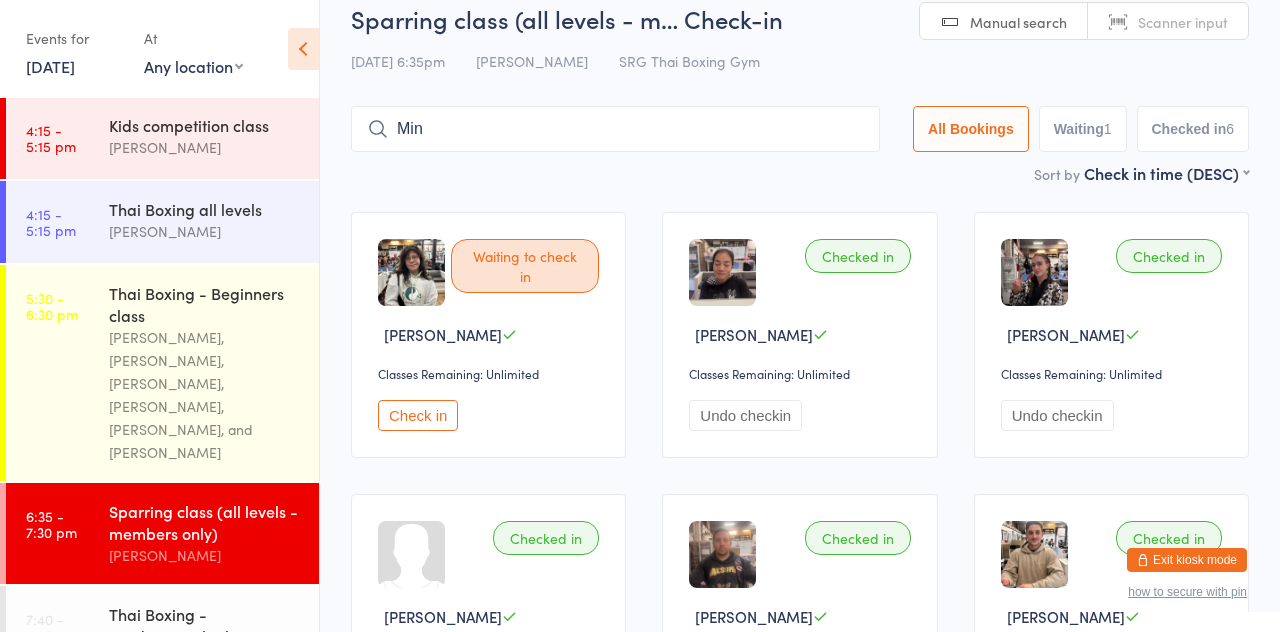 type on "Mina" 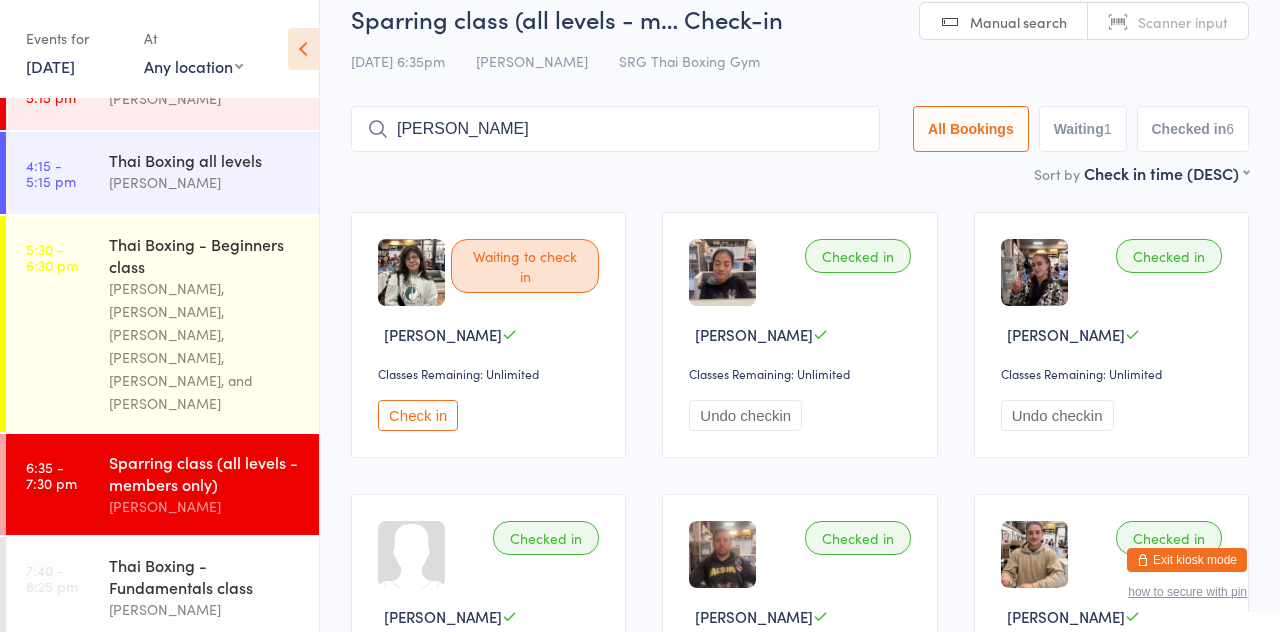scroll, scrollTop: 474, scrollLeft: 0, axis: vertical 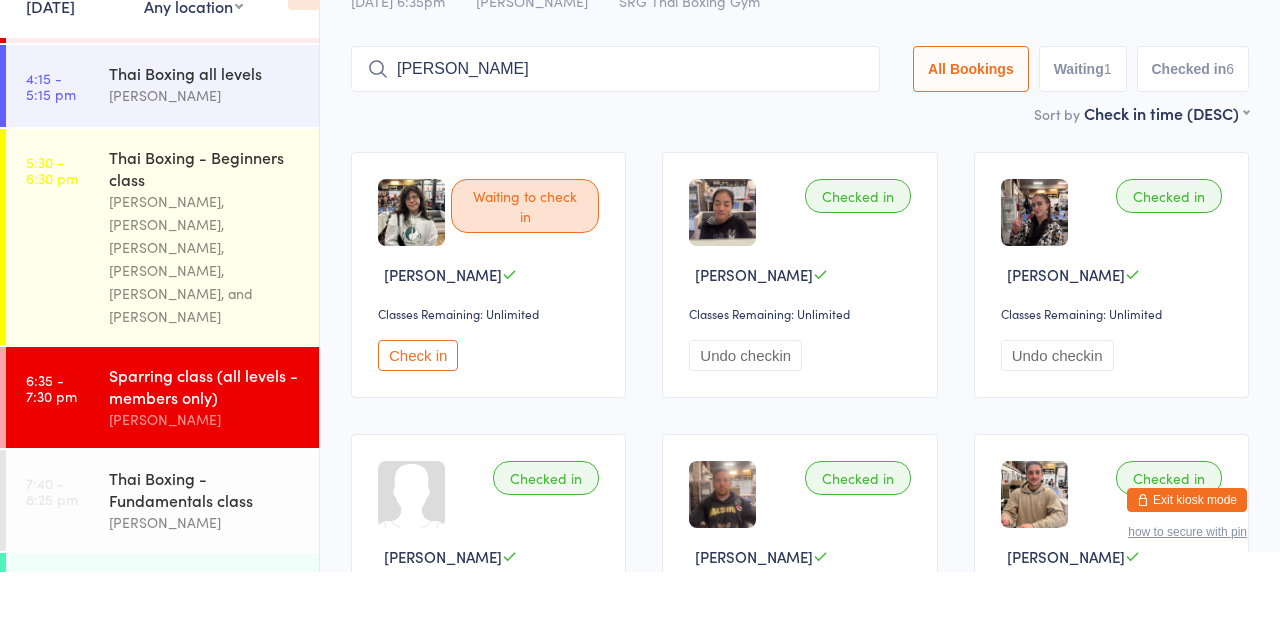 click on "[PERSON_NAME], [PERSON_NAME], [PERSON_NAME], [PERSON_NAME], [PERSON_NAME], and [PERSON_NAME]" at bounding box center (205, 319) 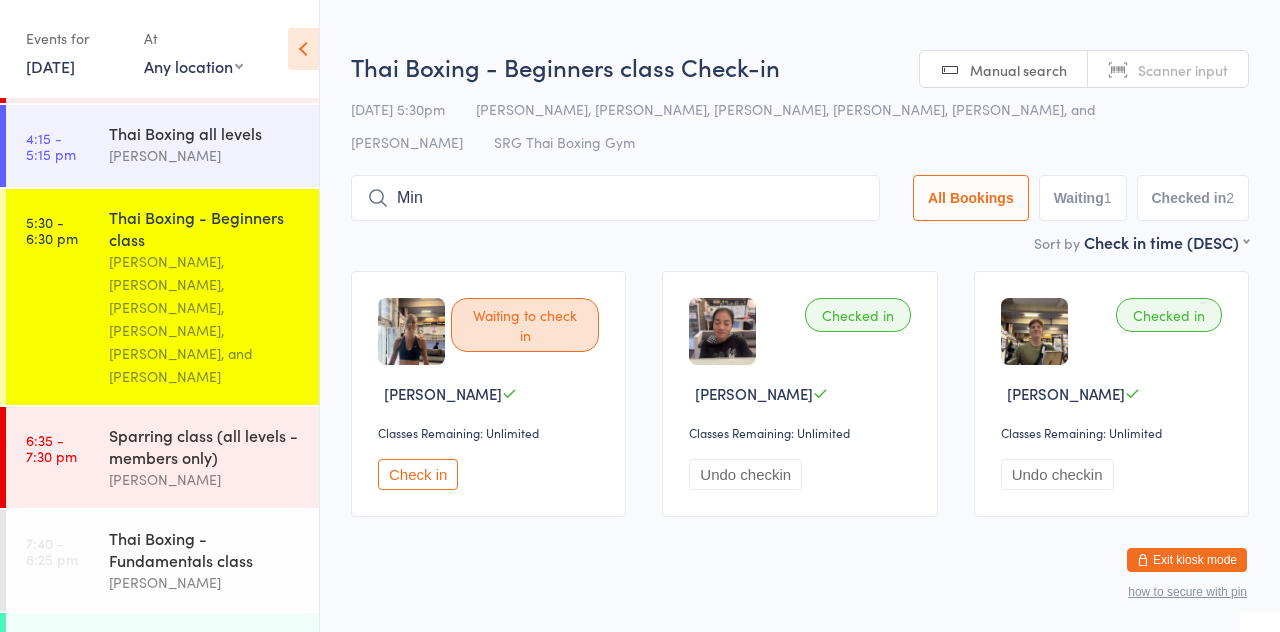 type on "Mina" 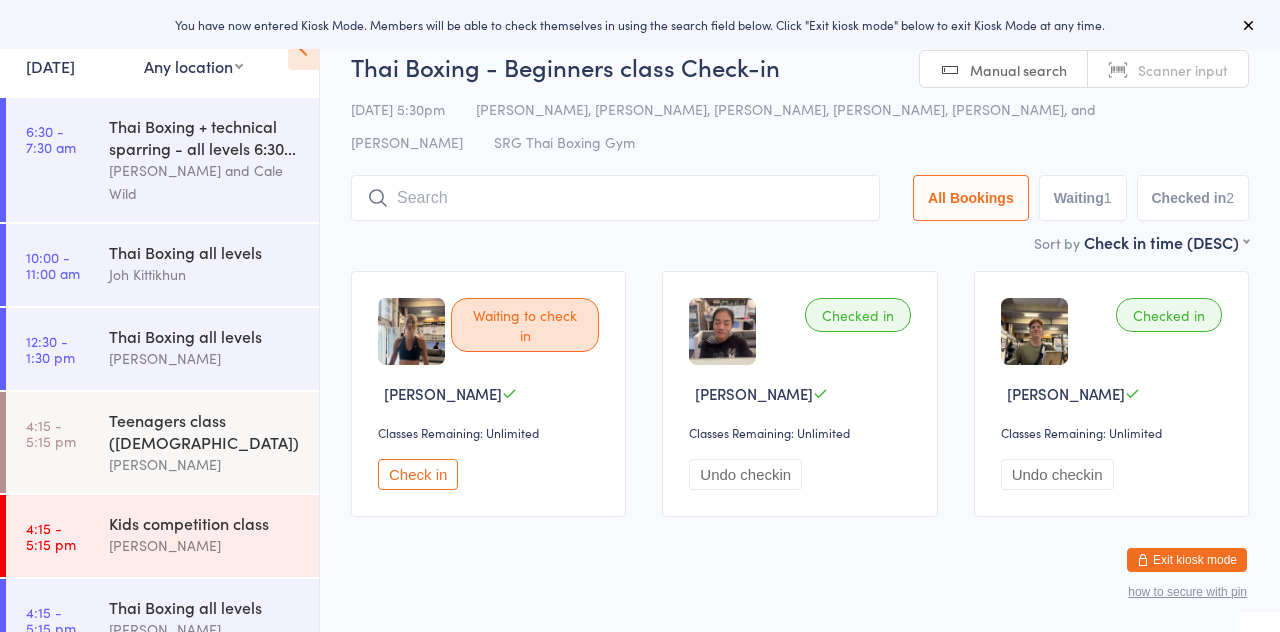 scroll, scrollTop: 0, scrollLeft: 0, axis: both 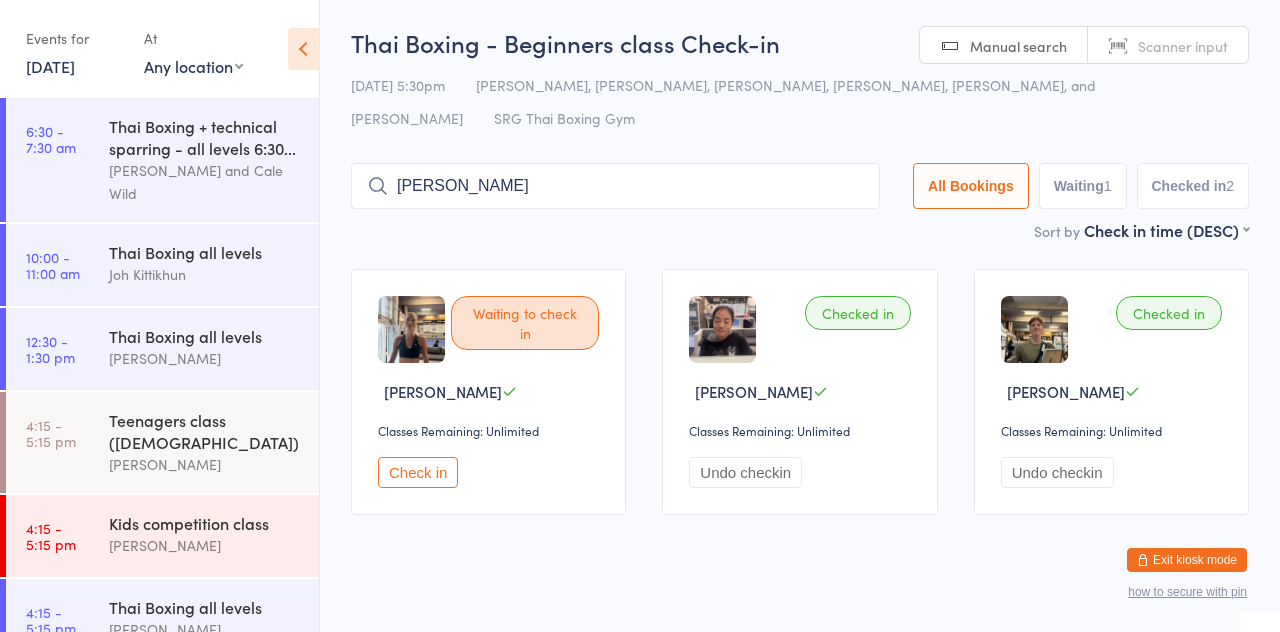 type on "Mina" 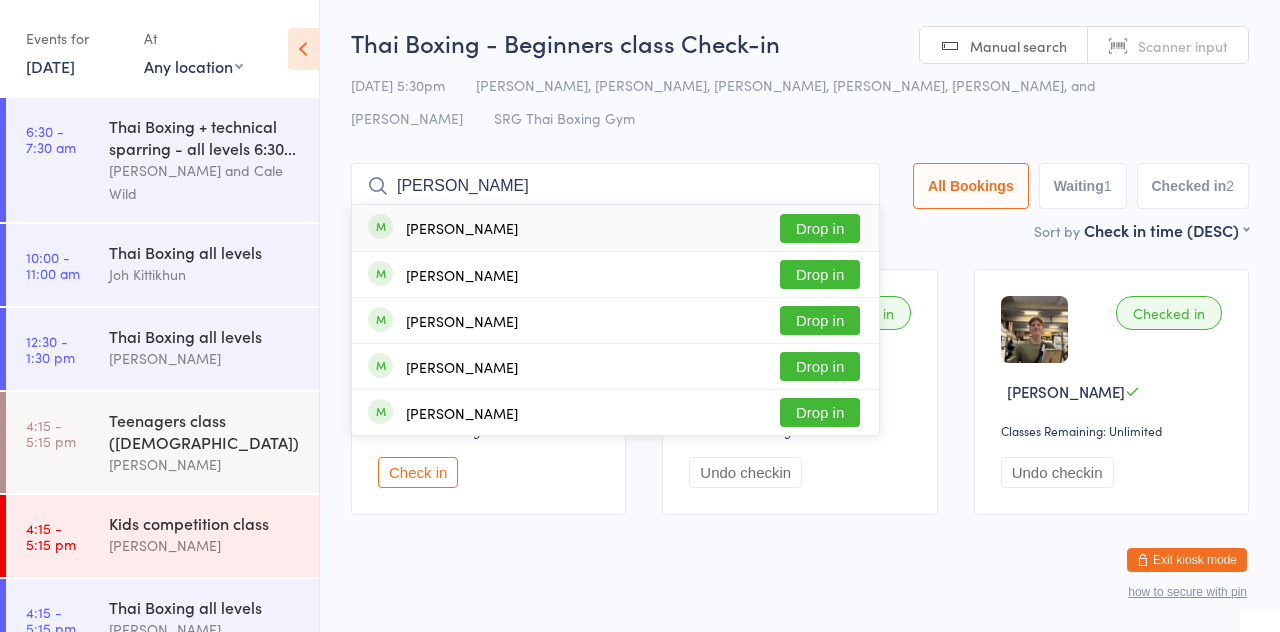 click on "Drop in" at bounding box center (820, 228) 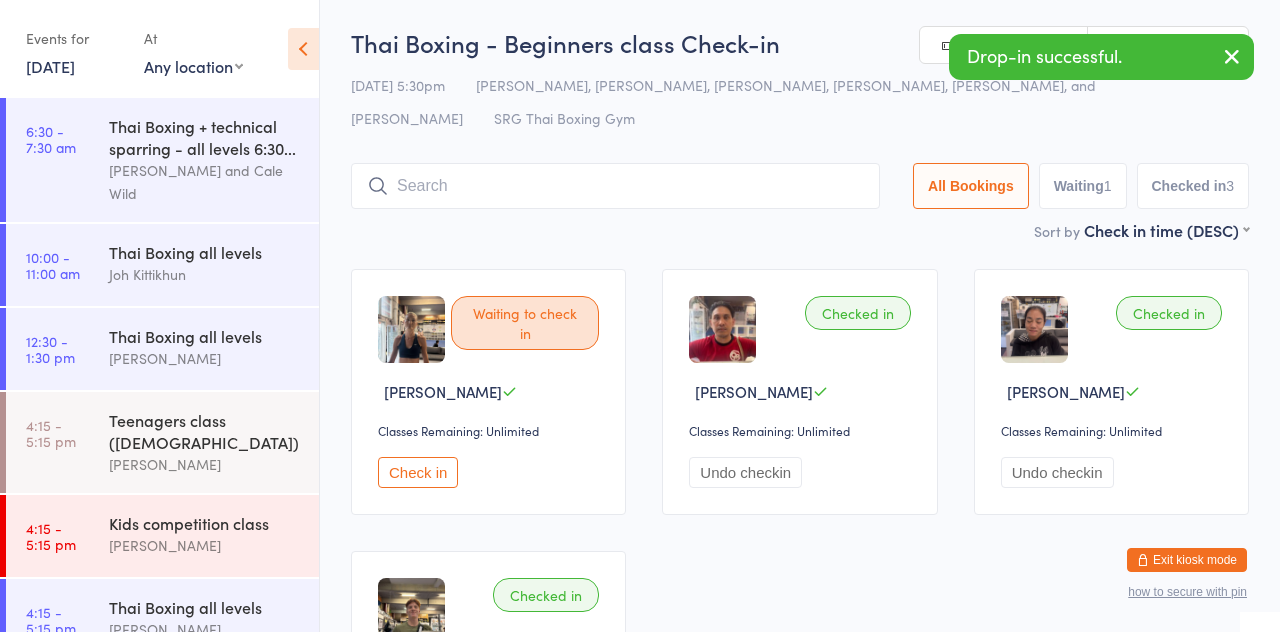 click on "Sort by   Check in time (DESC) First name (ASC) First name (DESC) Last name (ASC) Last name (DESC) Check in time (ASC) Check in time (DESC) Rank (ASC) Rank (DESC)" at bounding box center (800, 230) 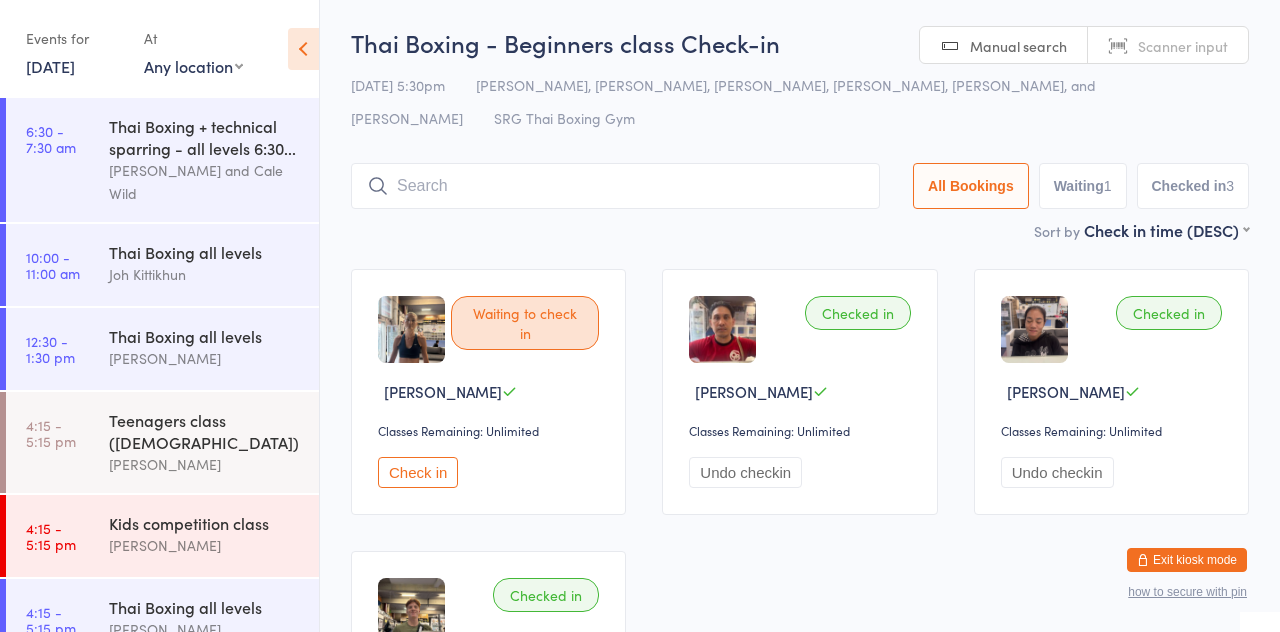 click at bounding box center (615, 186) 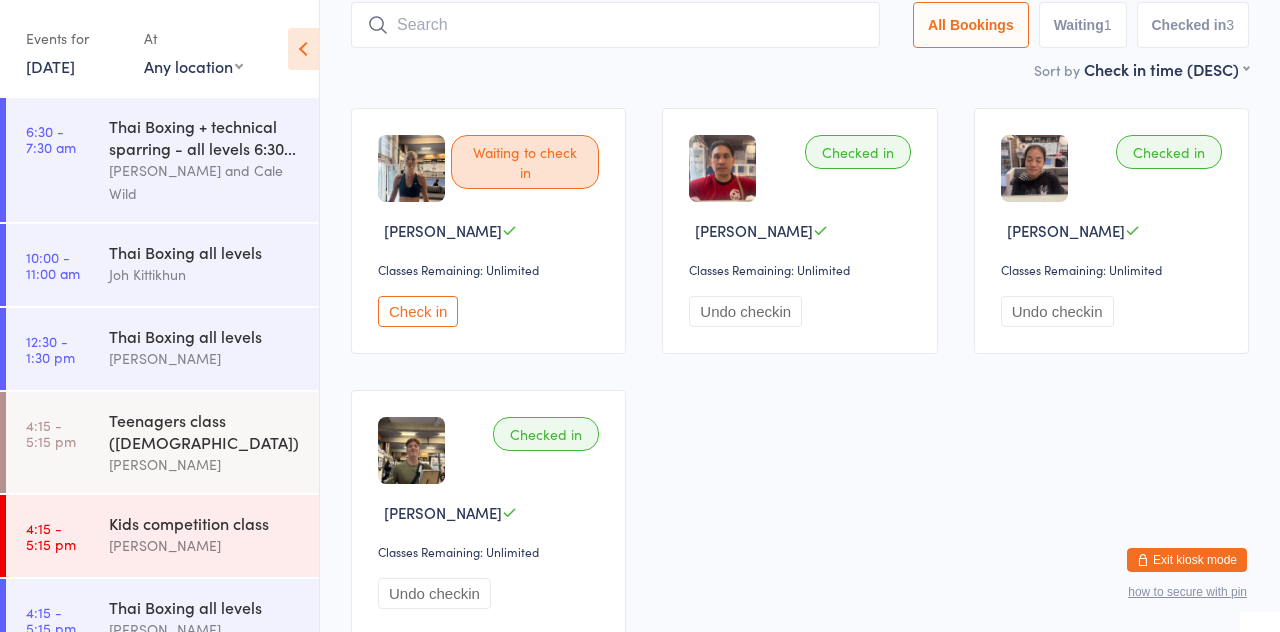 scroll, scrollTop: 166, scrollLeft: 0, axis: vertical 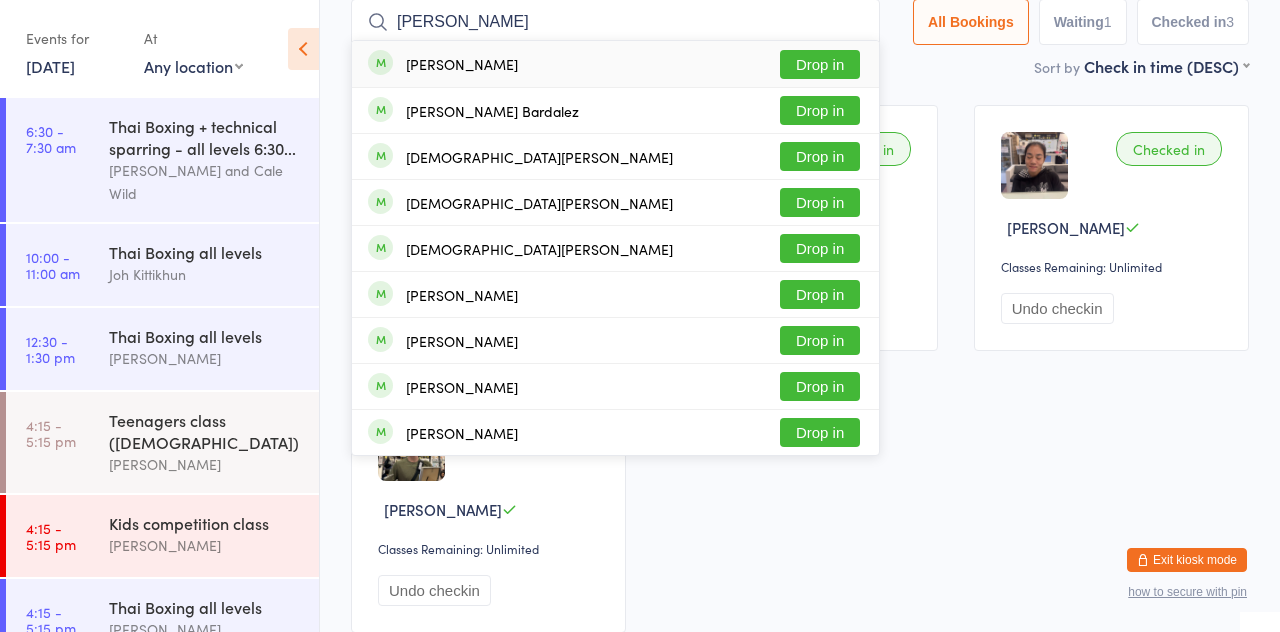type on "Sebastian barr" 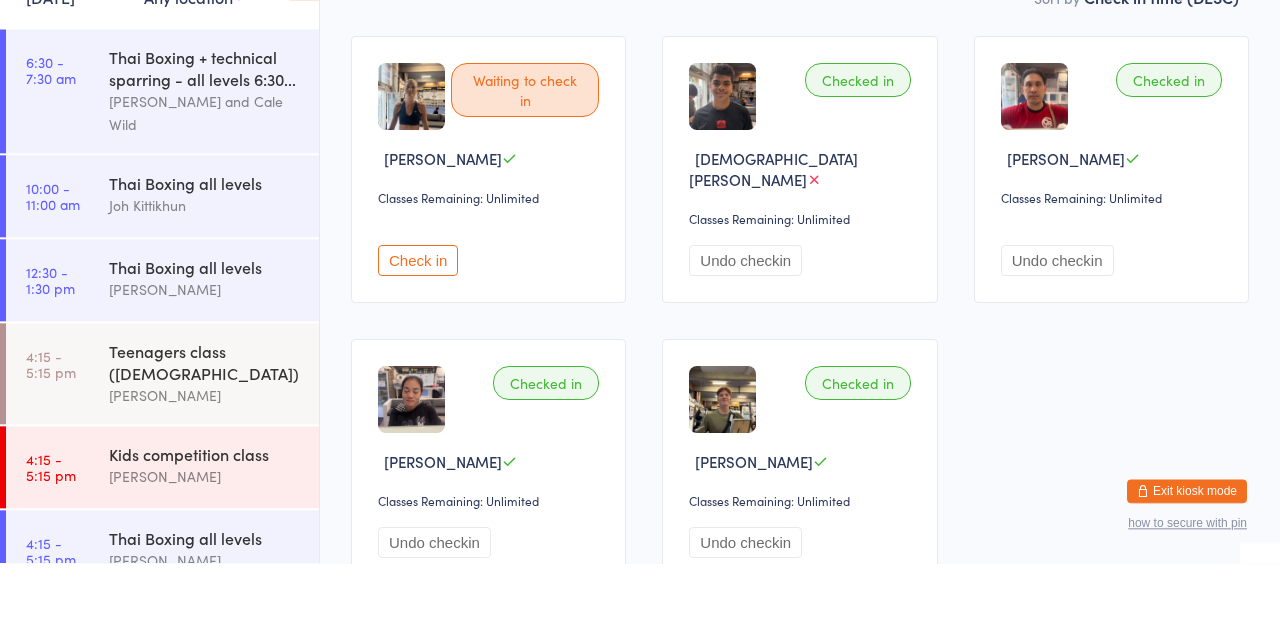 scroll, scrollTop: 166, scrollLeft: 0, axis: vertical 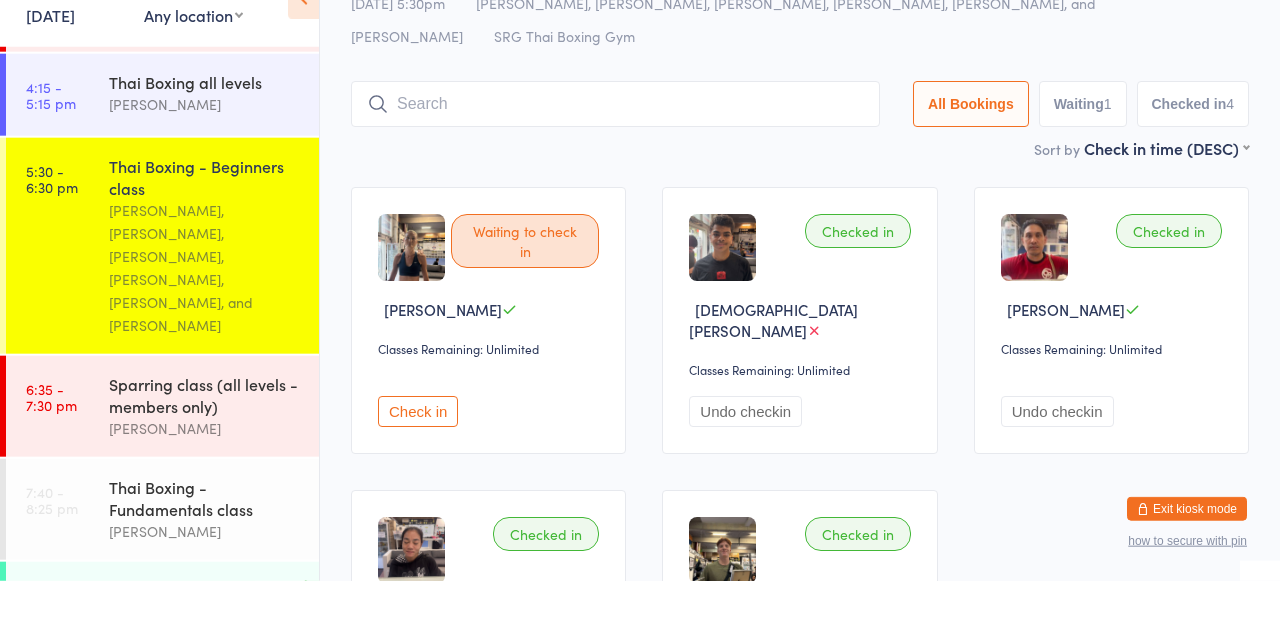 click on "[PERSON_NAME], [PERSON_NAME], [PERSON_NAME], [PERSON_NAME], [PERSON_NAME], and [PERSON_NAME]" at bounding box center (205, 319) 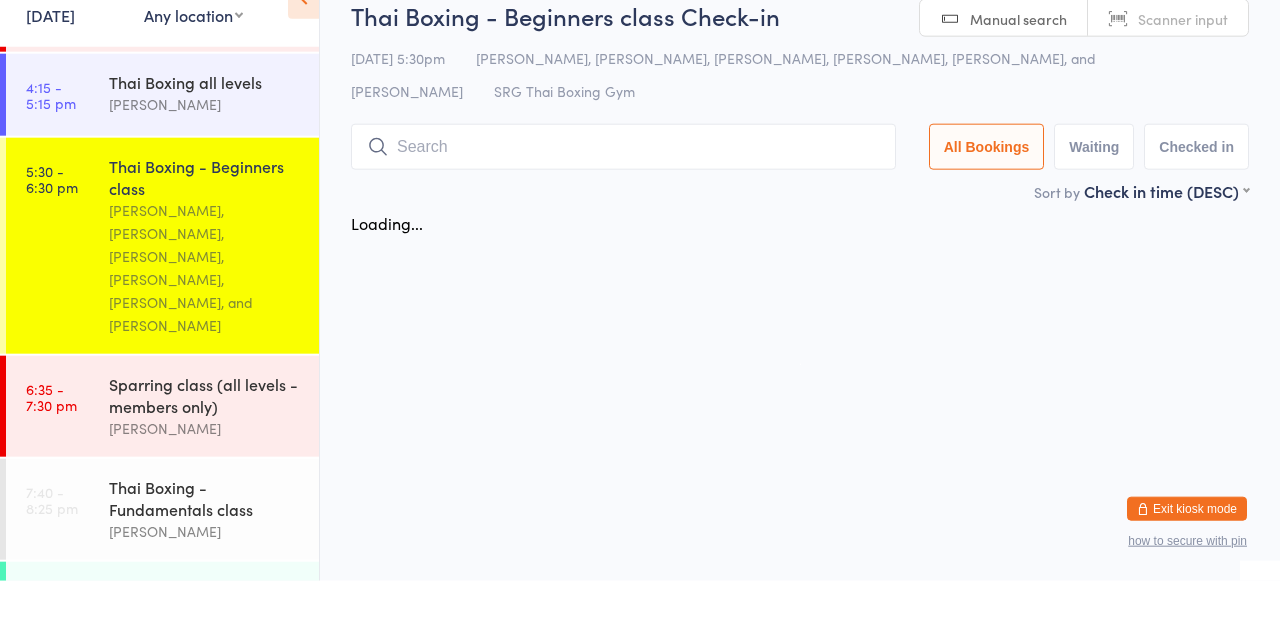 scroll, scrollTop: 0, scrollLeft: 0, axis: both 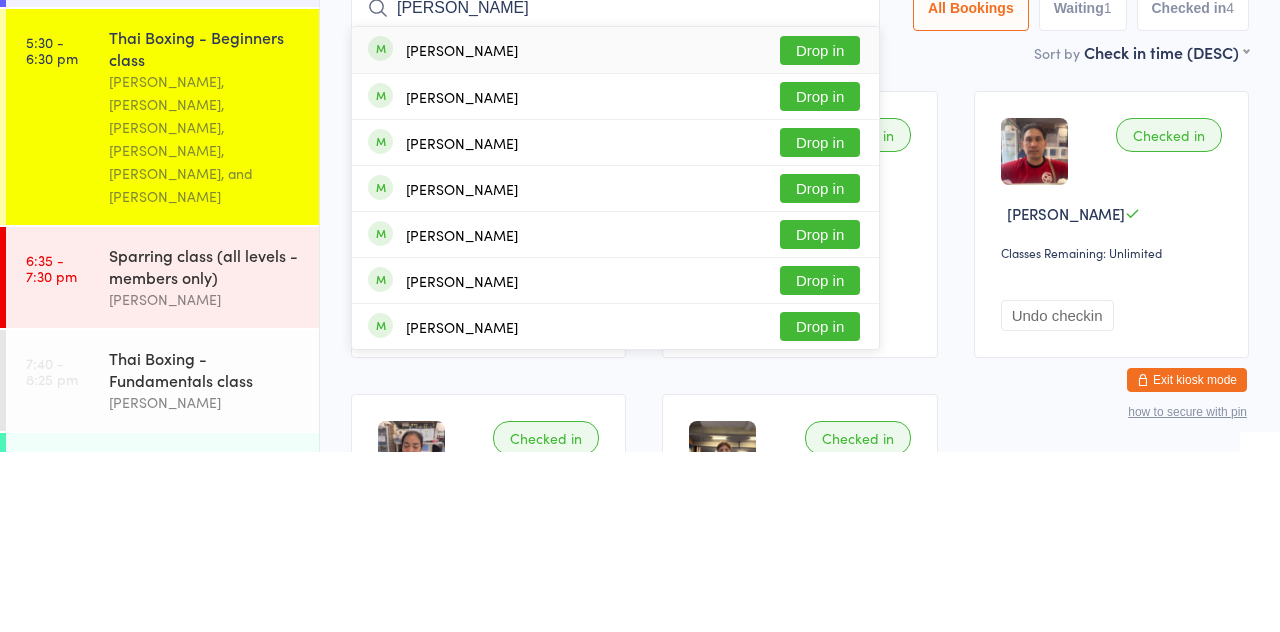 type on "Joshua towe" 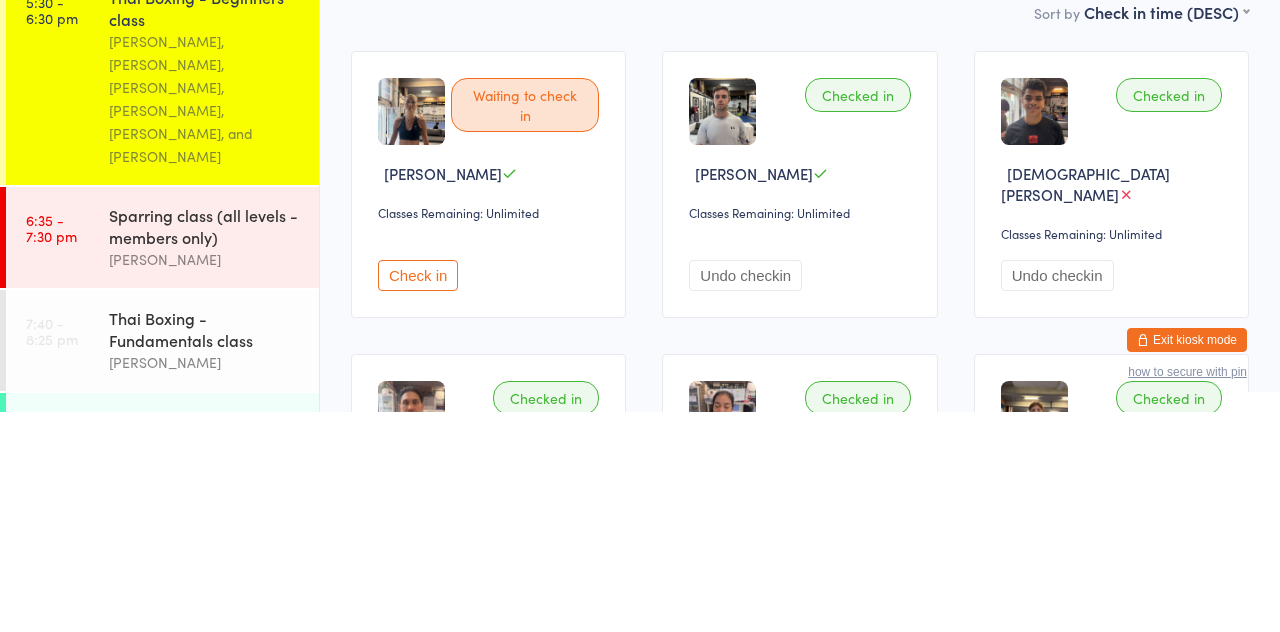 click on "Sparring class (all levels - members only)" at bounding box center [205, 446] 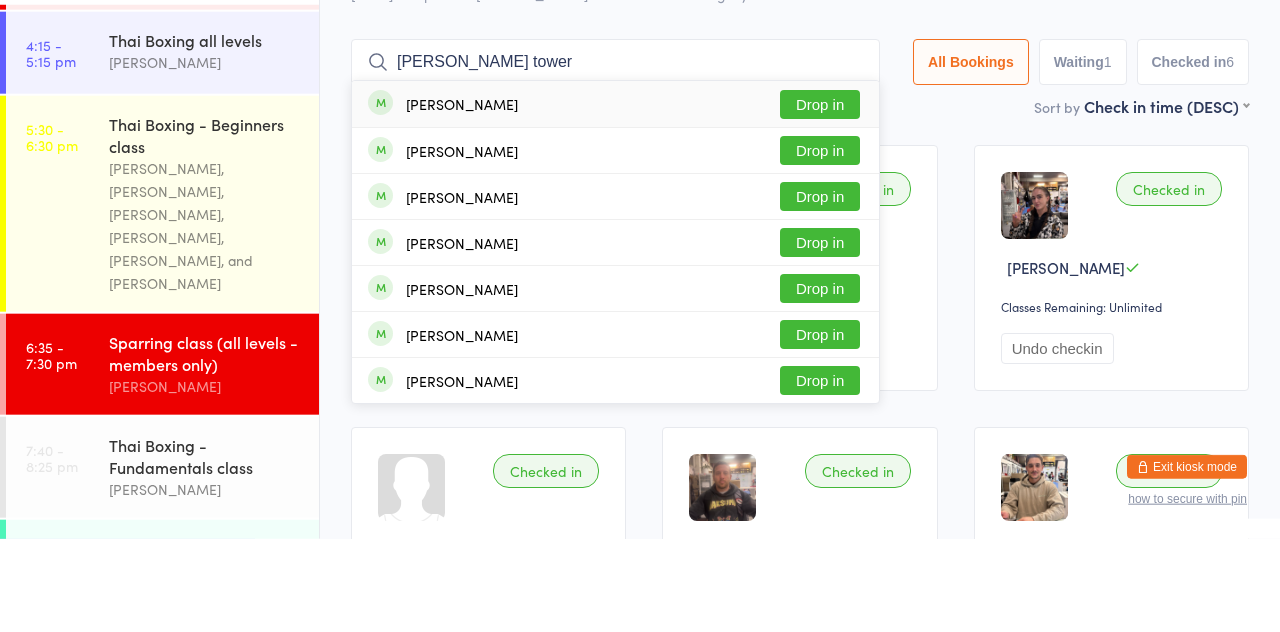 type on "Joshua tower" 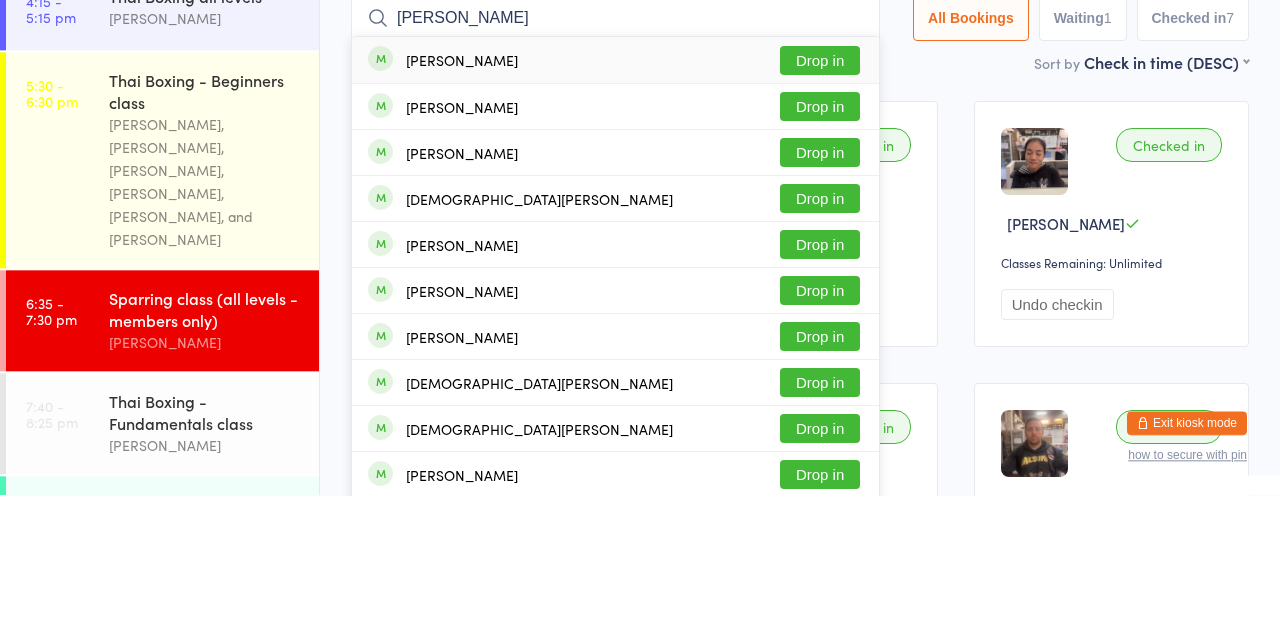 type on "Christopher d" 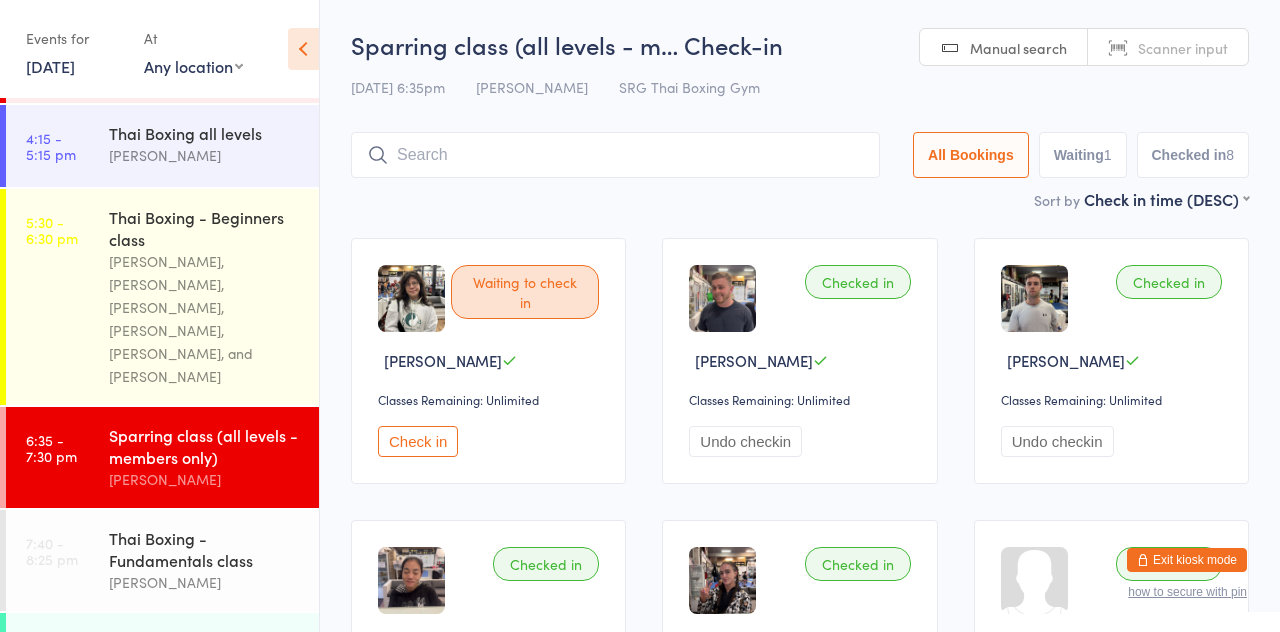 click at bounding box center [615, 155] 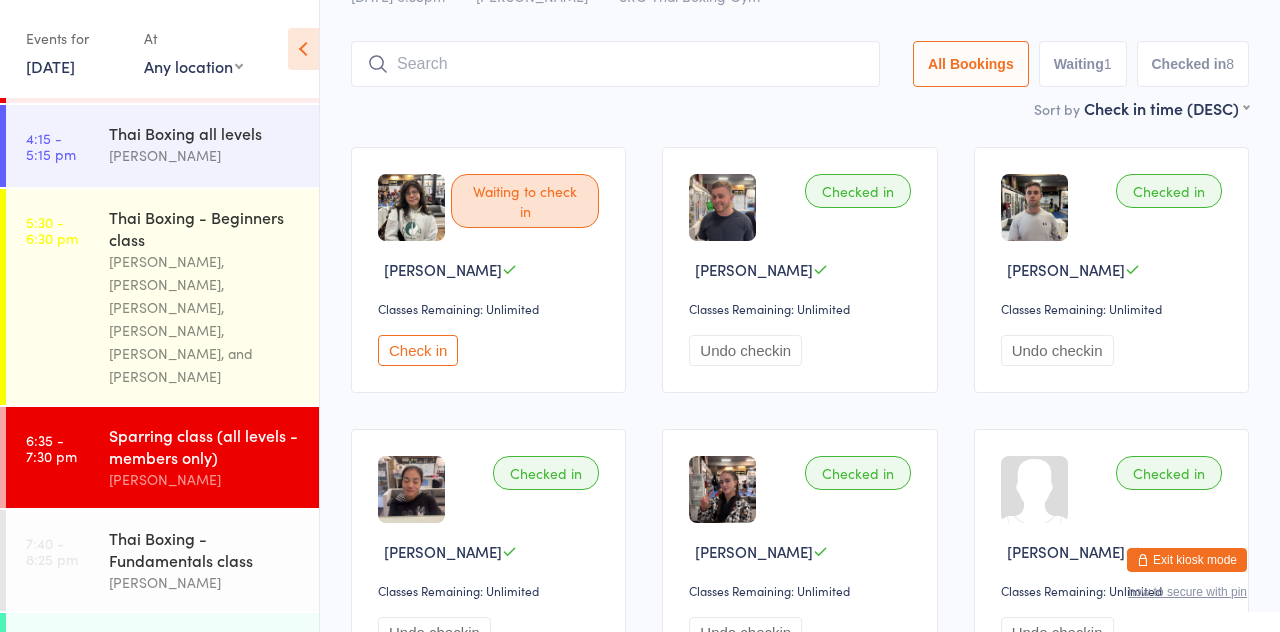 scroll, scrollTop: 133, scrollLeft: 0, axis: vertical 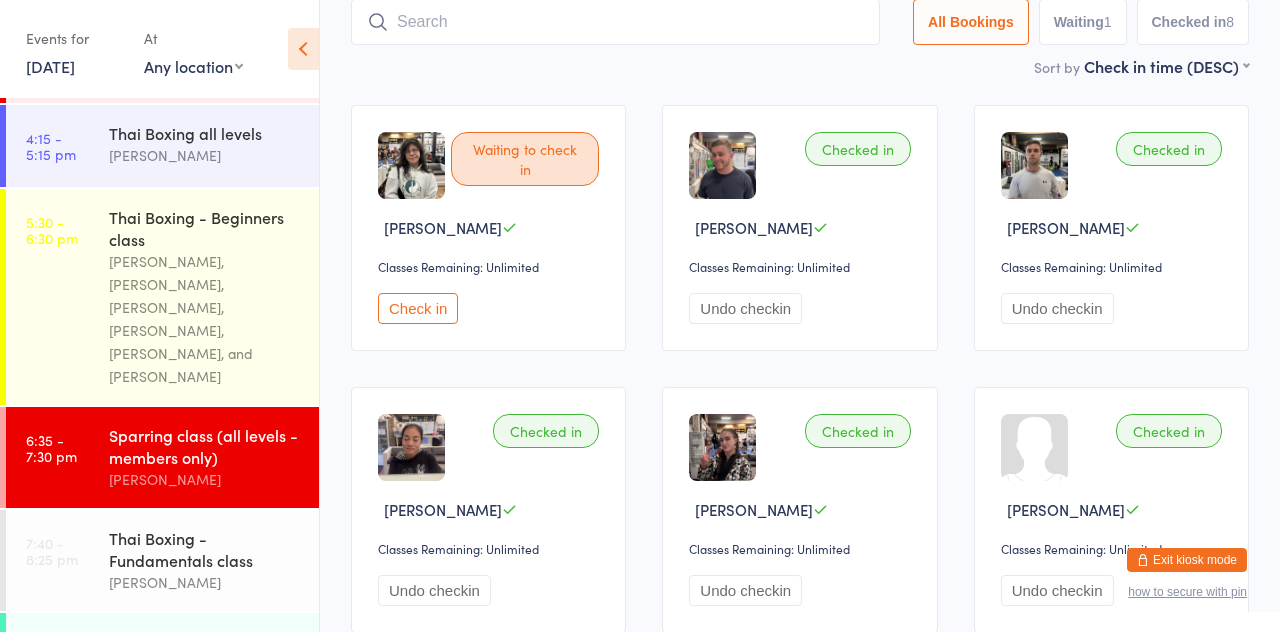 click on "Thai Boxing - Beginners class" at bounding box center (205, 228) 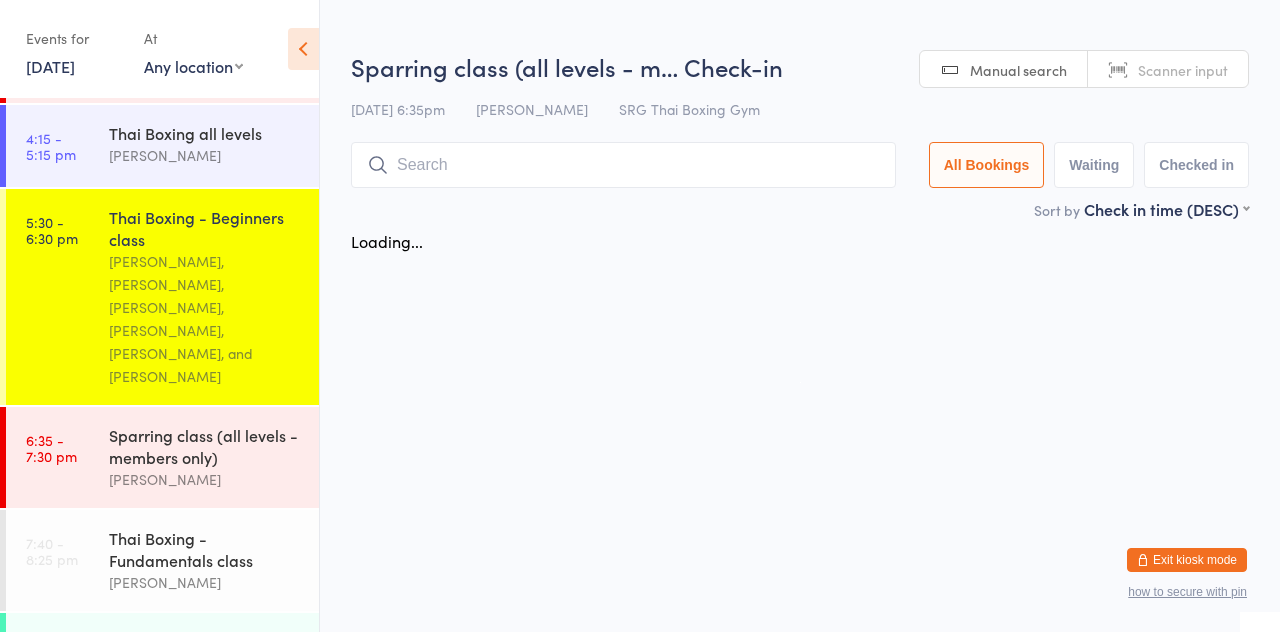scroll, scrollTop: 0, scrollLeft: 0, axis: both 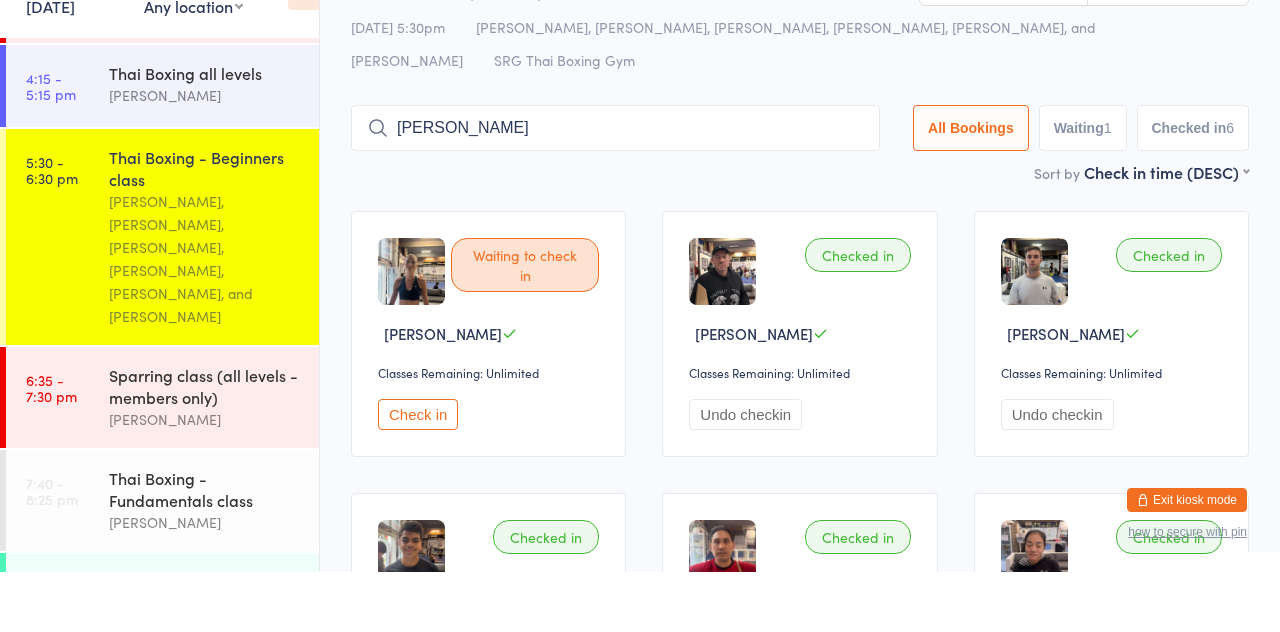 click on "Corinne" at bounding box center (615, 188) 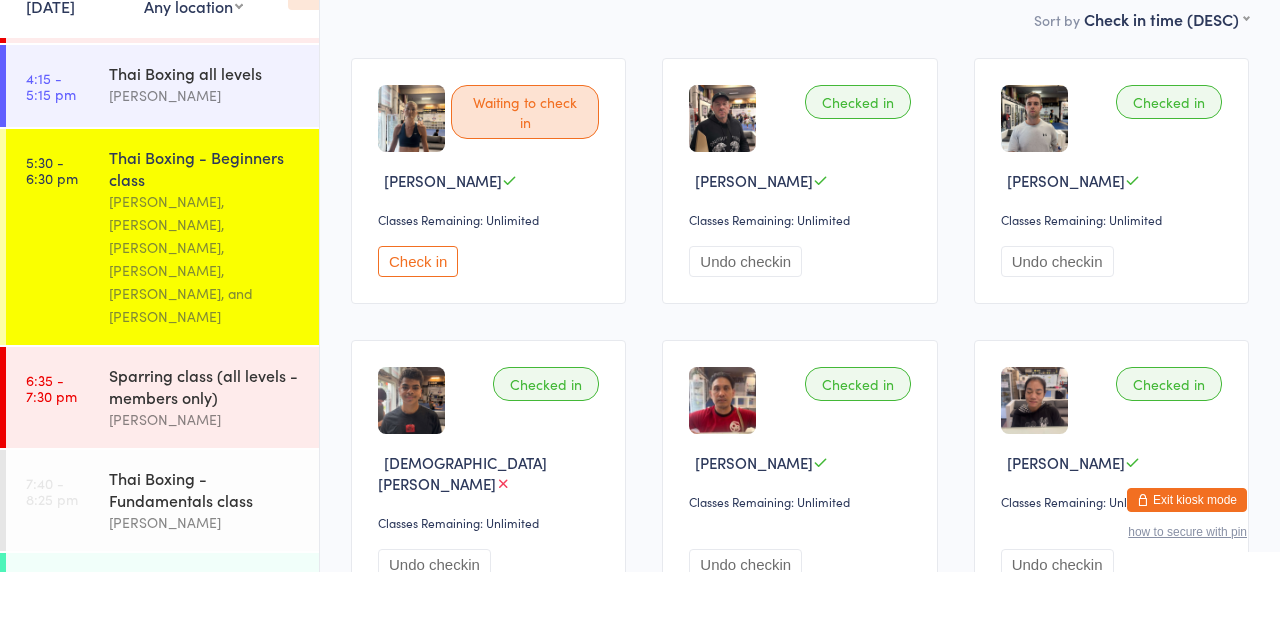 scroll, scrollTop: 166, scrollLeft: 0, axis: vertical 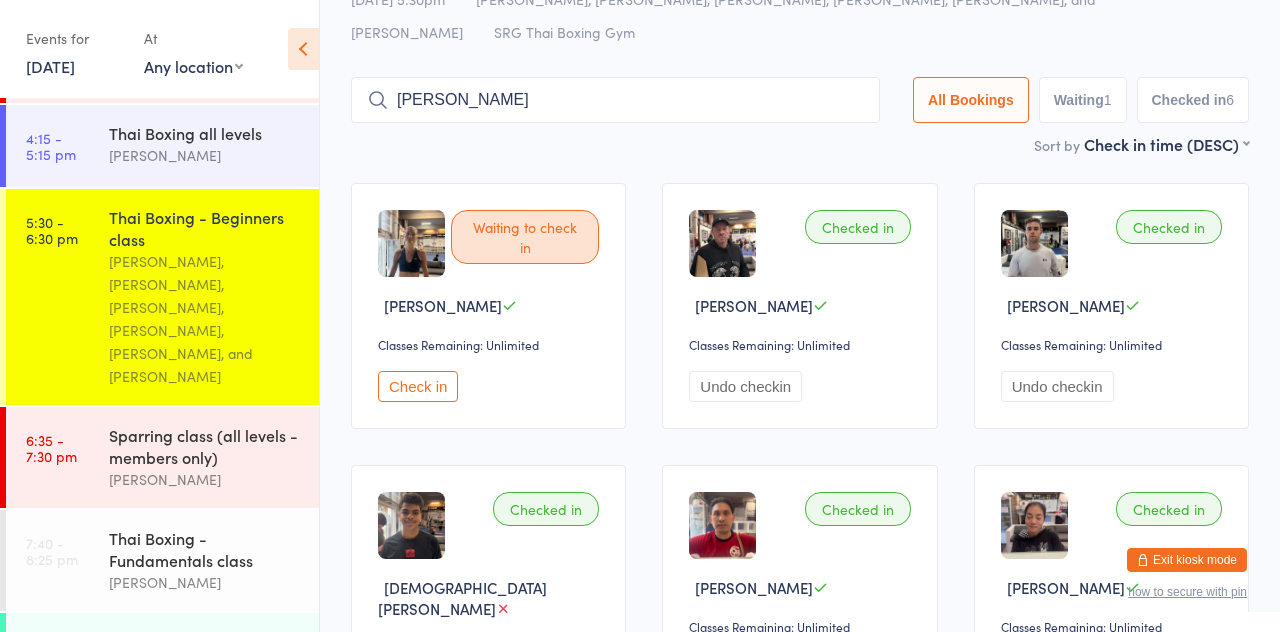 click on "Corinne" at bounding box center (615, 100) 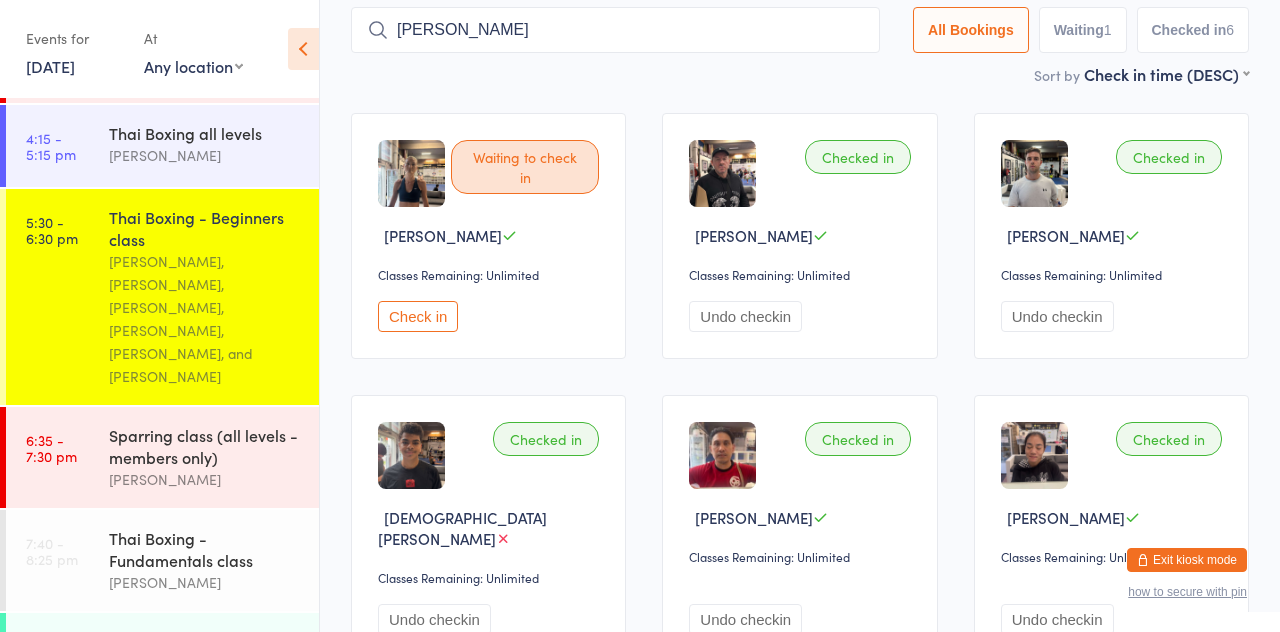 scroll, scrollTop: 165, scrollLeft: 0, axis: vertical 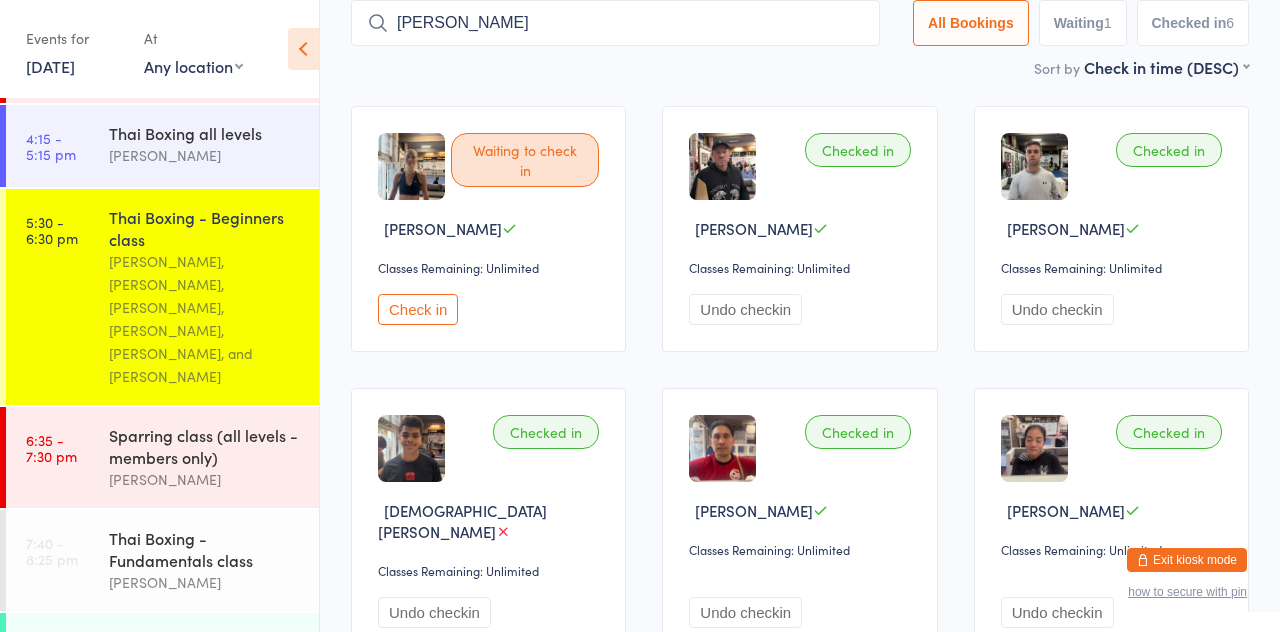 type on "Corinne" 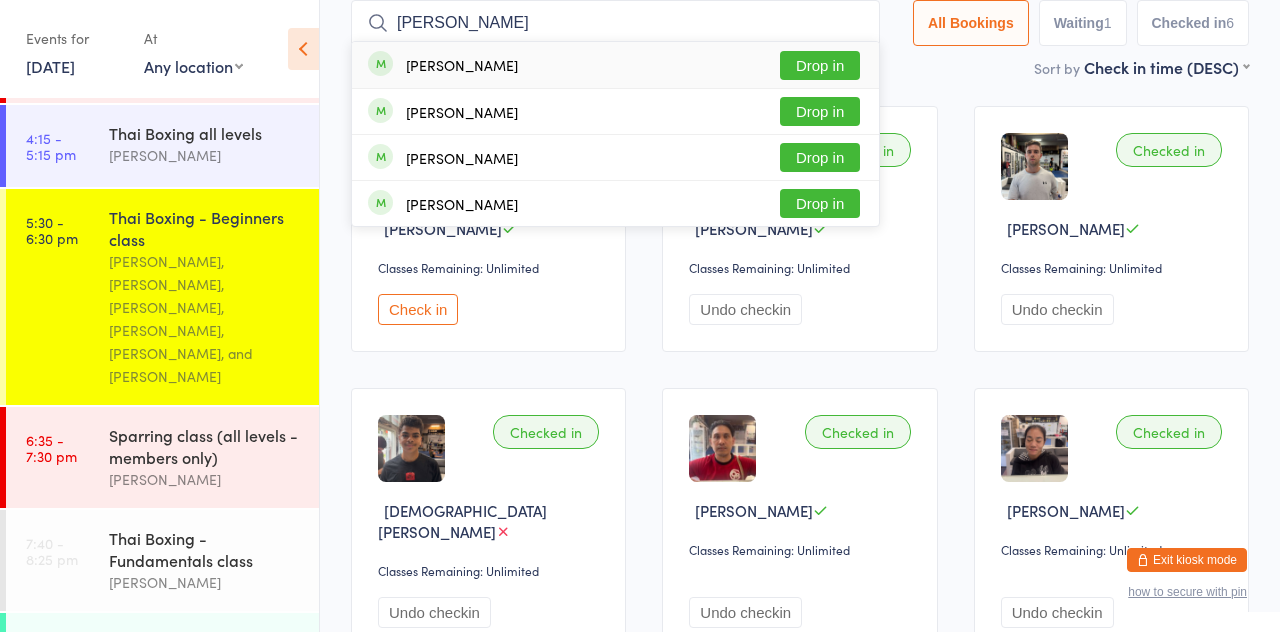 click on "Corinne" at bounding box center (615, 23) 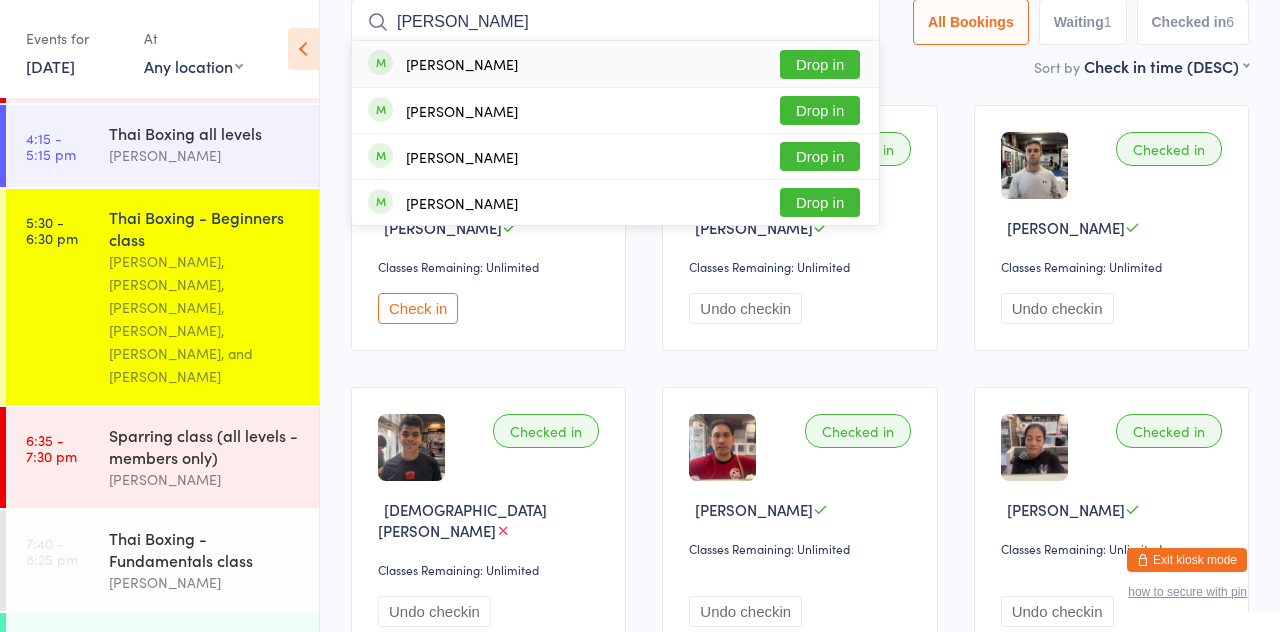 click on "Drop in" at bounding box center (820, 64) 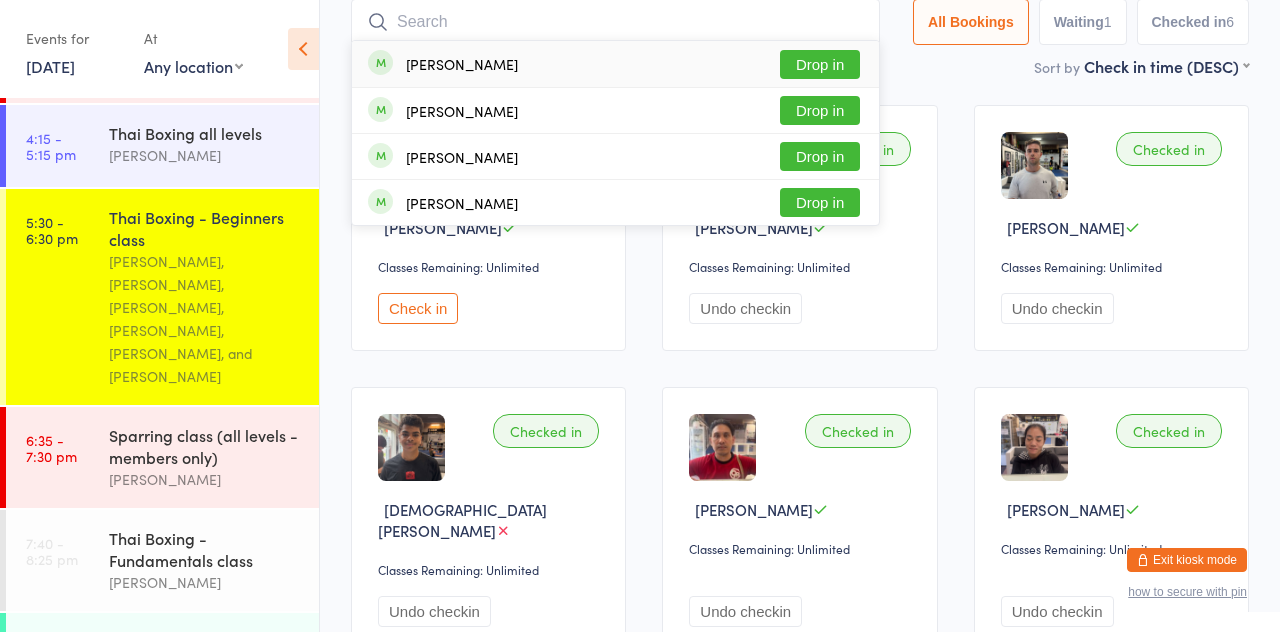 scroll, scrollTop: 166, scrollLeft: 0, axis: vertical 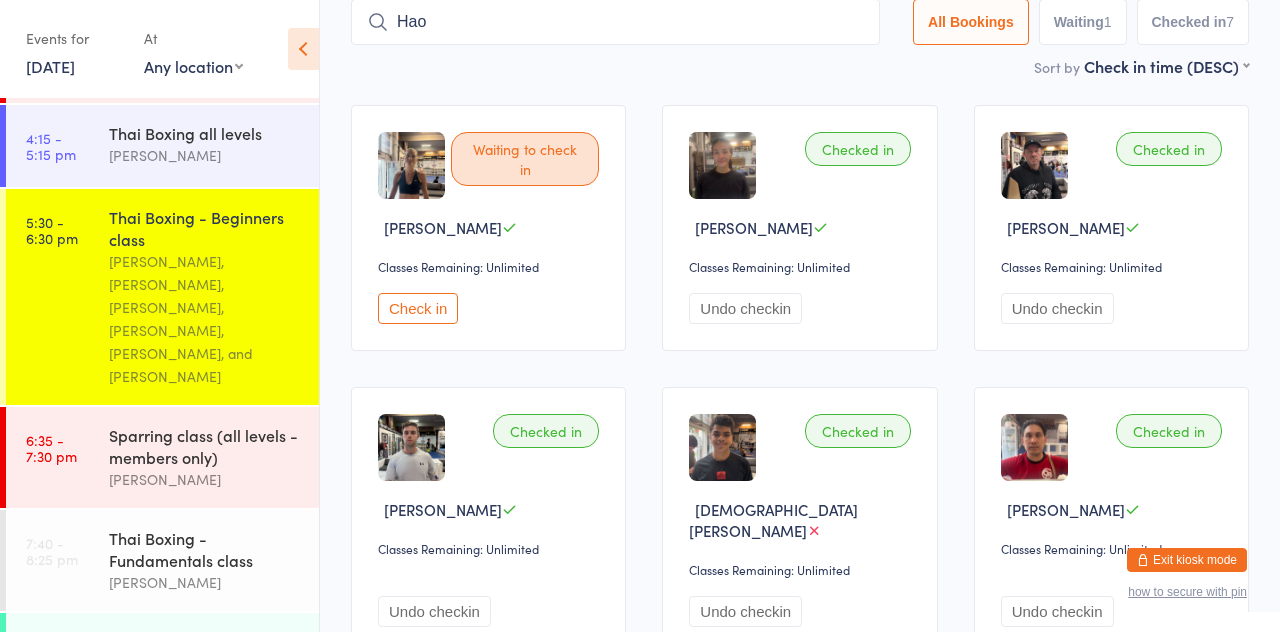 type on "Hao" 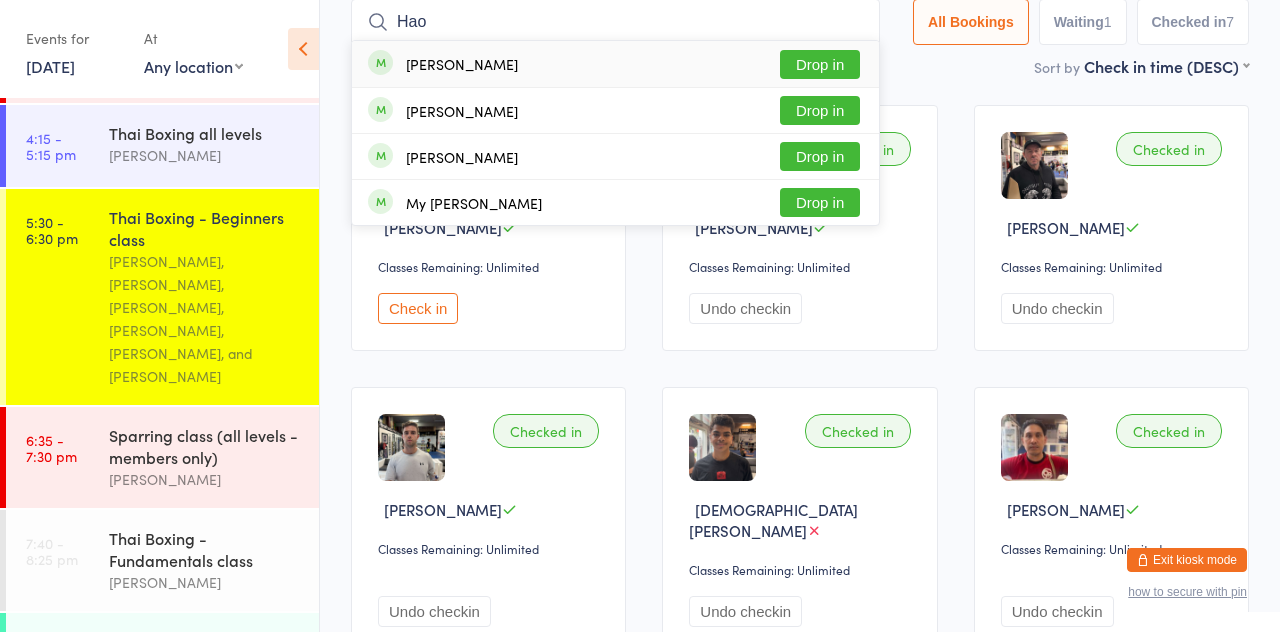 click on "Drop in" at bounding box center (820, 64) 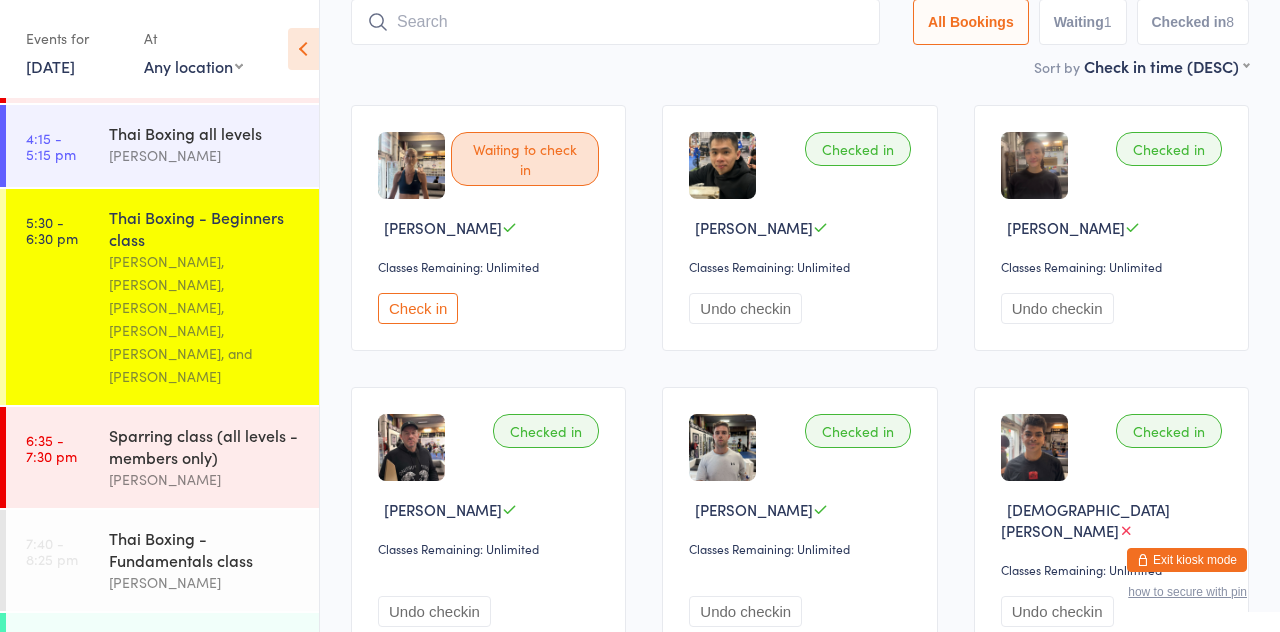 click on "Thai Boxing - Beginners class" at bounding box center [205, 228] 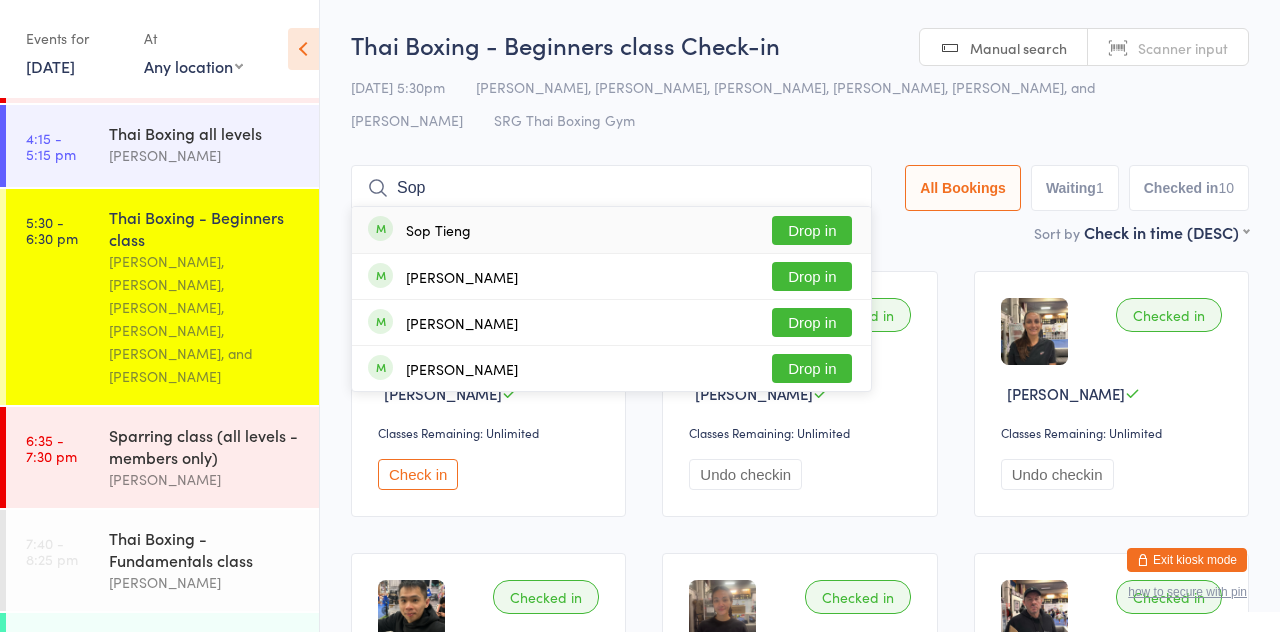 type on "Sop" 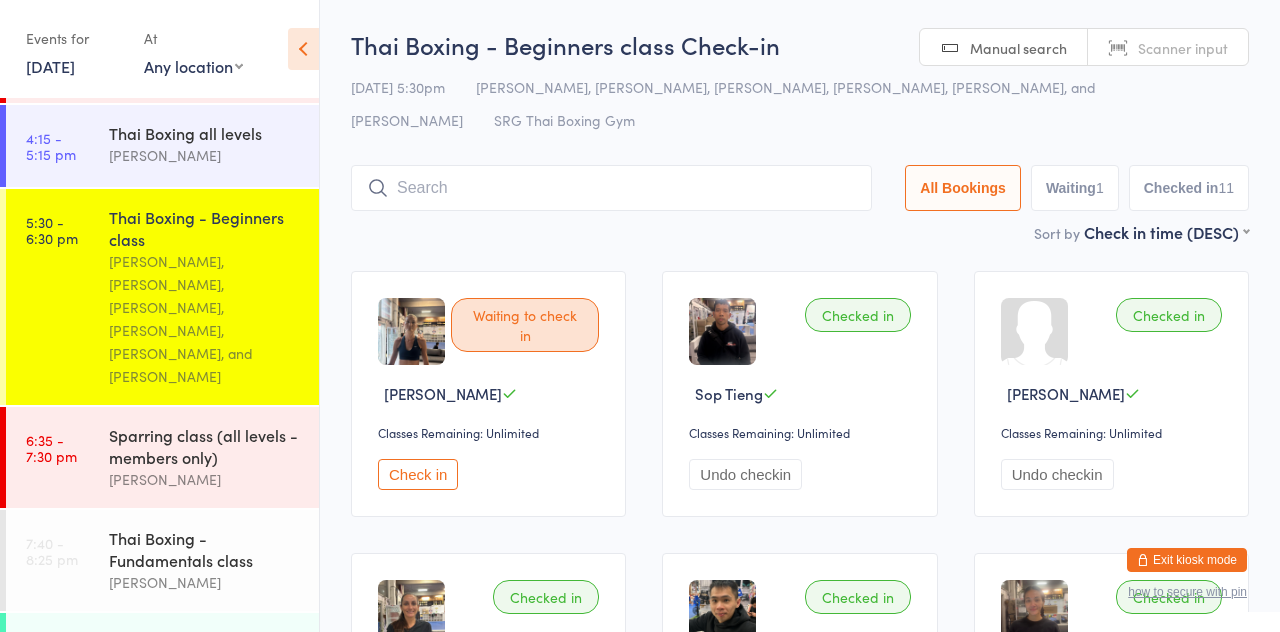 click on "Sort by   Check in time (DESC) First name (ASC) First name (DESC) Last name (ASC) Last name (DESC) Check in time (ASC) Check in time (DESC) Rank (ASC) Rank (DESC)" at bounding box center (800, 232) 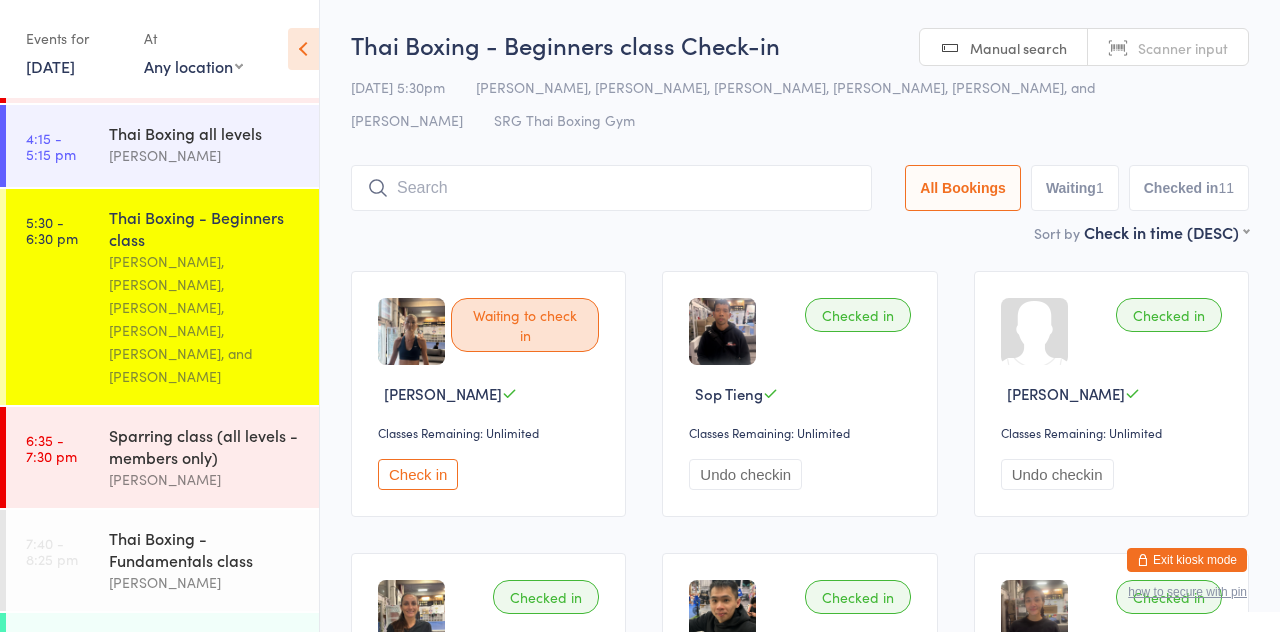 click at bounding box center (611, 188) 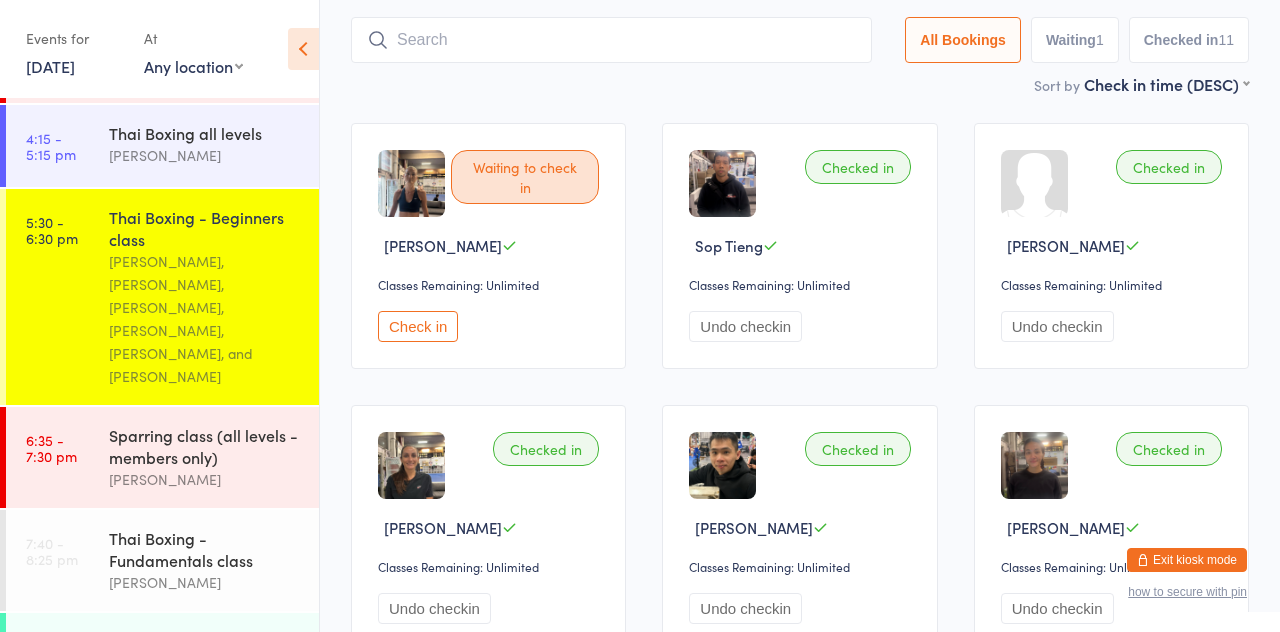 scroll, scrollTop: 166, scrollLeft: 0, axis: vertical 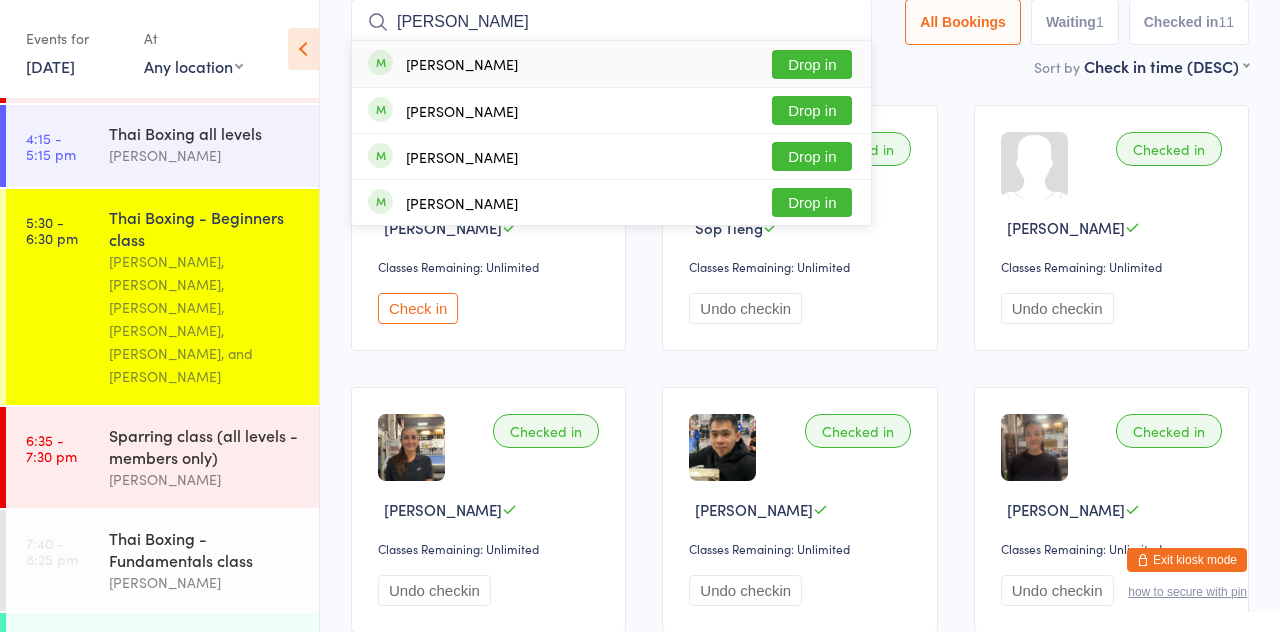 type on "Adam mcd" 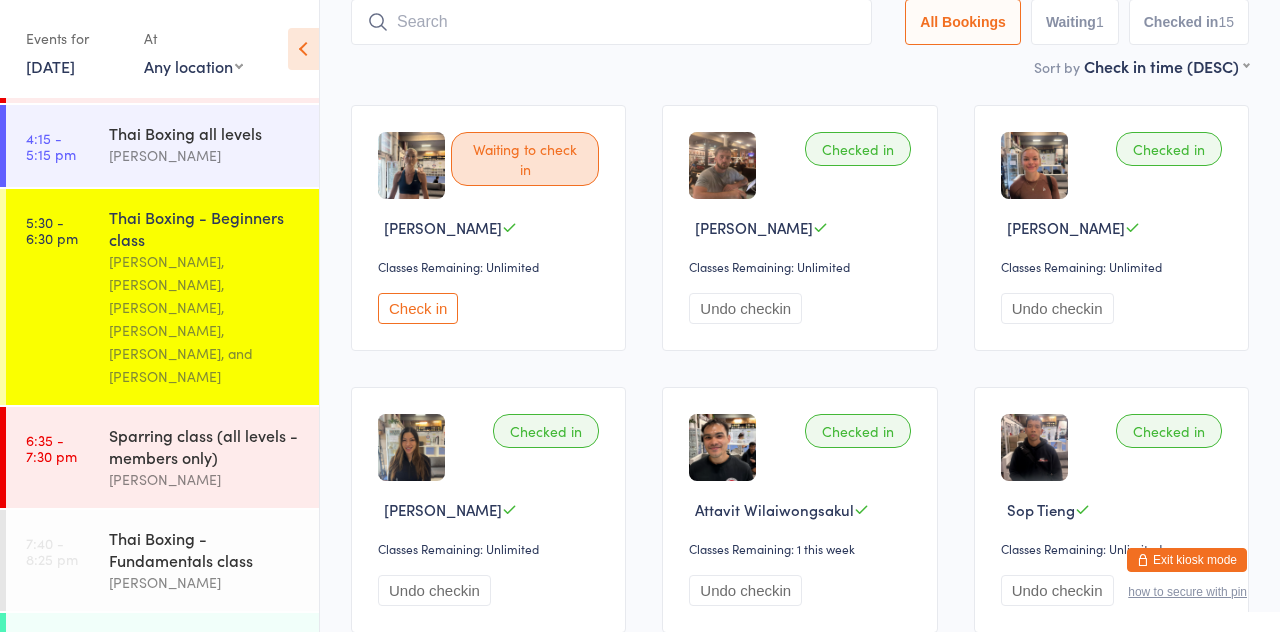 click on "Waiting to check in Amelia Kowalski  Classes Remaining: Unlimited   Check in Checked in Adam Mcdonagh  Classes Remaining: Unlimited   Undo checkin Checked in Chelsea Zaicew  Classes Remaining: Unlimited   Undo checkin Checked in Linda Pham  Classes Remaining: Unlimited   Undo checkin Checked in Attavit Wilaiwongsakul  Classes Remaining: 1 this week   Undo checkin Checked in Sop Tieng  Classes Remaining: Unlimited   Undo checkin Checked in Keenan Baldwin  Classes Remaining: Unlimited   Undo checkin Checked in Isabel Synnott  Classes Remaining: Unlimited   Undo checkin Checked in Cheng Hao chien  Classes Remaining: Unlimited   Undo checkin Checked in Corinne Liew  Classes Remaining: Unlimited   Undo checkin Checked in Scott Guthrie  Classes Remaining: Unlimited   Undo checkin Checked in Joshua Towers  Classes Remaining: Unlimited   Undo checkin Checked in Christian Kamal  Classes Remaining: Unlimited   Undo checkin Checked in Michael Mina  Classes Remaining: Unlimited   Undo checkin Checked in   Undo checkin" at bounding box center [800, 943] 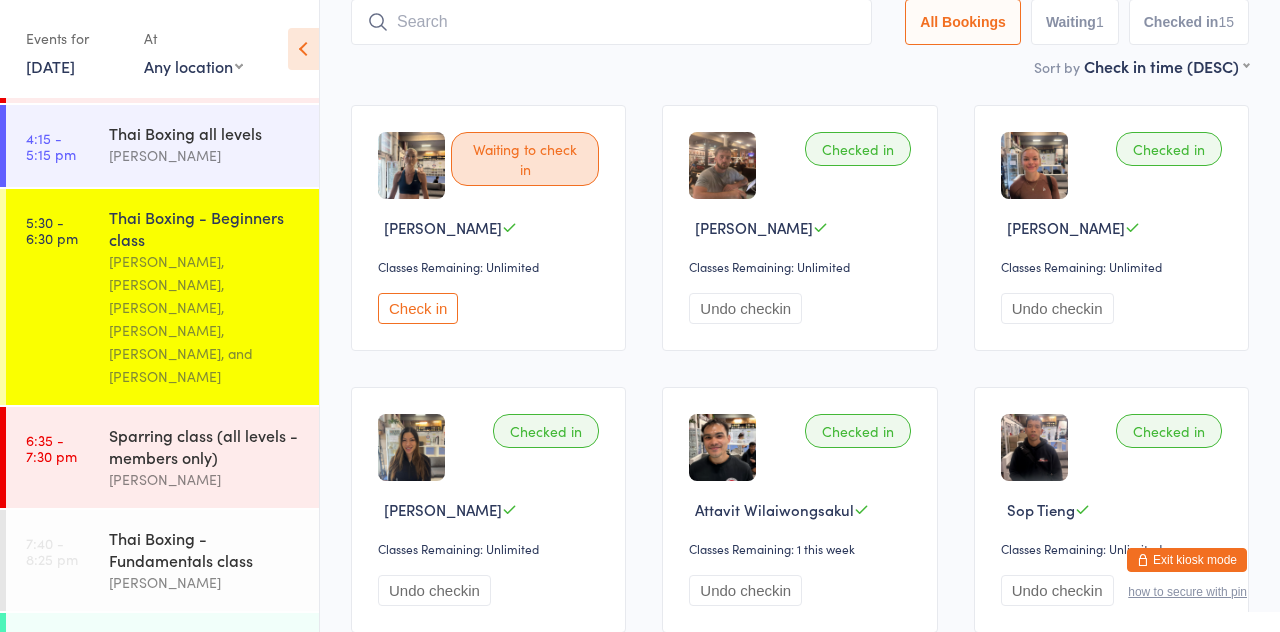 click on "[PERSON_NAME], [PERSON_NAME], [PERSON_NAME], [PERSON_NAME], [PERSON_NAME], and [PERSON_NAME]" at bounding box center (205, 319) 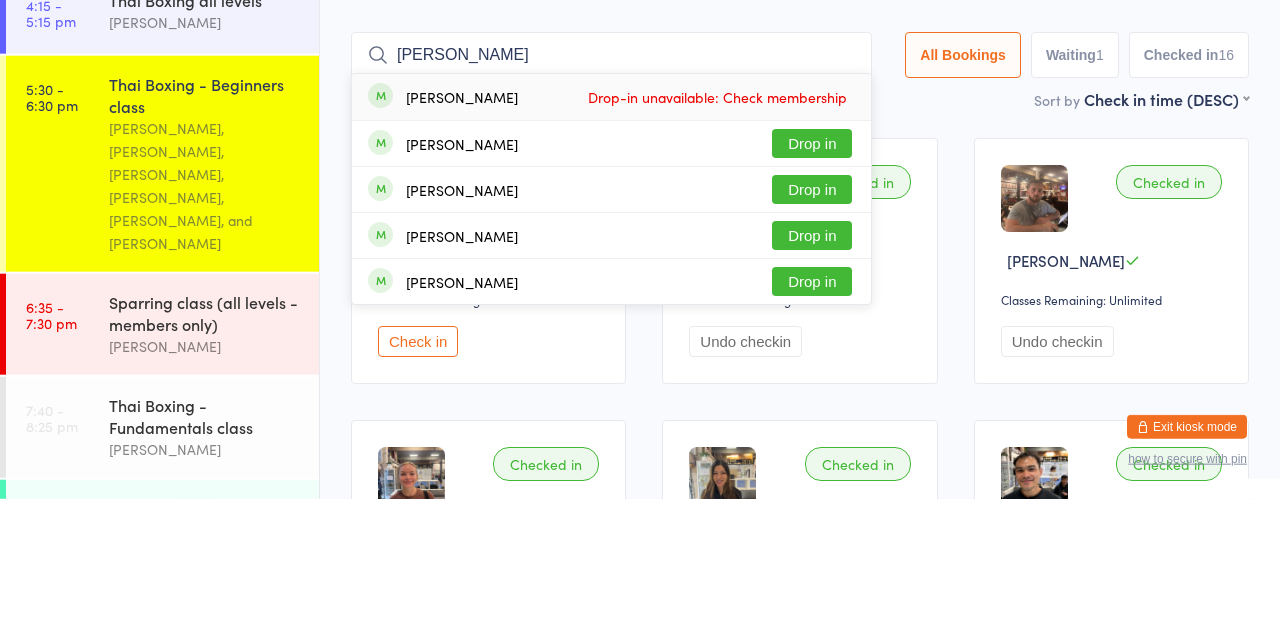 type on "Ryan edwards" 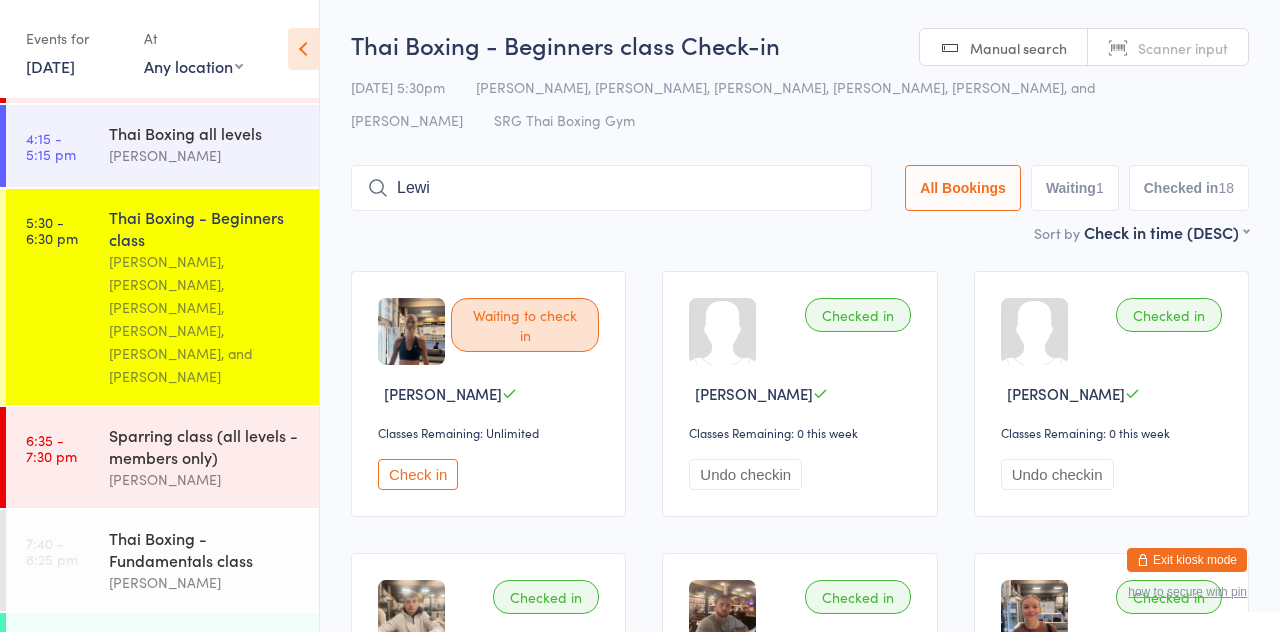 type on "Lewis" 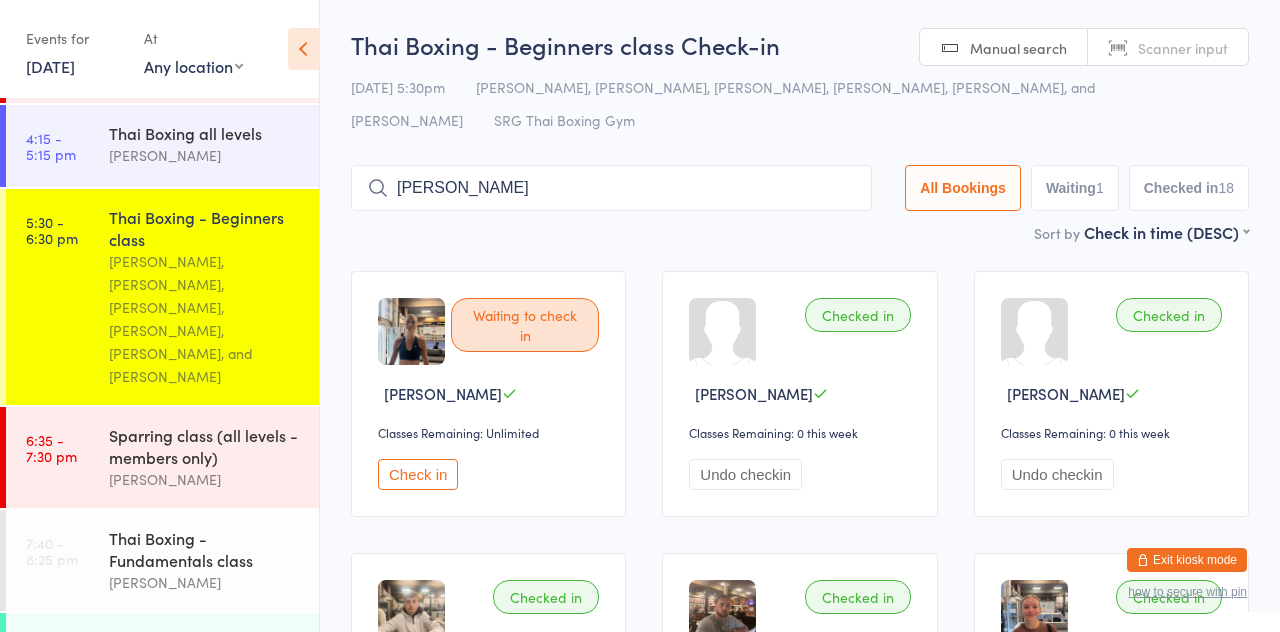click on "[PERSON_NAME], [PERSON_NAME], [PERSON_NAME], [PERSON_NAME], [PERSON_NAME], and [PERSON_NAME]" at bounding box center [205, 319] 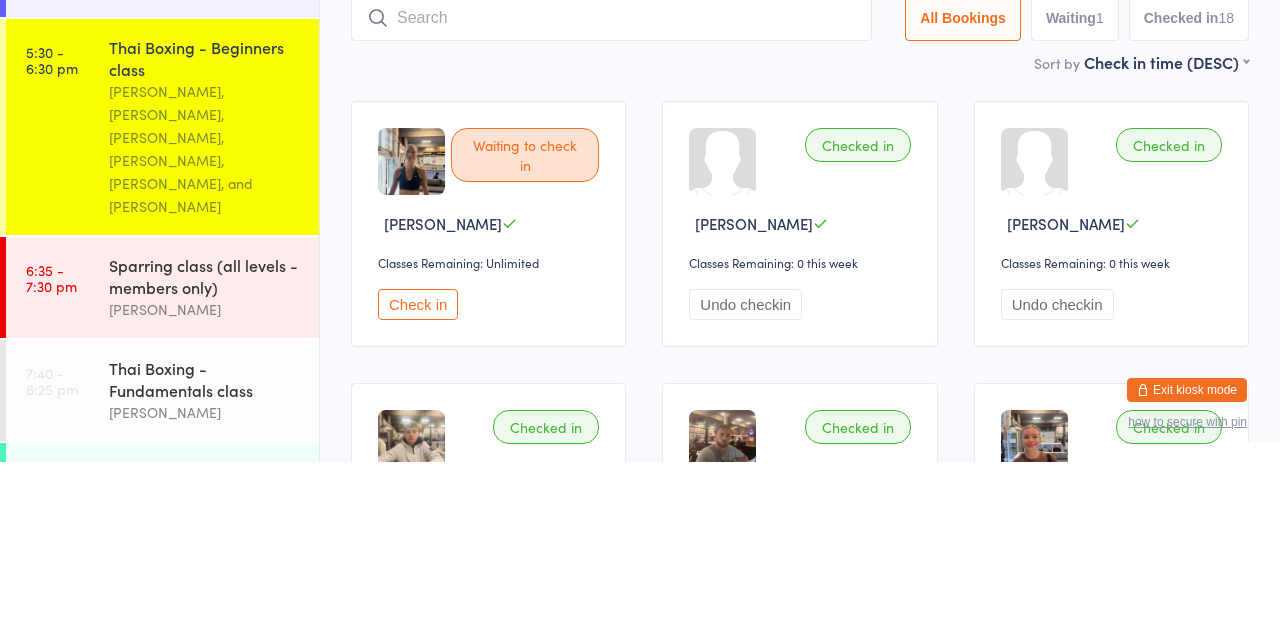 click at bounding box center [611, 188] 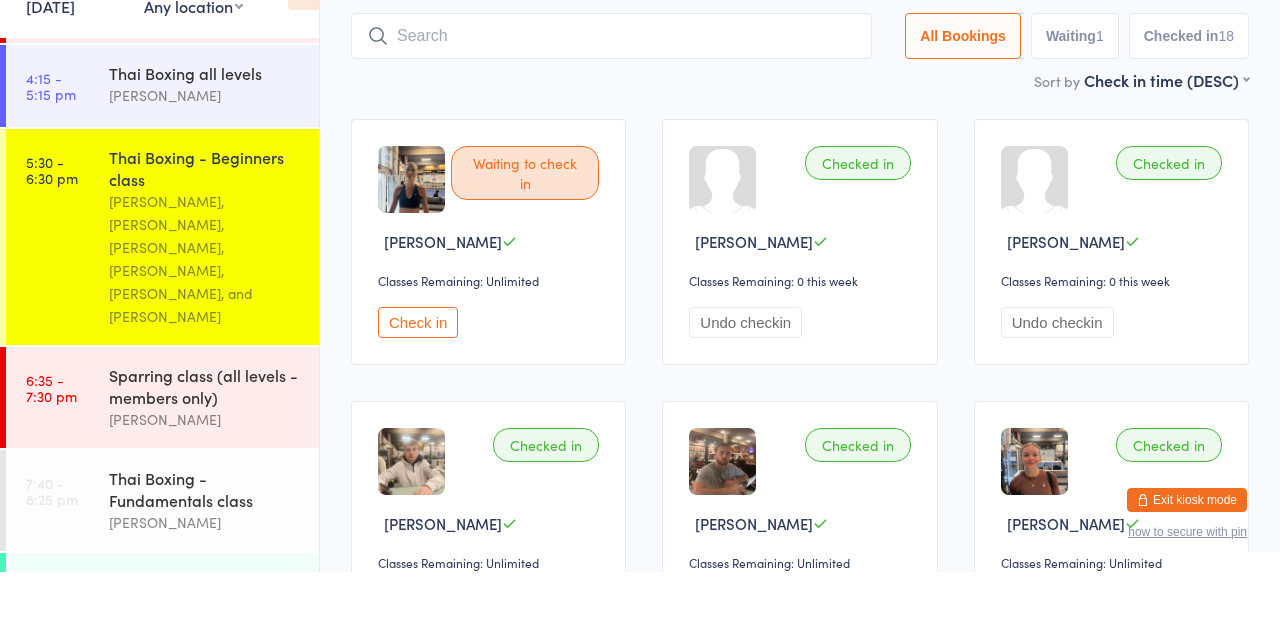 scroll, scrollTop: 166, scrollLeft: 0, axis: vertical 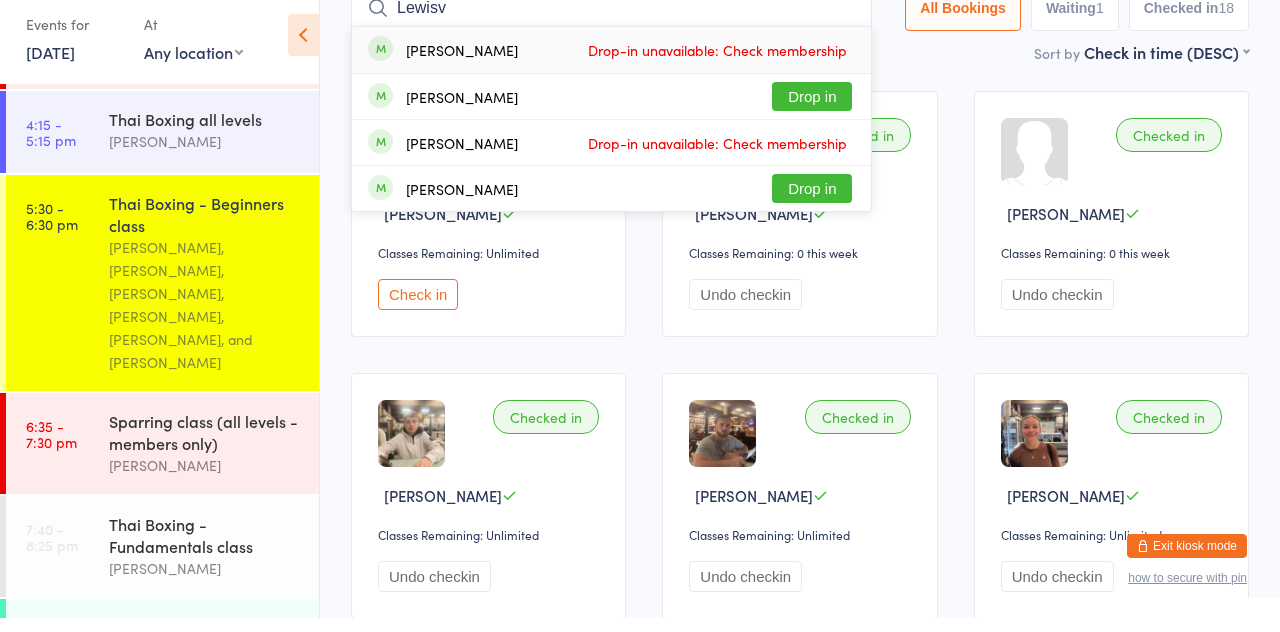 type on "Lewisv" 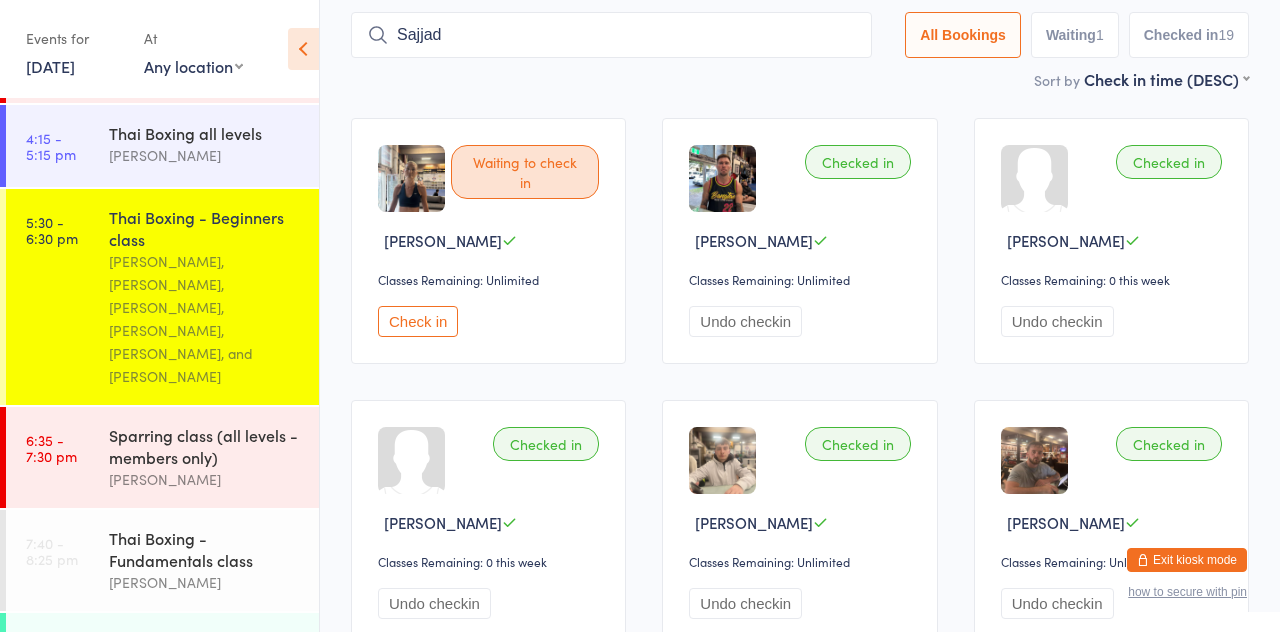scroll, scrollTop: 136, scrollLeft: 0, axis: vertical 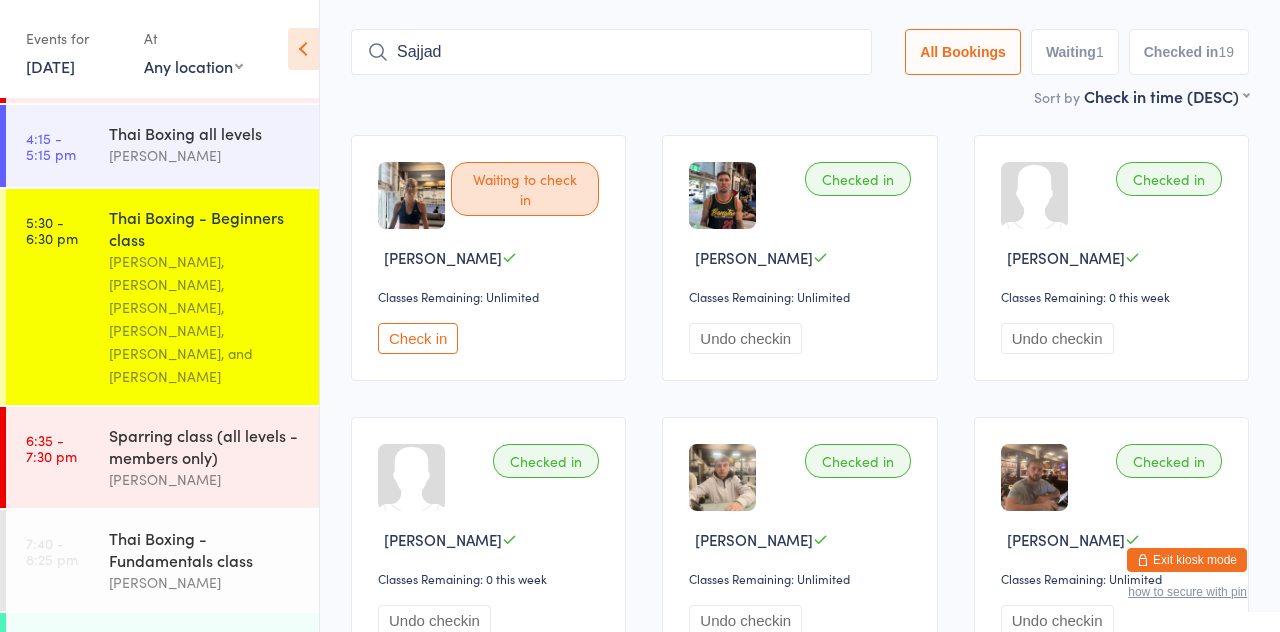 type on "Sajjad" 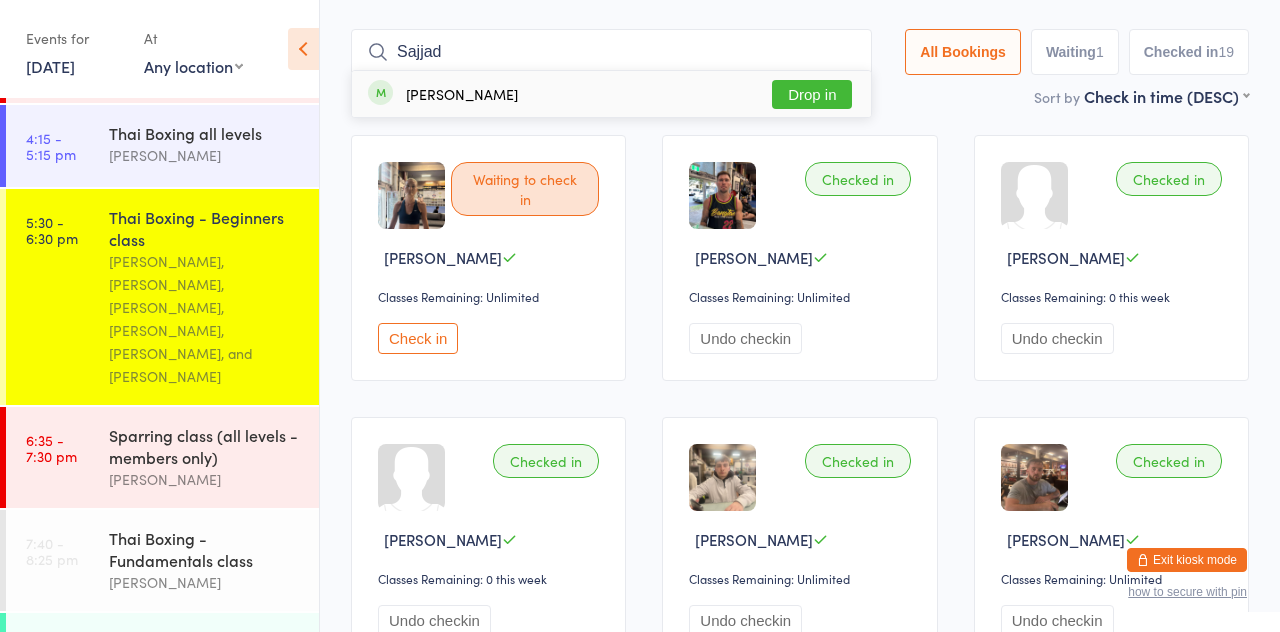 click on "Drop in" at bounding box center [812, 94] 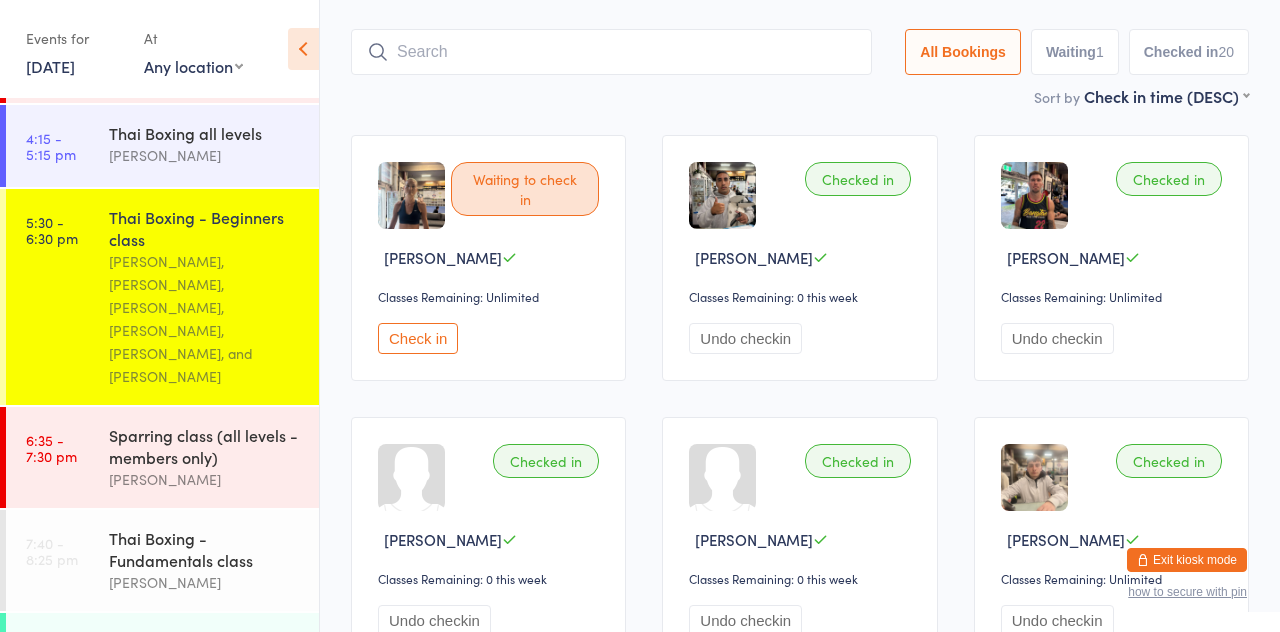 click at bounding box center (611, 52) 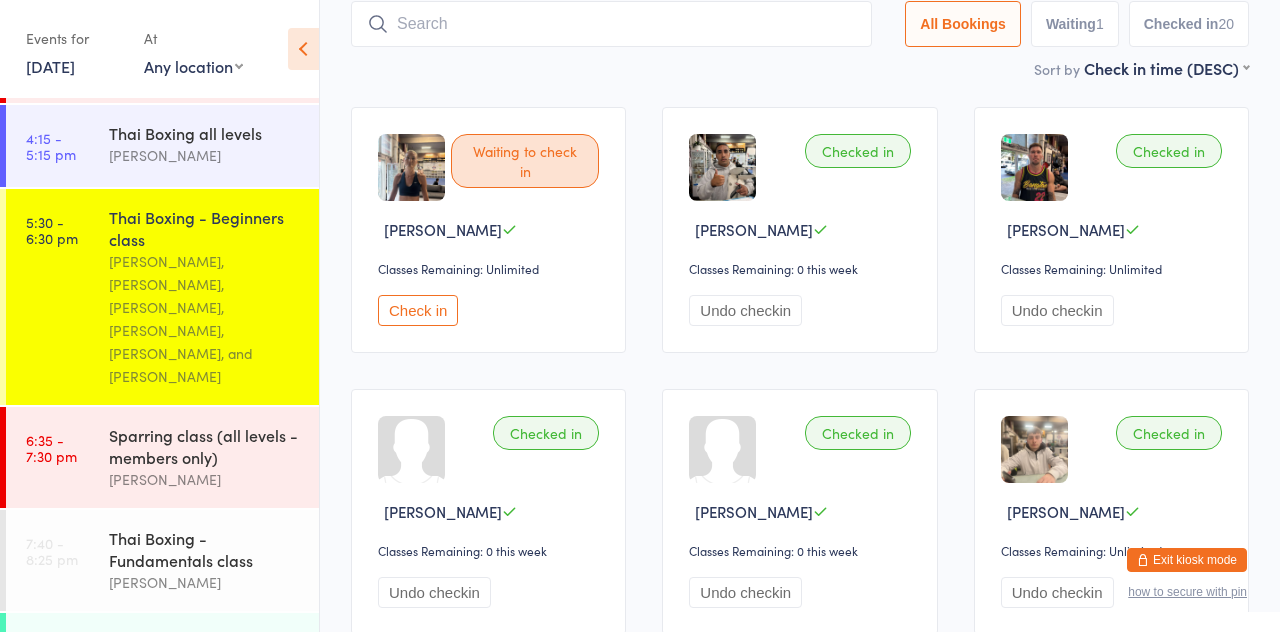 scroll, scrollTop: 166, scrollLeft: 0, axis: vertical 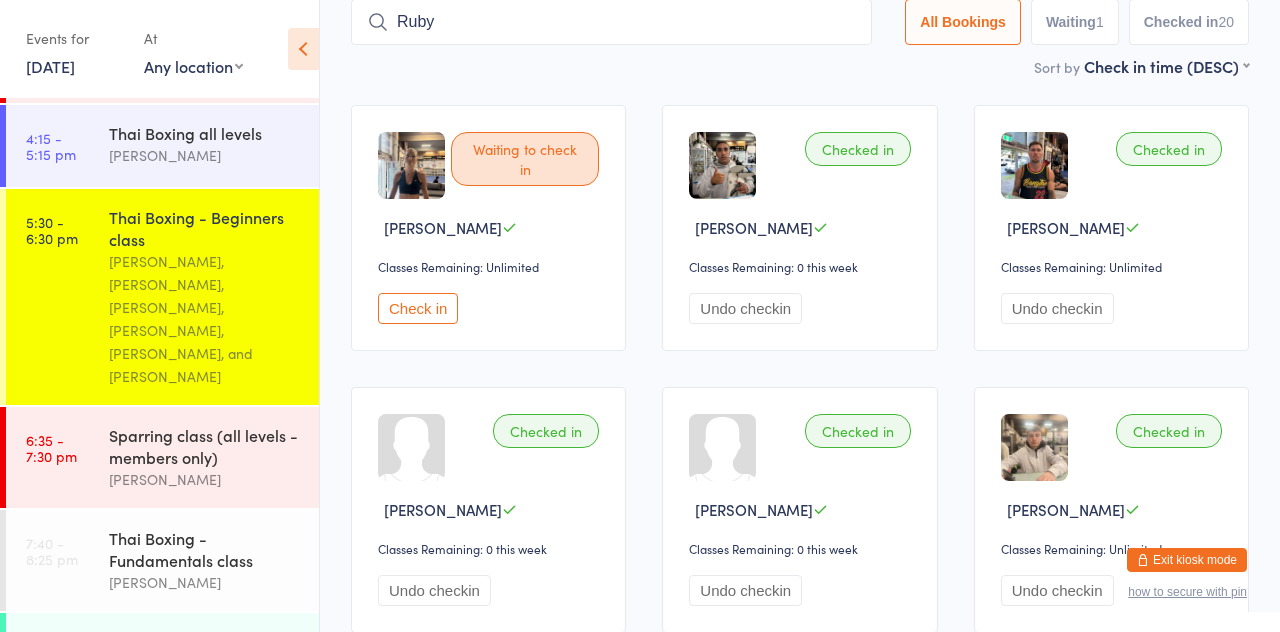 type on "Ruby" 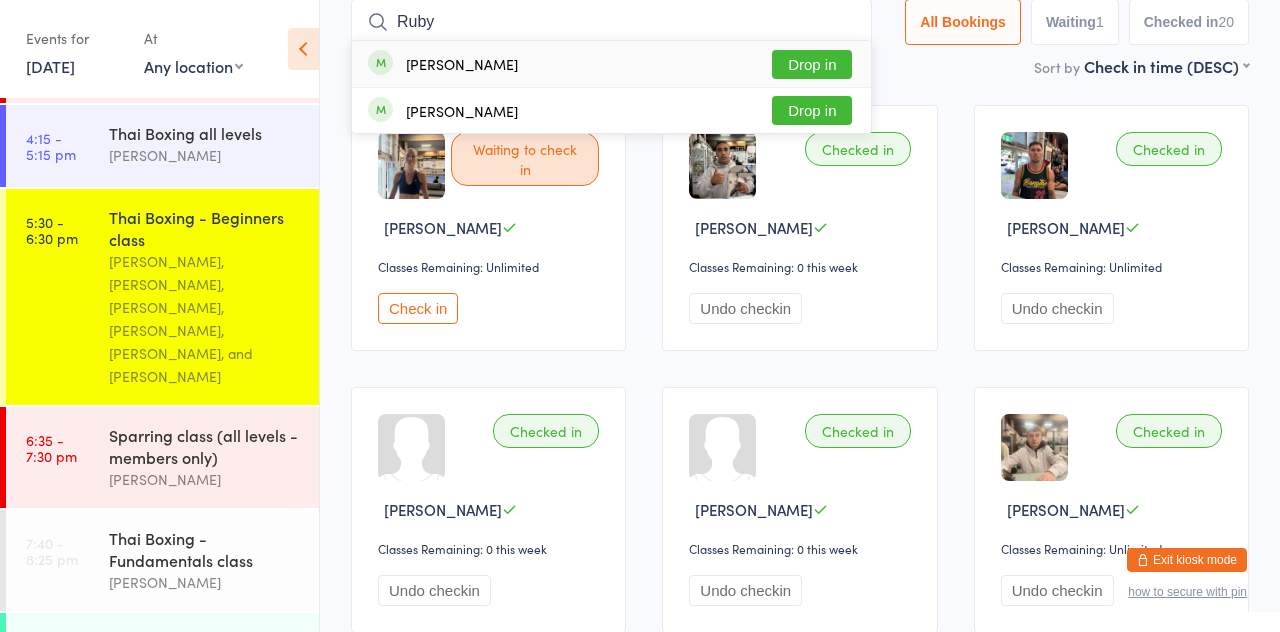 click on "Drop in" at bounding box center (812, 64) 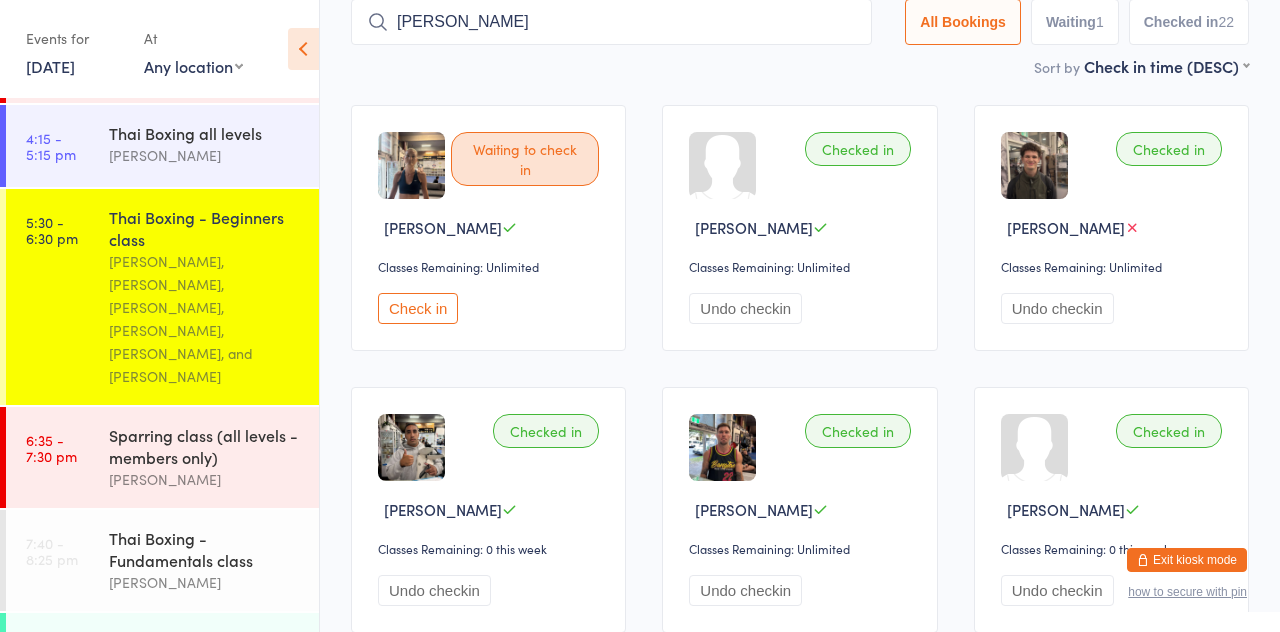 type on "Tamara" 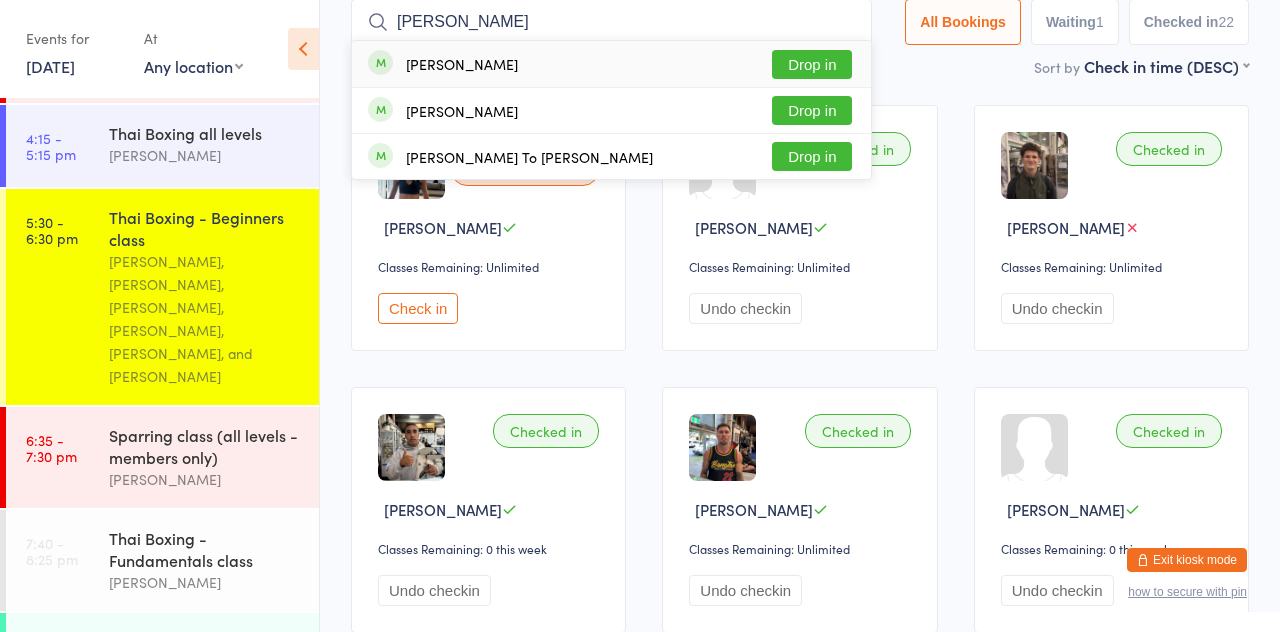 click on "Drop in" at bounding box center (812, 64) 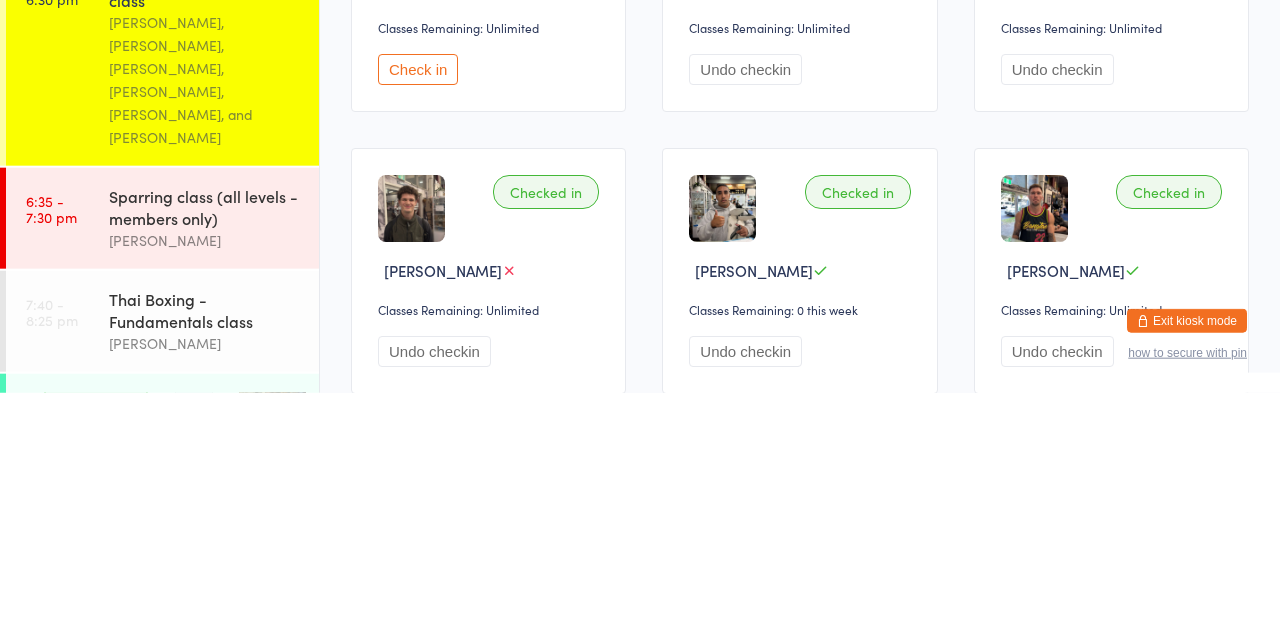 scroll, scrollTop: 166, scrollLeft: 0, axis: vertical 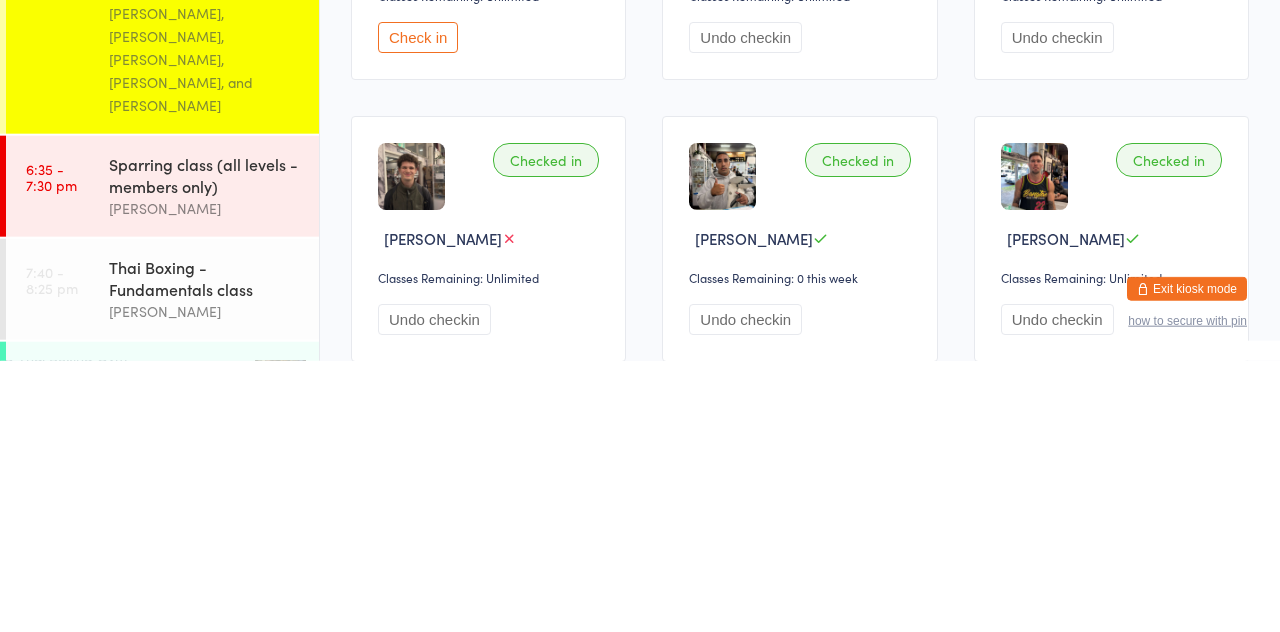 click on "Sparring class (all levels - members only)" at bounding box center (205, 446) 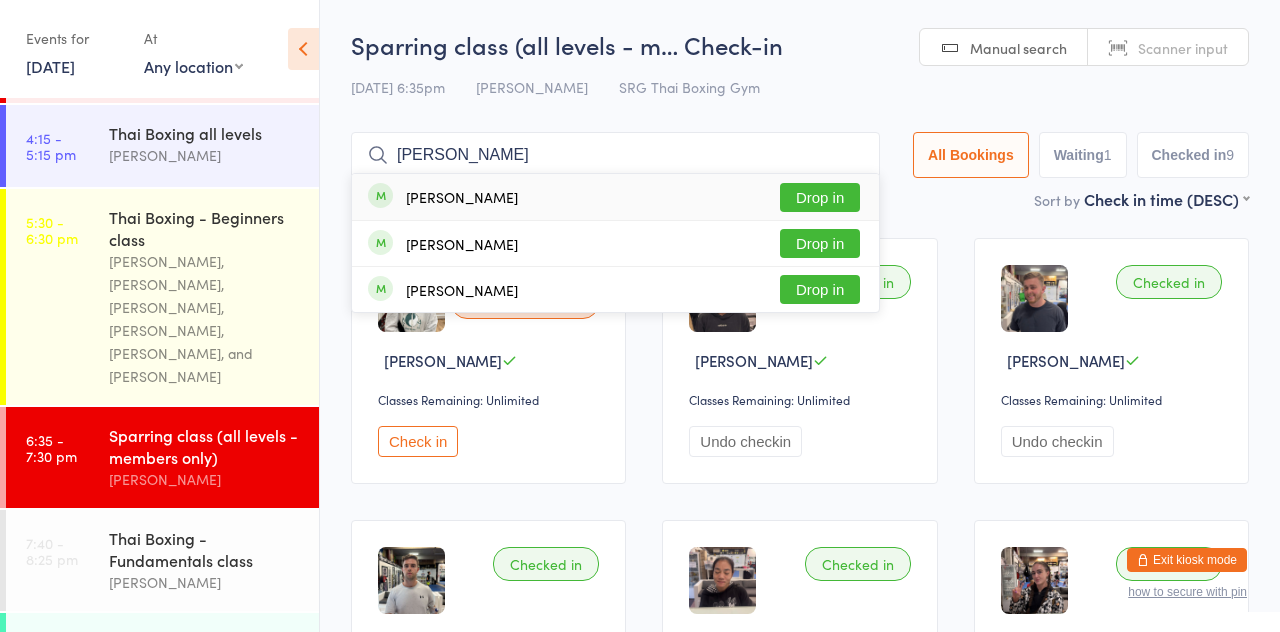 type on "Amanda clar" 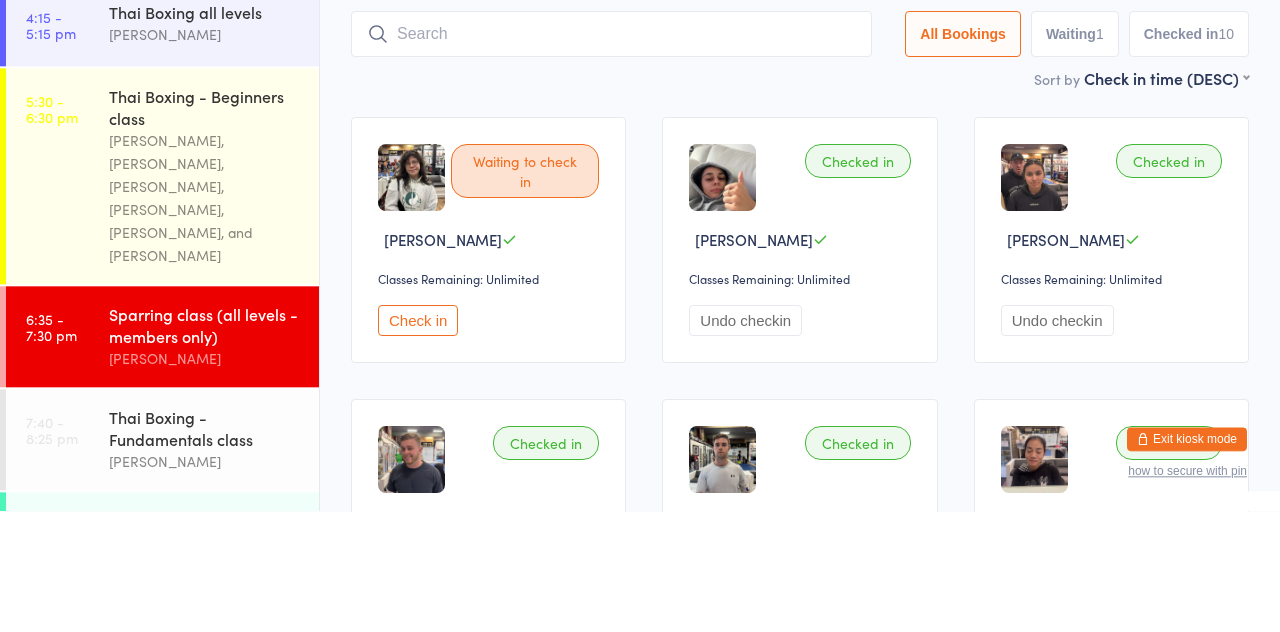 click at bounding box center [611, 155] 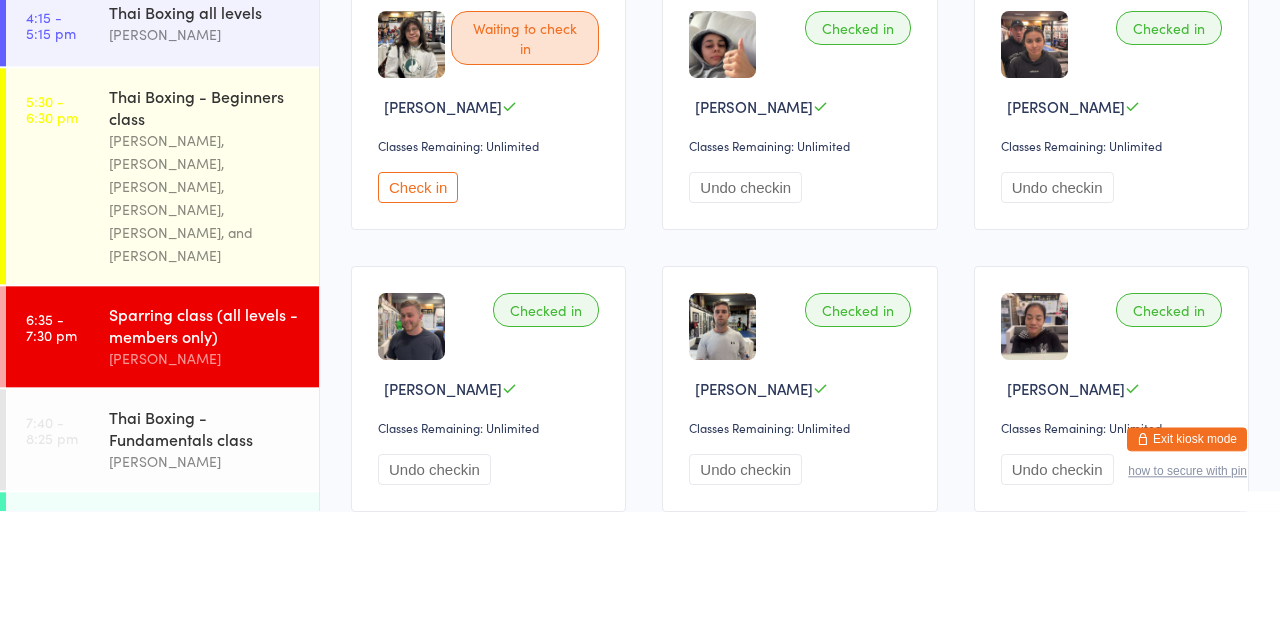 scroll, scrollTop: 133, scrollLeft: 0, axis: vertical 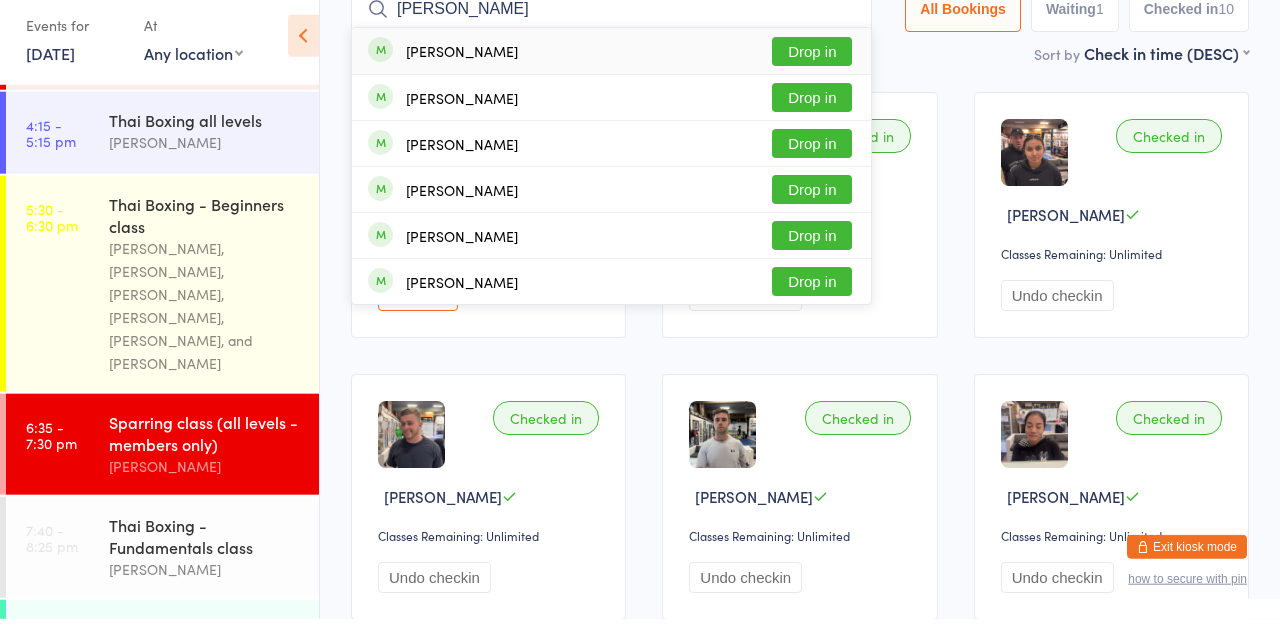 type on "Ben lai" 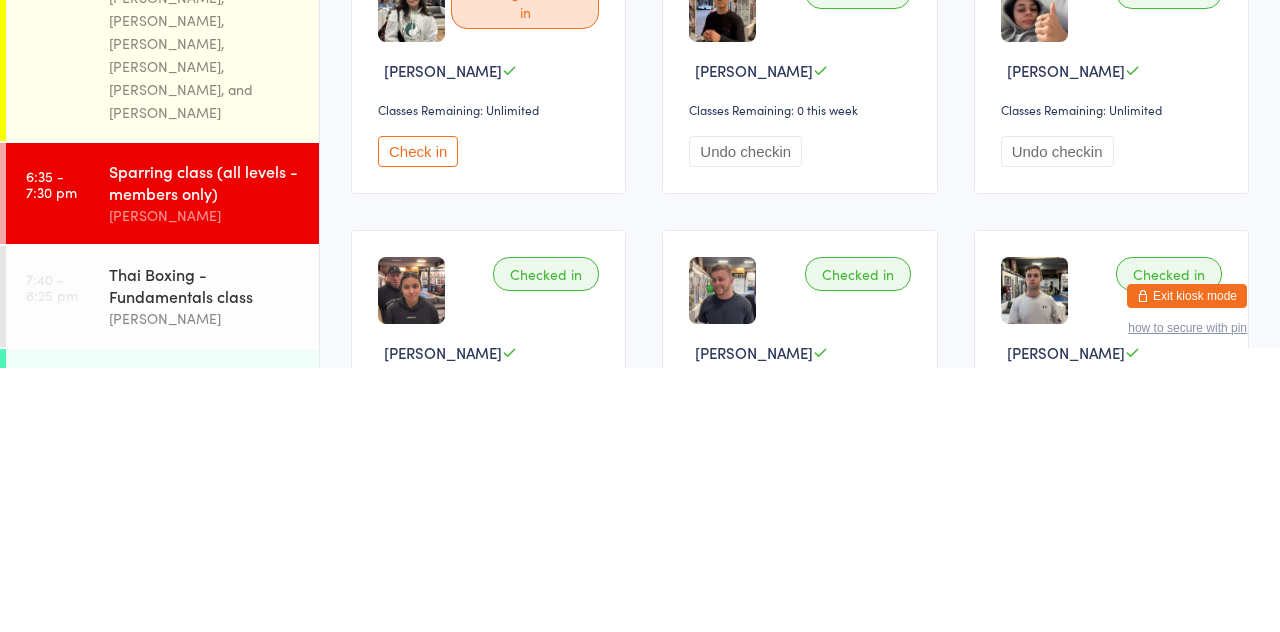 scroll, scrollTop: 26, scrollLeft: 0, axis: vertical 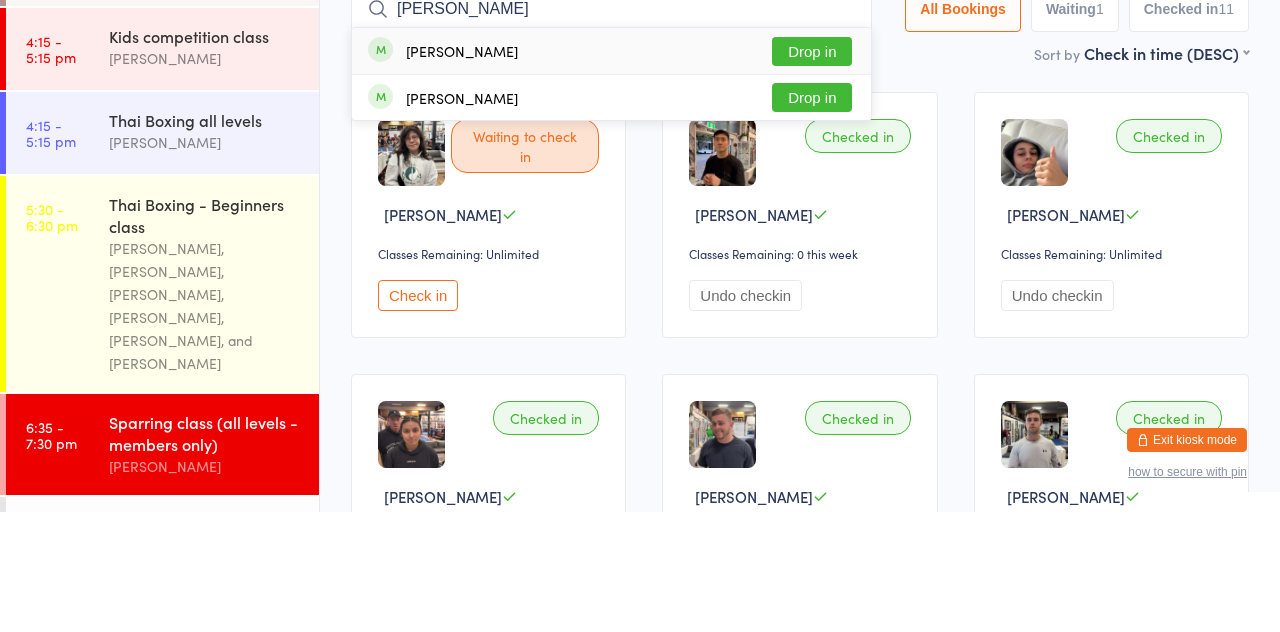 type on "Paul" 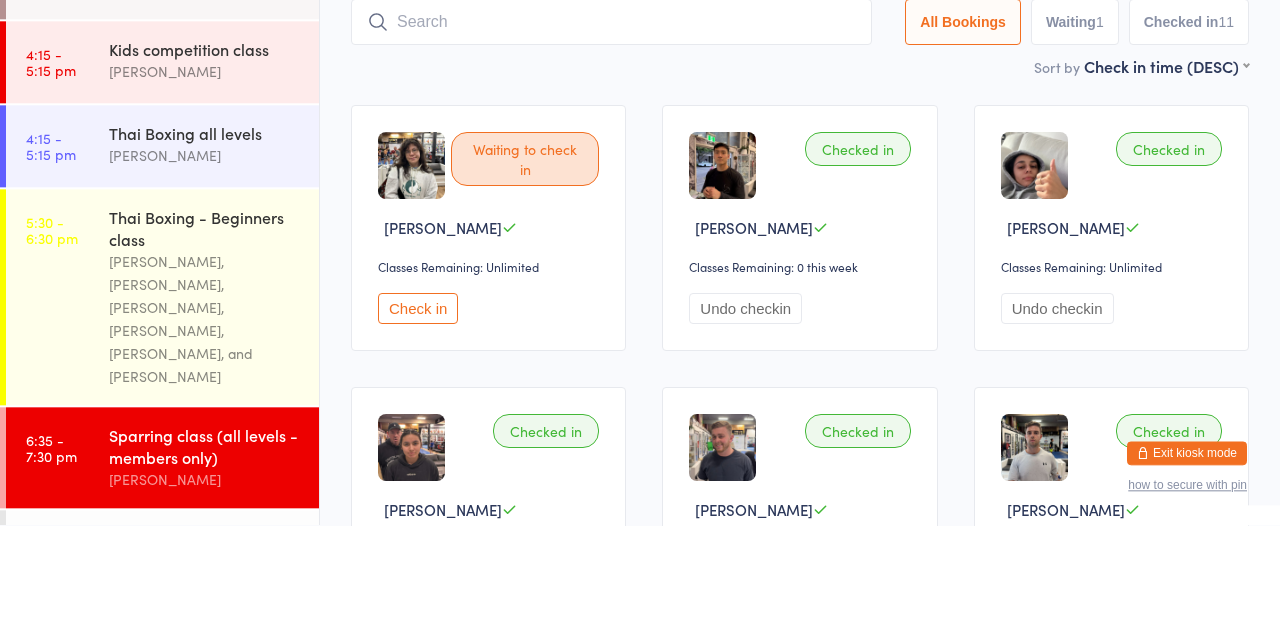scroll, scrollTop: 26, scrollLeft: 0, axis: vertical 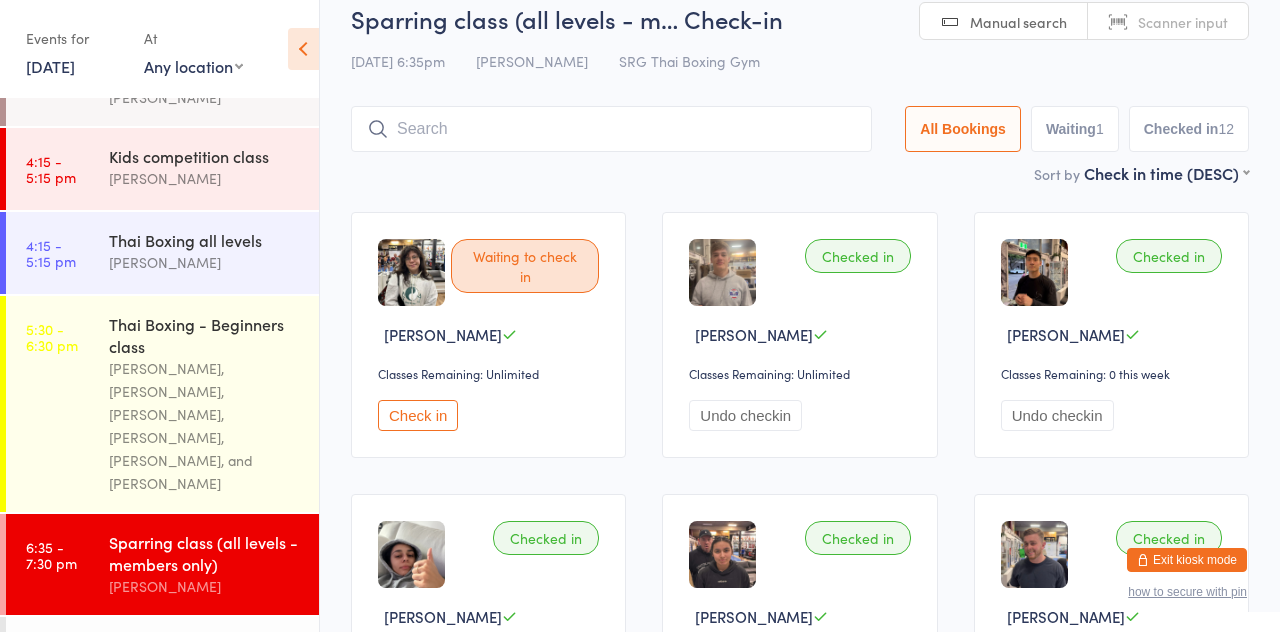 click on "Sort by   Check in time (DESC) First name (ASC) First name (DESC) Last name (ASC) Last name (DESC) Check in time (ASC) Check in time (DESC) Rank (ASC) Rank (DESC)" at bounding box center (800, 173) 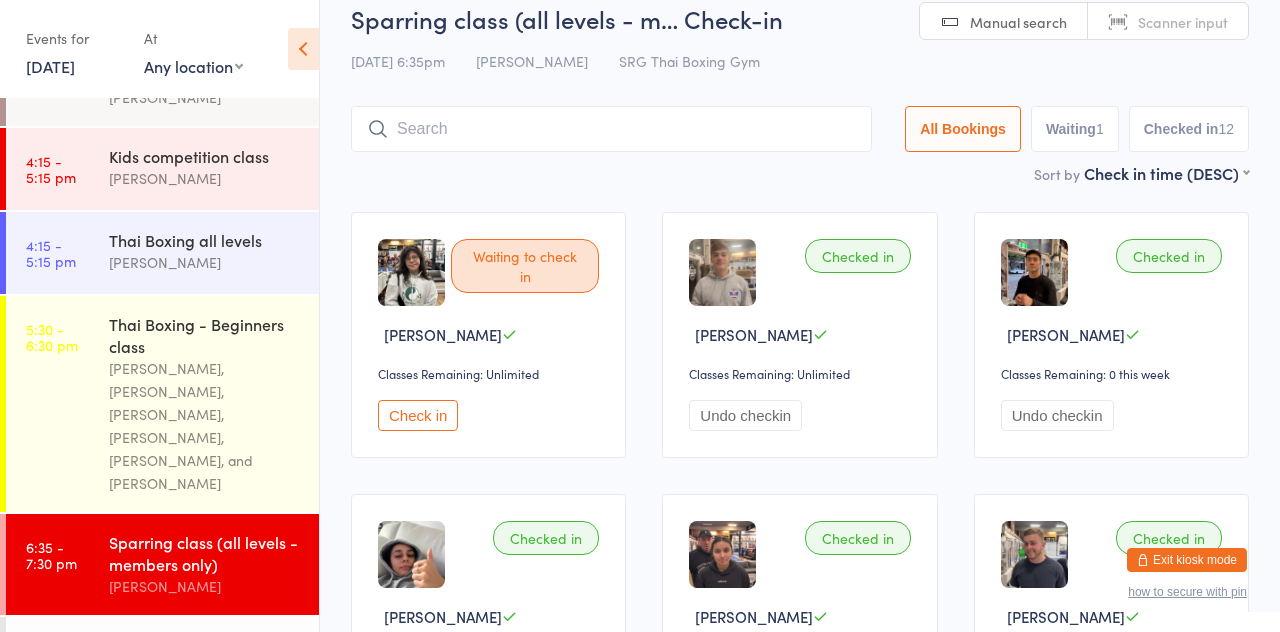 scroll, scrollTop: 0, scrollLeft: 0, axis: both 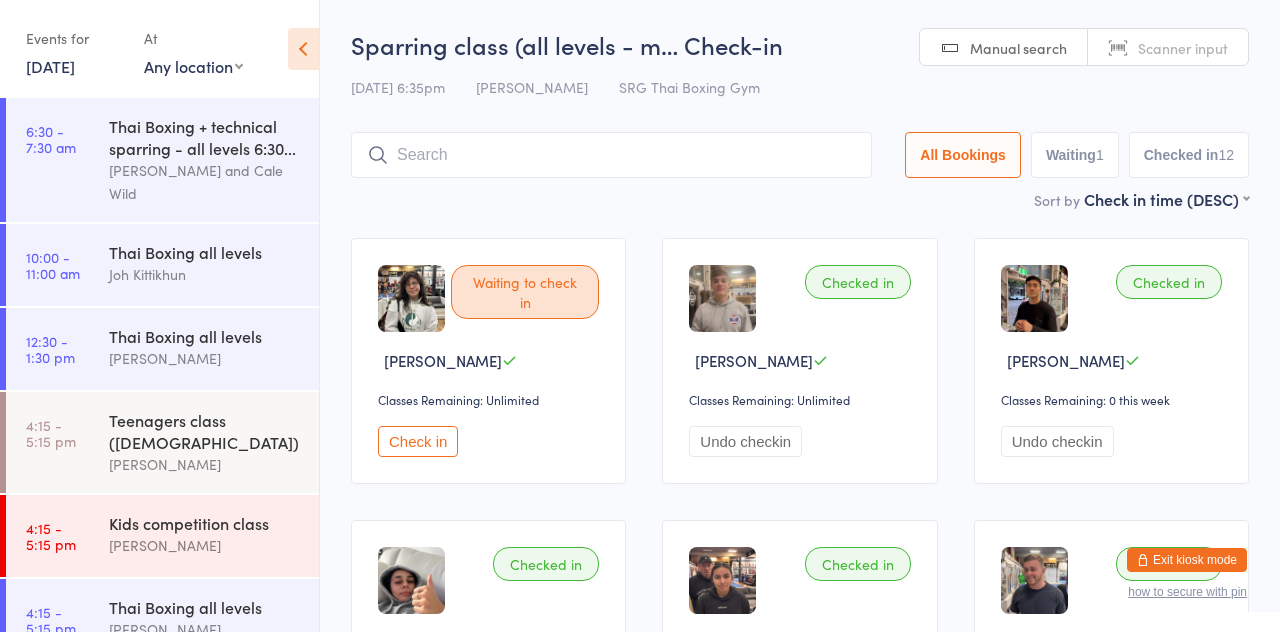 click at bounding box center (611, 155) 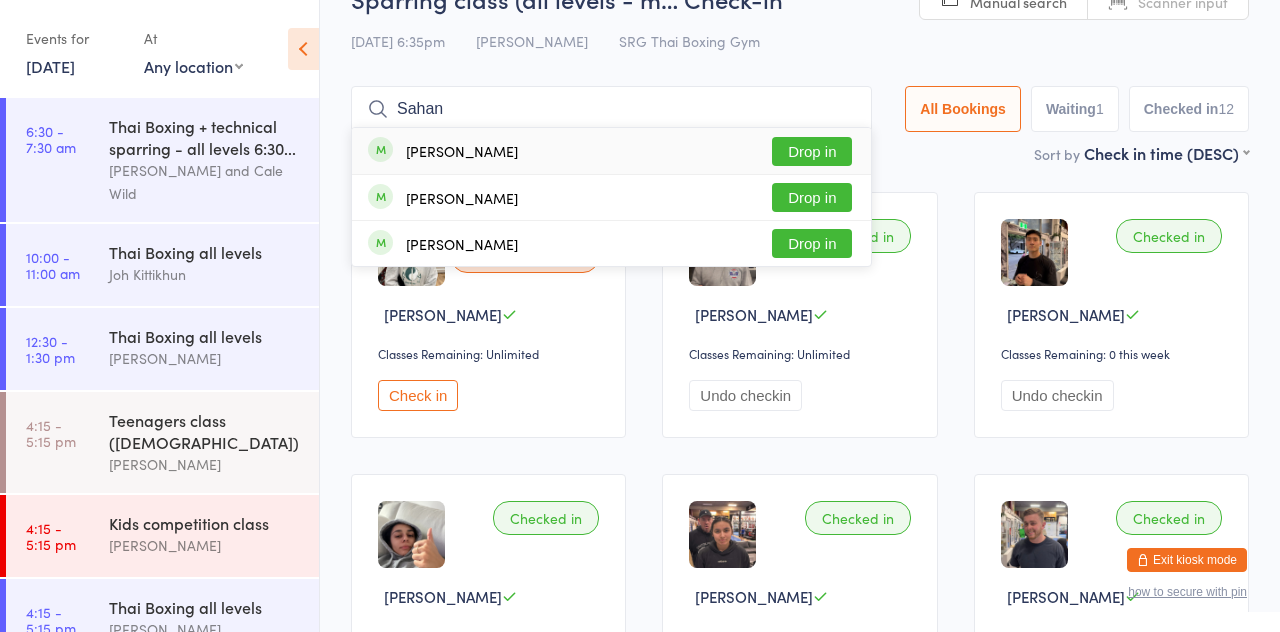 scroll, scrollTop: 26, scrollLeft: 0, axis: vertical 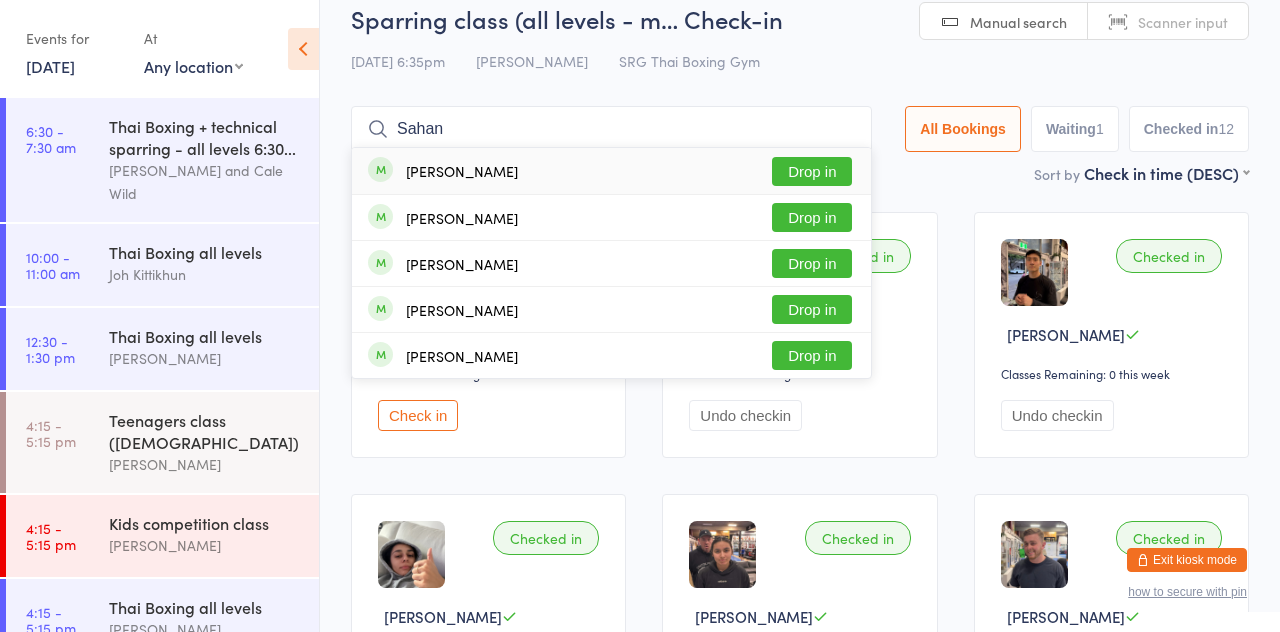 type on "Sahan" 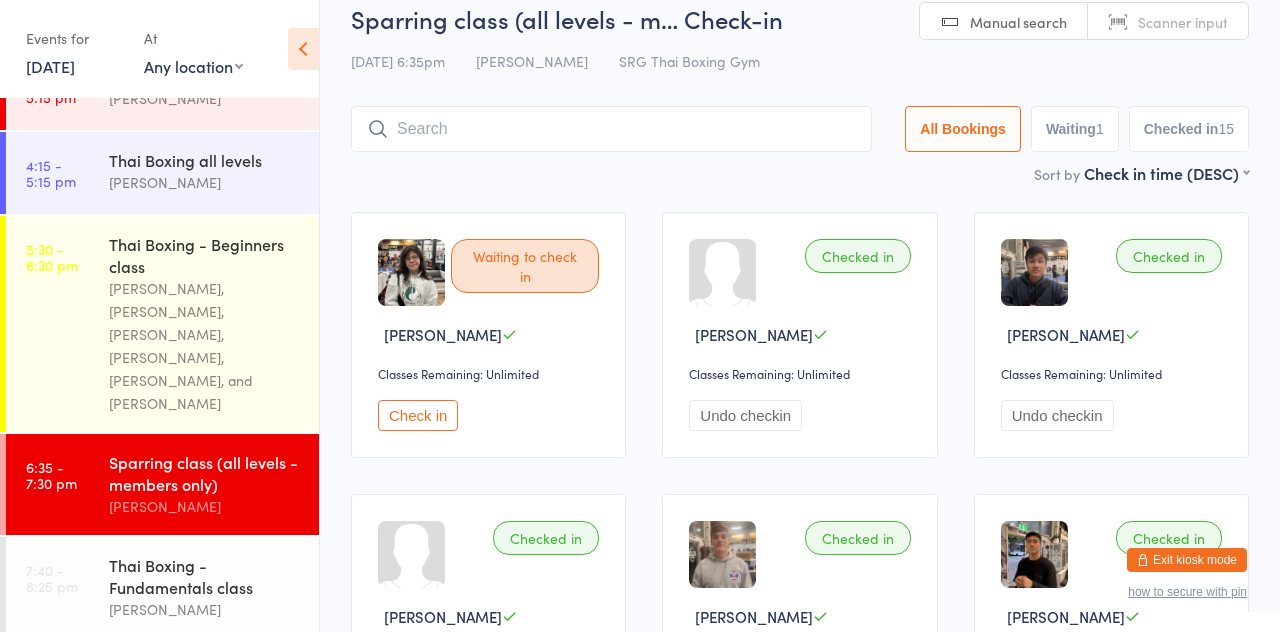 scroll, scrollTop: 474, scrollLeft: 0, axis: vertical 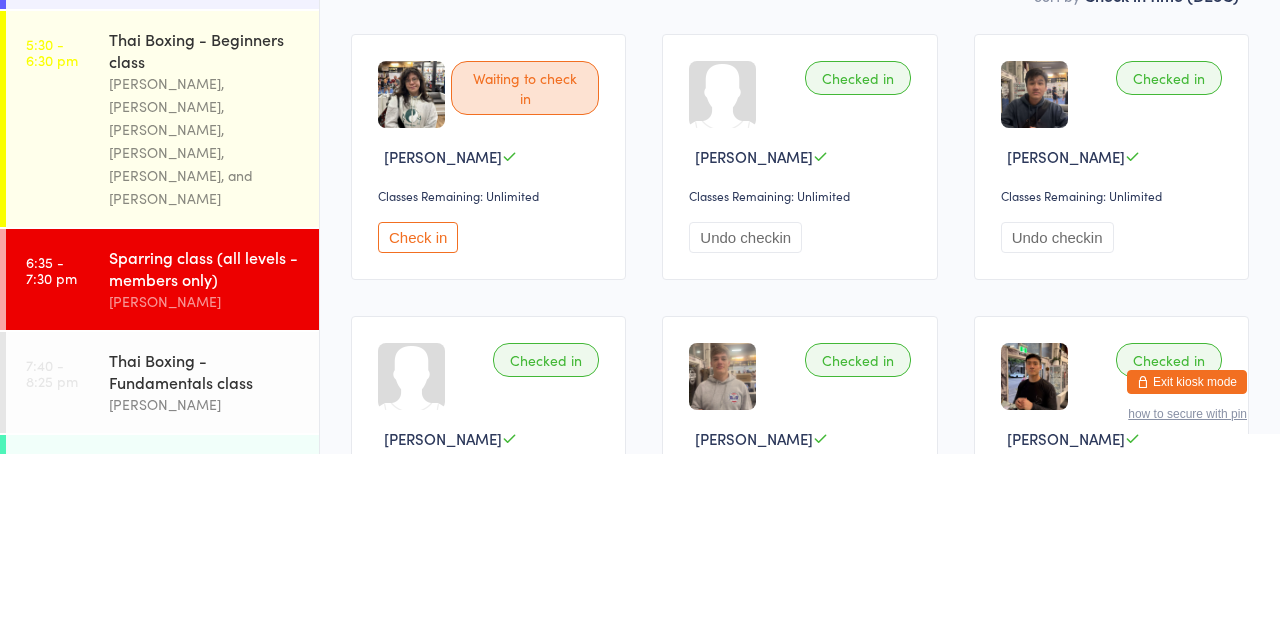 click on "Sparring class (all levels - members only)" at bounding box center (205, 446) 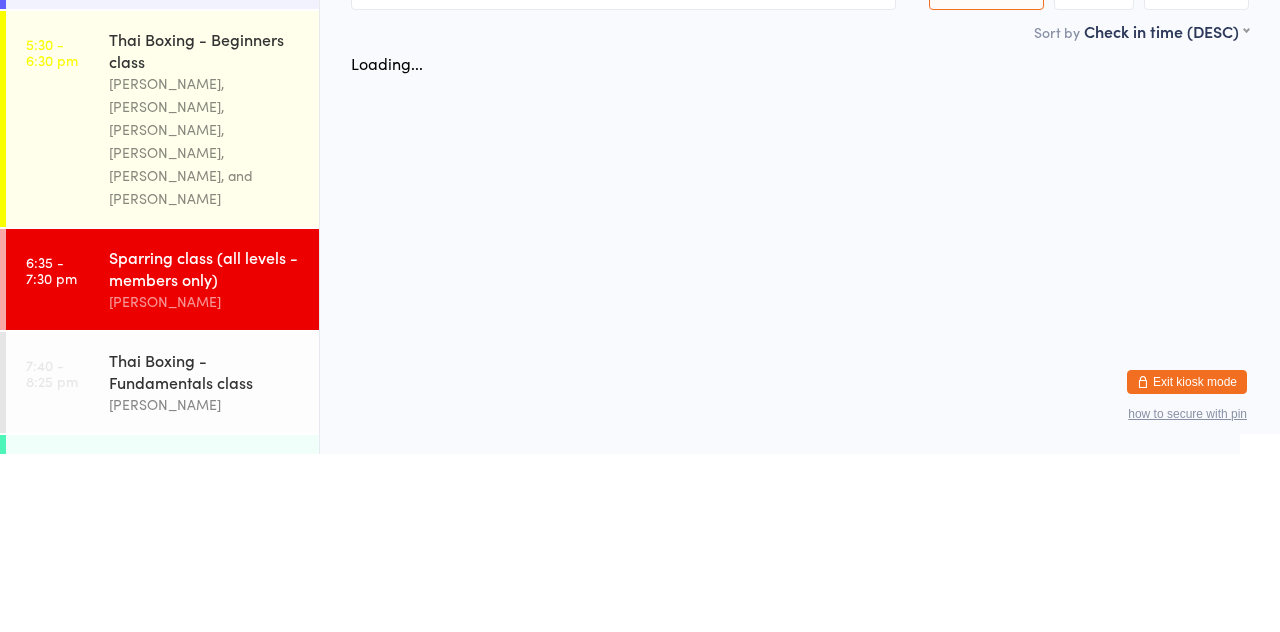 scroll, scrollTop: 0, scrollLeft: 0, axis: both 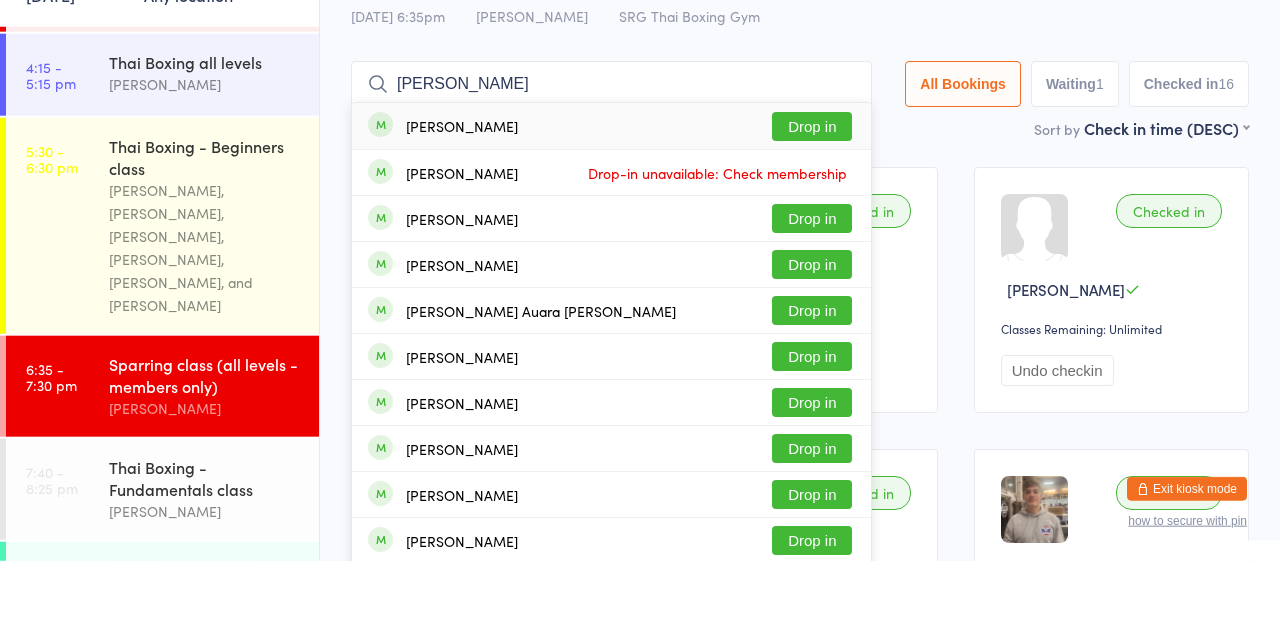 type on "[PERSON_NAME]" 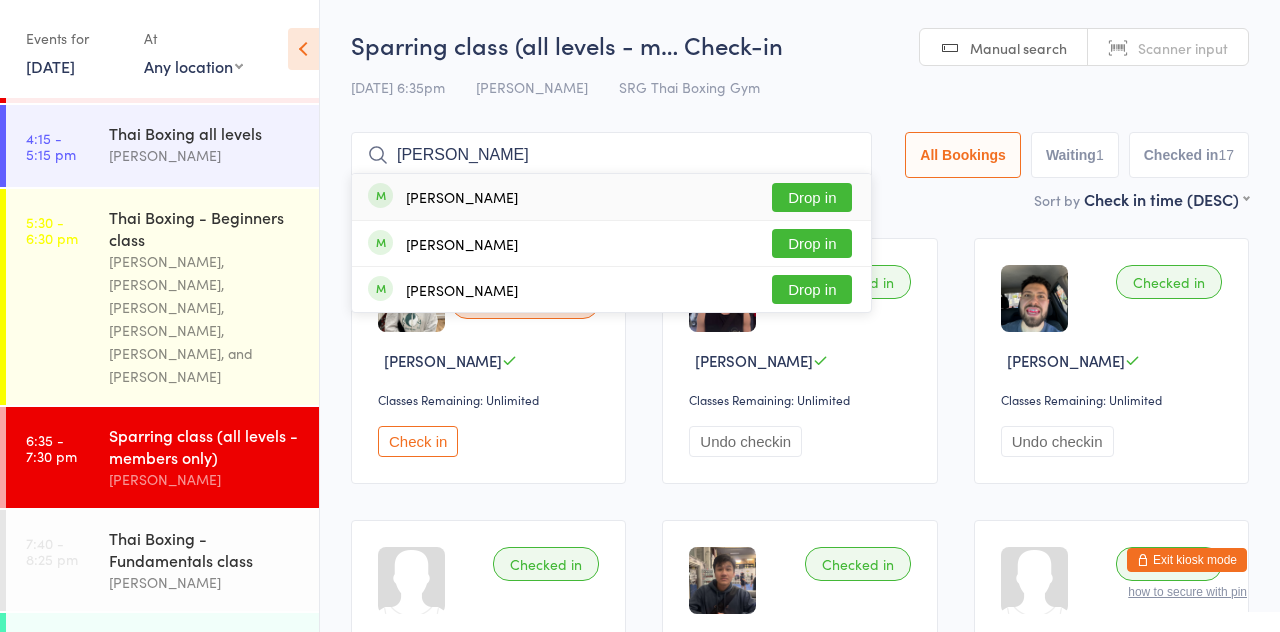 type on "[PERSON_NAME]" 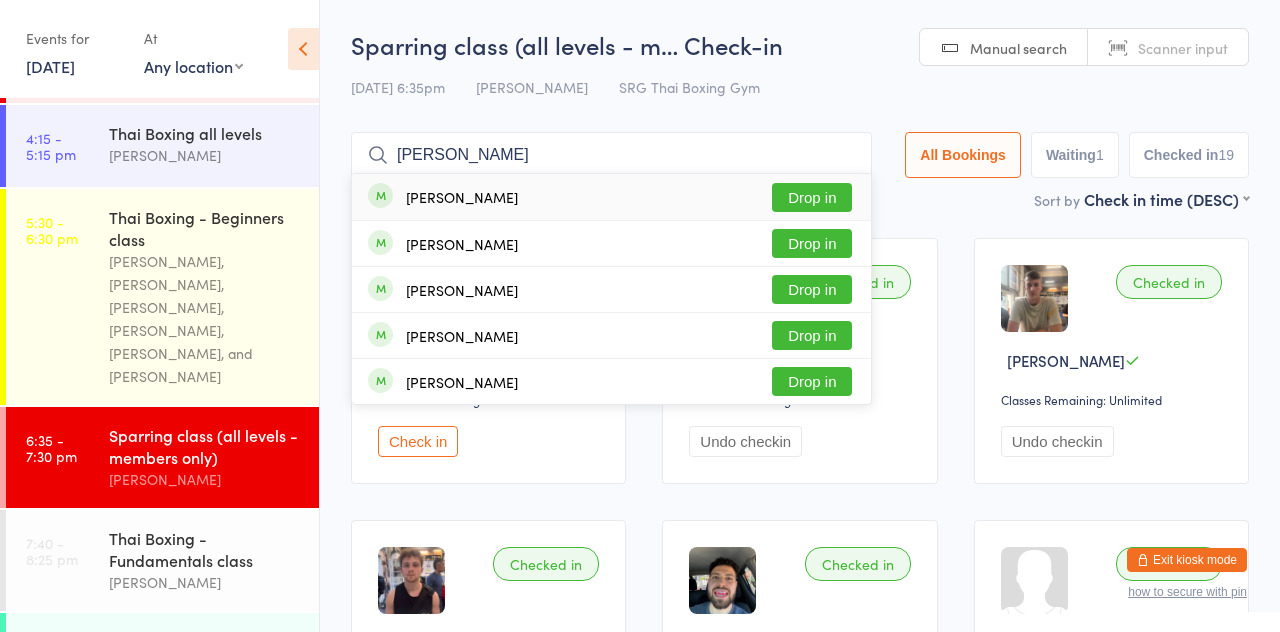 type on "[PERSON_NAME]" 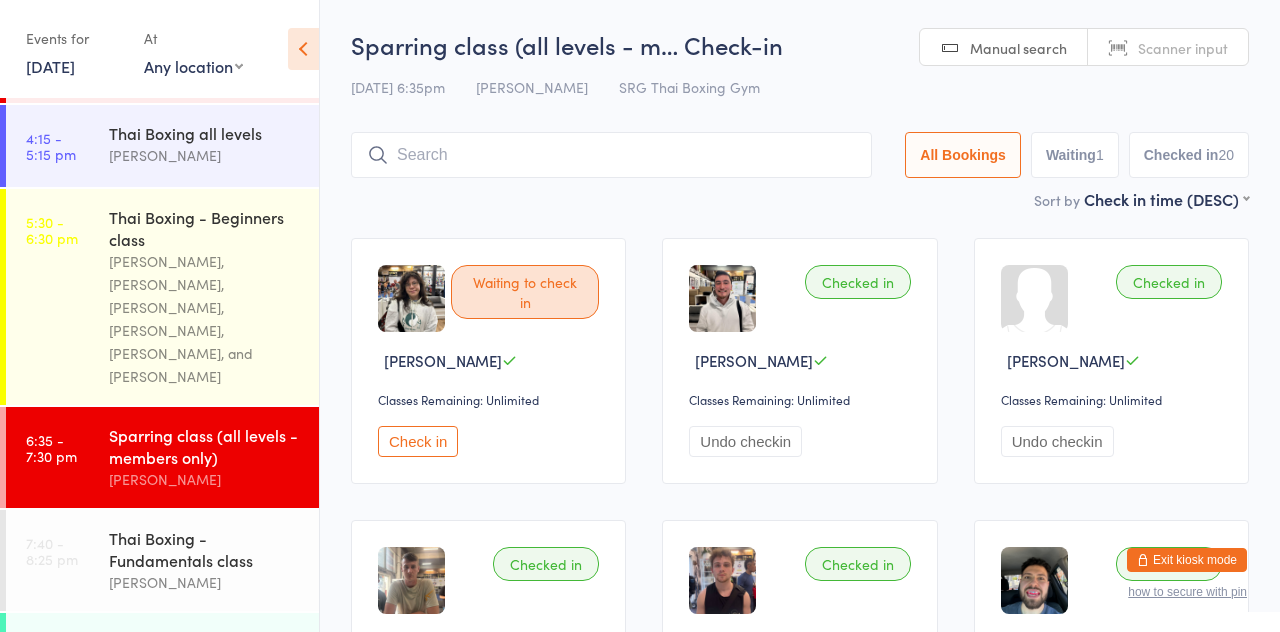 click on "Sparring class (all levels - m… Check-in [DATE] 6:35pm  [PERSON_NAME]  SRG Thai Boxing Gym  Manual search Scanner input All Bookings Waiting  1 Checked in  20 Sort by   Check in time (DESC) First name (ASC) First name (DESC) Last name (ASC) Last name (DESC) Check in time (ASC) Check in time (DESC) Rank (ASC) Rank (DESC) Waiting to check in [PERSON_NAME]  Classes Remaining: Unlimited   Check in Checked in [PERSON_NAME]  Classes Remaining: Unlimited   Undo checkin Checked in [PERSON_NAME]  Classes Remaining: Unlimited   Undo checkin Checked in Will [PERSON_NAME]  Classes Remaining: Unlimited   Undo checkin Checked in [PERSON_NAME]  Classes Remaining: Unlimited   Undo checkin Checked in Emre Demirezen  Classes Remaining: Unlimited   Undo checkin Checked in [PERSON_NAME]  Classes Remaining: Unlimited   Undo checkin Checked in [PERSON_NAME]  Classes Remaining: Unlimited   Undo checkin Checked in Jake Wild  Classes Remaining: Unlimited   Undo checkin Checked in [PERSON_NAME]  Classes Remaining: Unlimited   Undo checkin" at bounding box center (800, 1111) 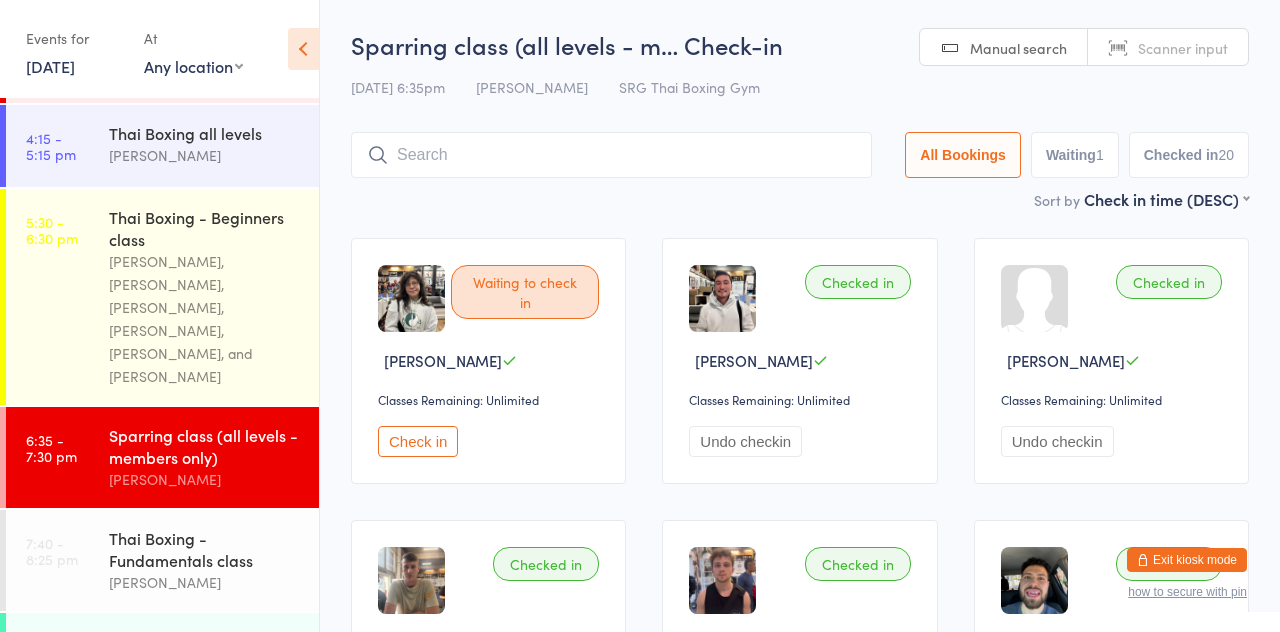 click on "Sort by   Check in time (DESC) First name (ASC) First name (DESC) Last name (ASC) Last name (DESC) Check in time (ASC) Check in time (DESC) Rank (ASC) Rank (DESC)" at bounding box center (800, 199) 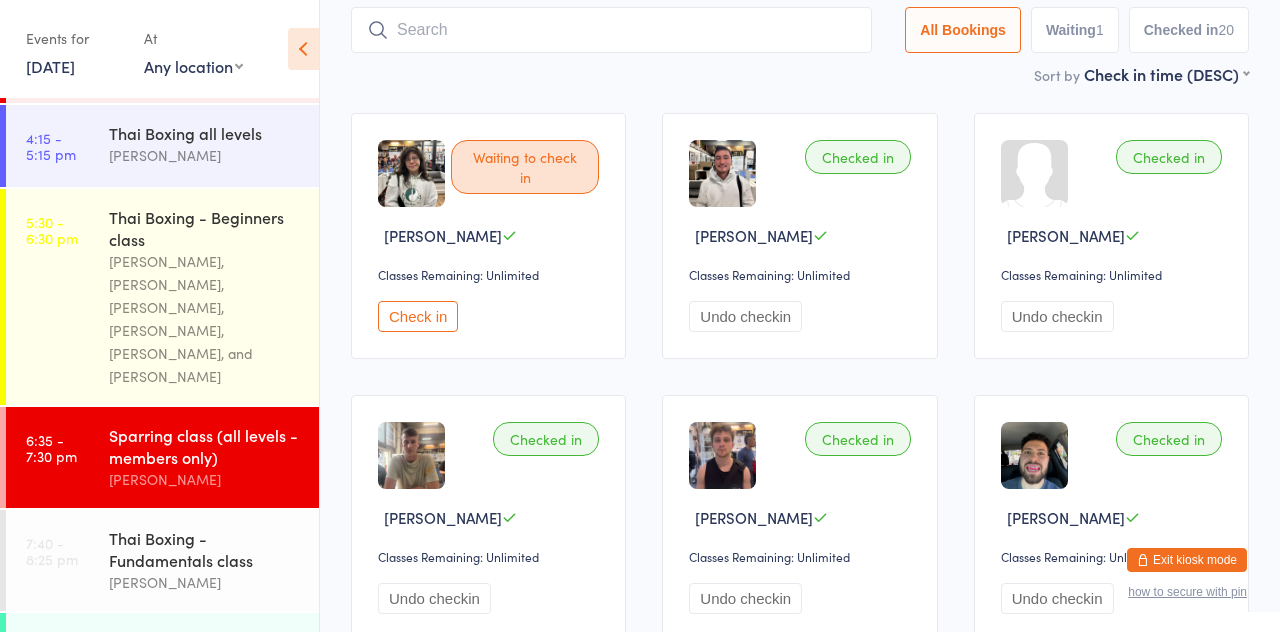 scroll, scrollTop: 133, scrollLeft: 0, axis: vertical 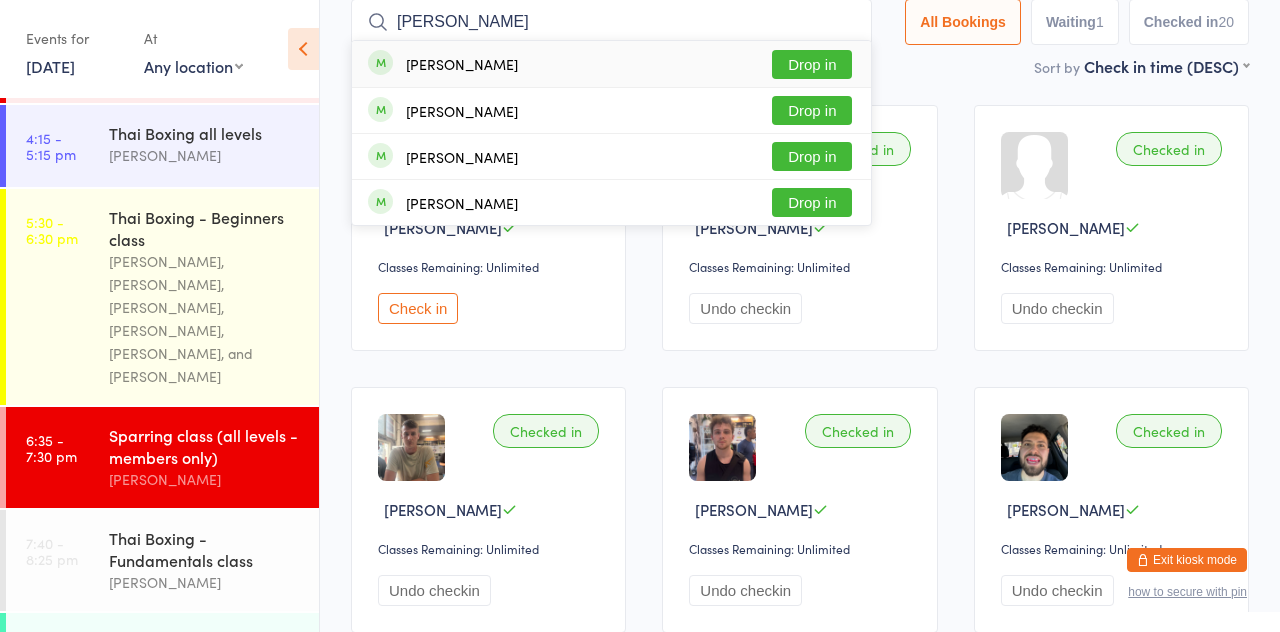 type on "[PERSON_NAME]" 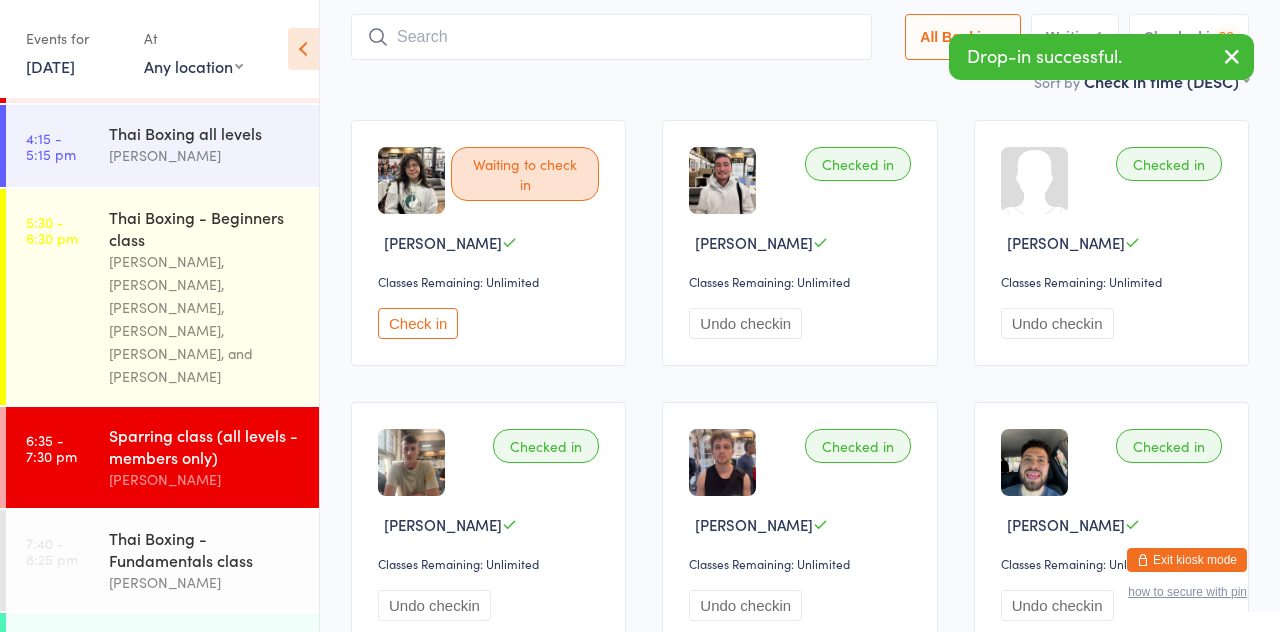 scroll, scrollTop: 26, scrollLeft: 0, axis: vertical 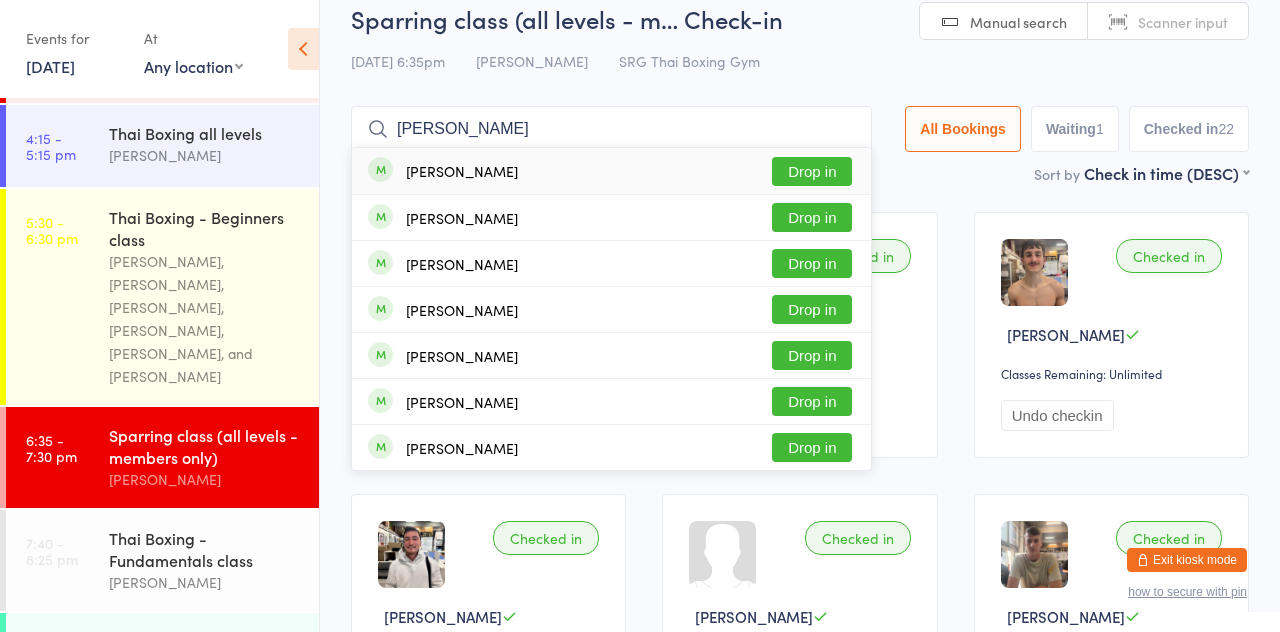 type on "[PERSON_NAME]" 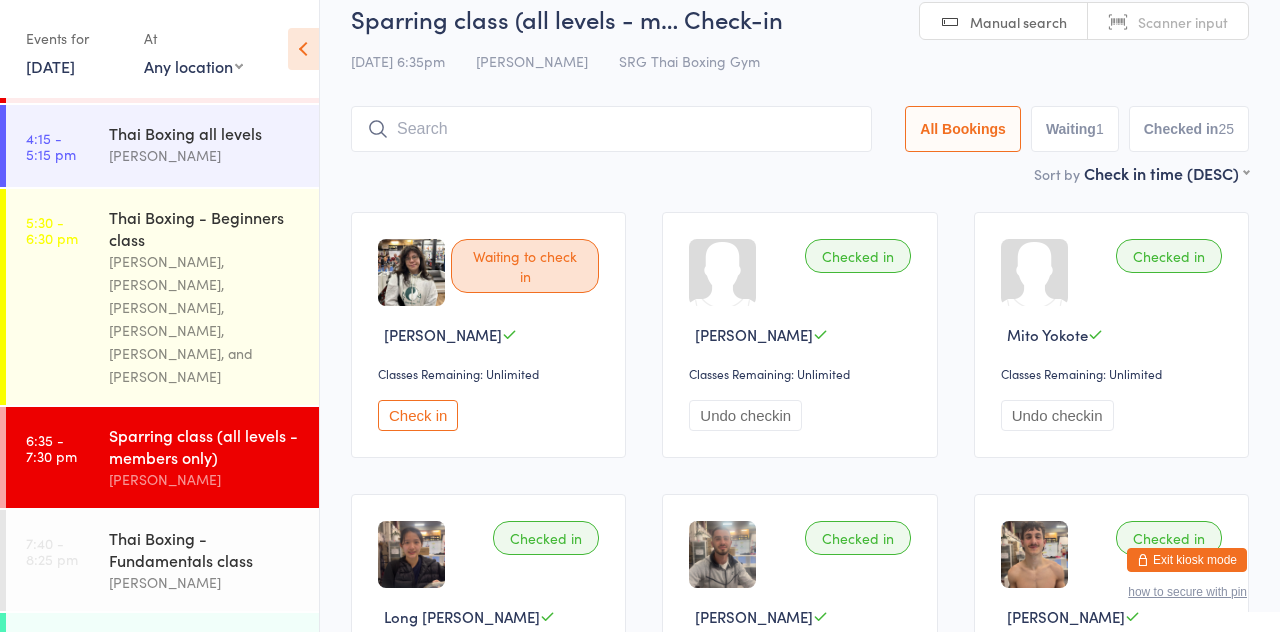 click on "Sort by   Check in time (DESC) First name (ASC) First name (DESC) Last name (ASC) Last name (DESC) Check in time (ASC) Check in time (DESC) Rank (ASC) Rank (DESC)" at bounding box center [800, 173] 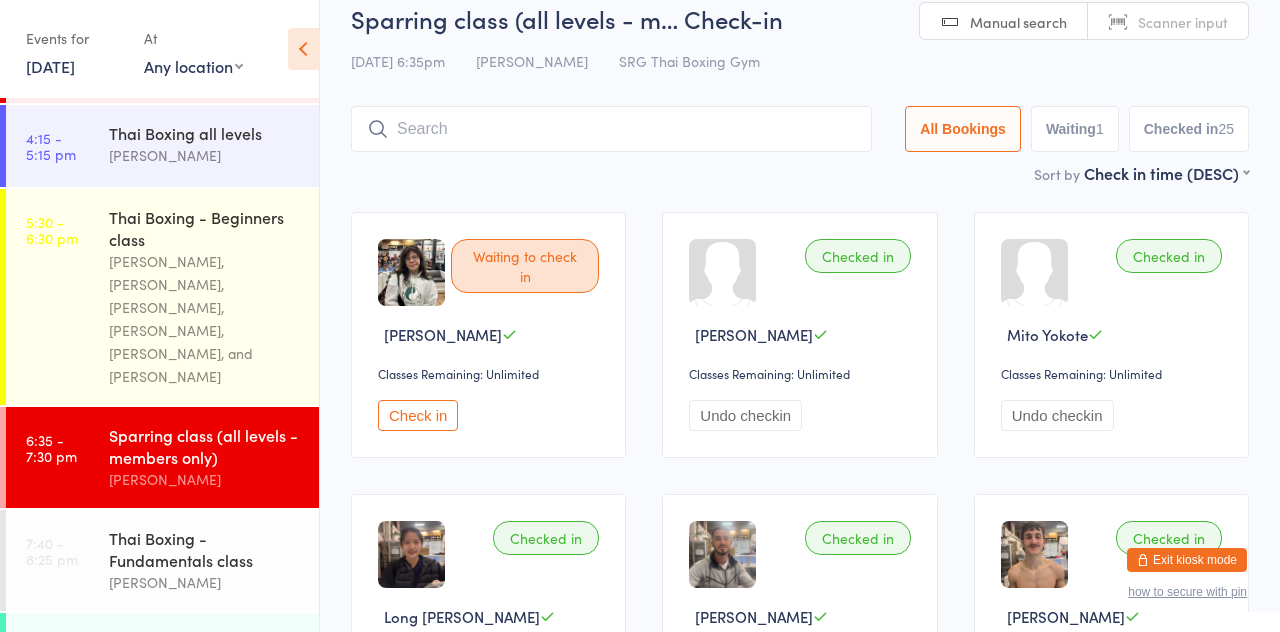 click on "Thai Boxing - Fundamentals class" at bounding box center (205, 549) 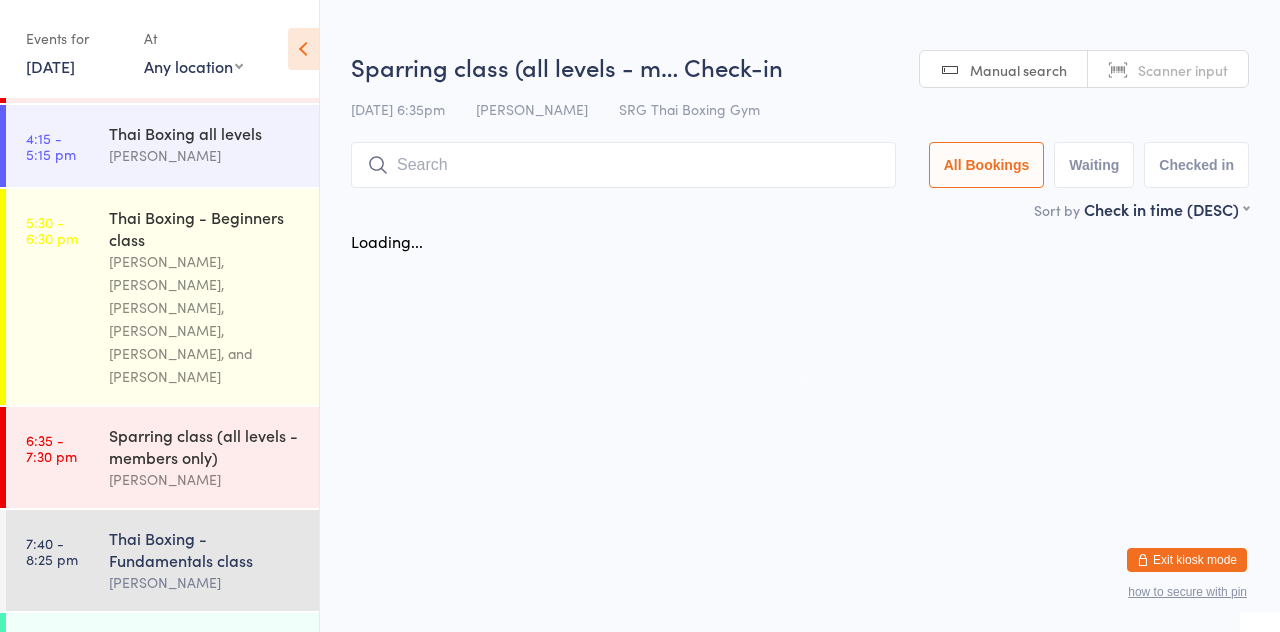 scroll, scrollTop: 0, scrollLeft: 0, axis: both 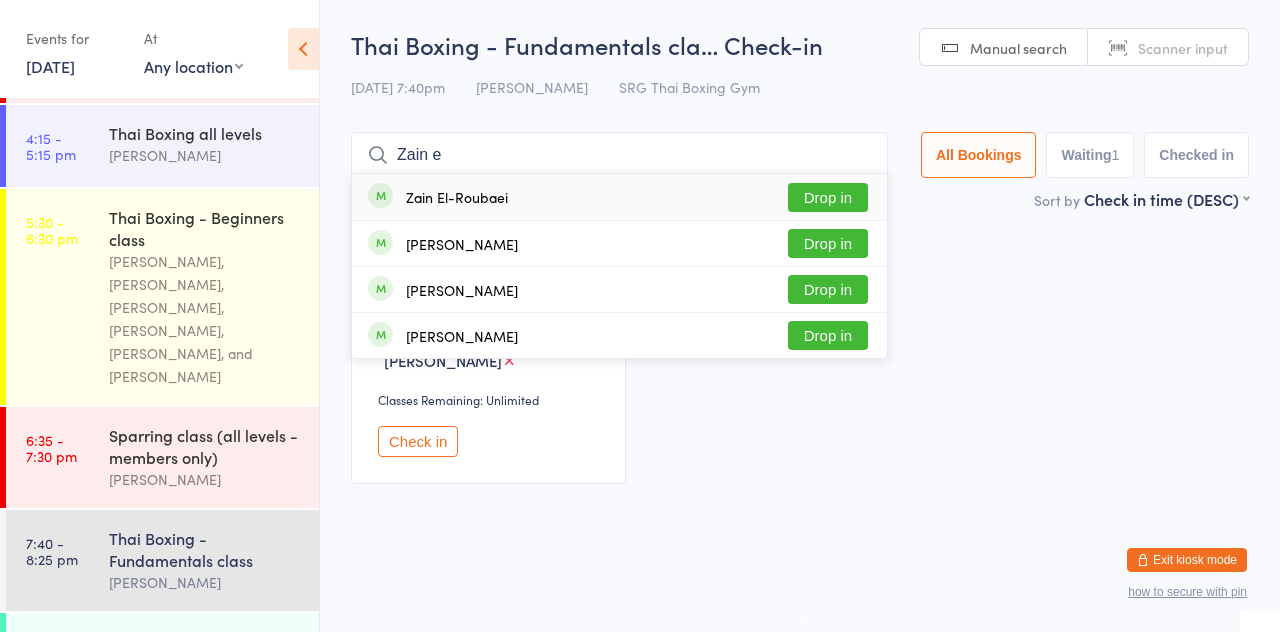 type on "Zain e" 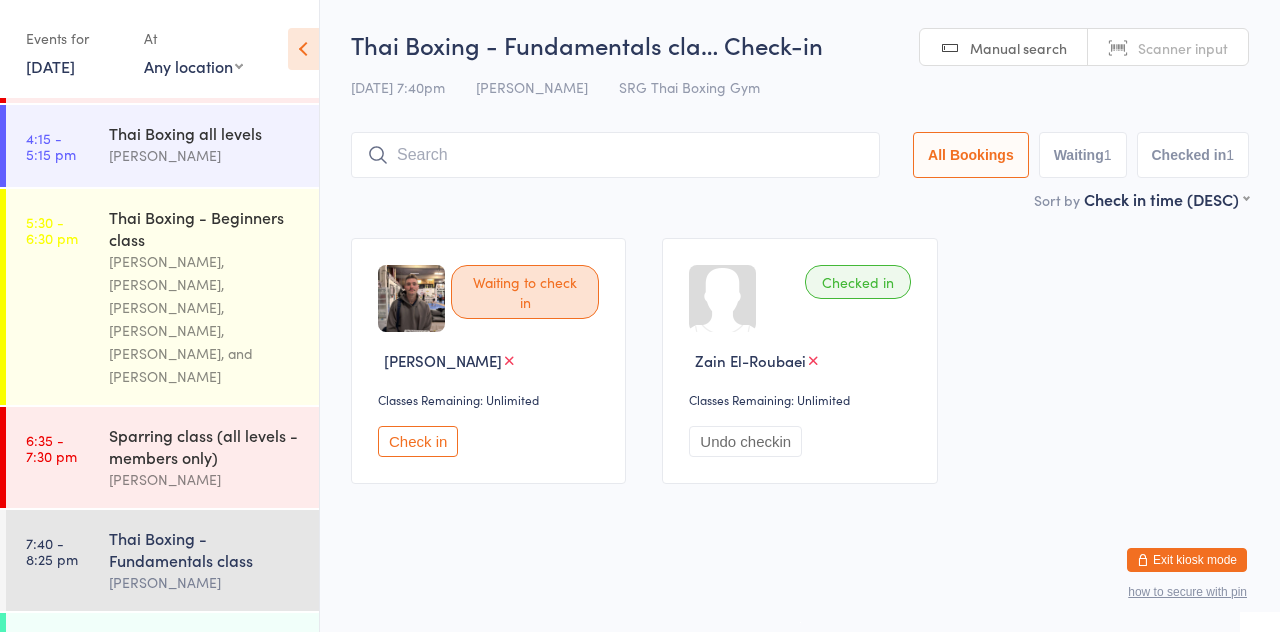 click on "Thai Boxing - Fundamentals cla… Check-in [DATE] 7:40pm  [PERSON_NAME]  SRG Thai Boxing Gym  Manual search Scanner input All Bookings Waiting  1 Checked in  1 Sort by   Check in time (DESC) First name (ASC) First name (DESC) Last name (ASC) Last name (DESC) Check in time (ASC) Check in time (DESC) Rank (ASC) Rank (DESC) Waiting to check in [PERSON_NAME]  Classes Remaining: Unlimited   Check in Checked in Zain El-Roubaei  Classes Remaining: Unlimited   Undo checkin" at bounding box center [800, 265] 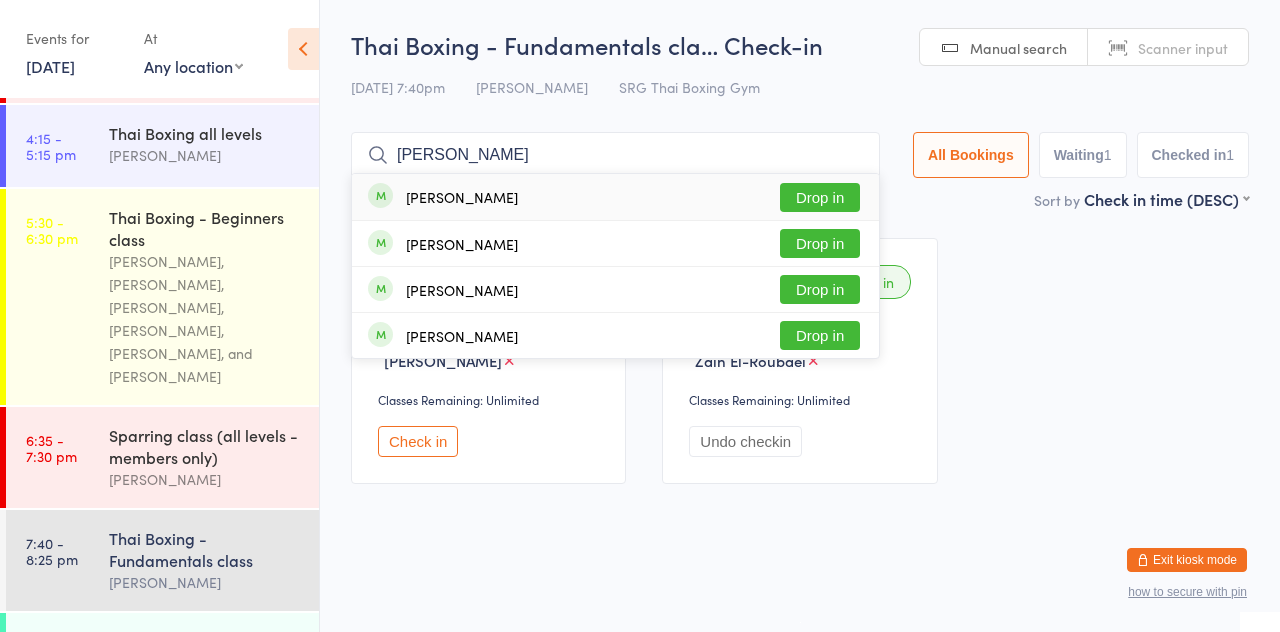 type on "[PERSON_NAME]" 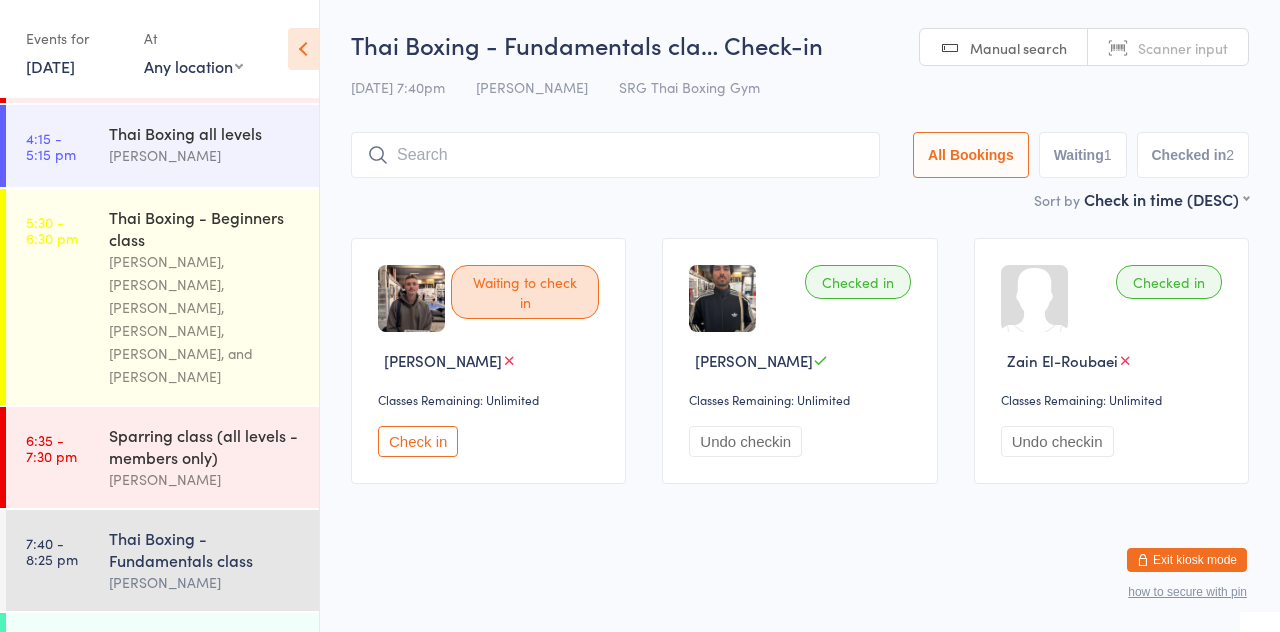click on "Thai Boxing - Fundamentals cla… Check-in [DATE] 7:40pm  [PERSON_NAME]  SRG Thai Boxing Gym  Manual search Scanner input All Bookings Waiting  1 Checked in  2 Sort by   Check in time (DESC) First name (ASC) First name (DESC) Last name (ASC) Last name (DESC) Check in time (ASC) Check in time (DESC) Rank (ASC) Rank (DESC) Waiting to check in [PERSON_NAME]  Classes Remaining: Unlimited   Check in Checked in [PERSON_NAME]  Classes Remaining: Unlimited   Undo checkin Checked in Zain El-Roubaei  Classes Remaining: Unlimited   Undo checkin" at bounding box center [800, 265] 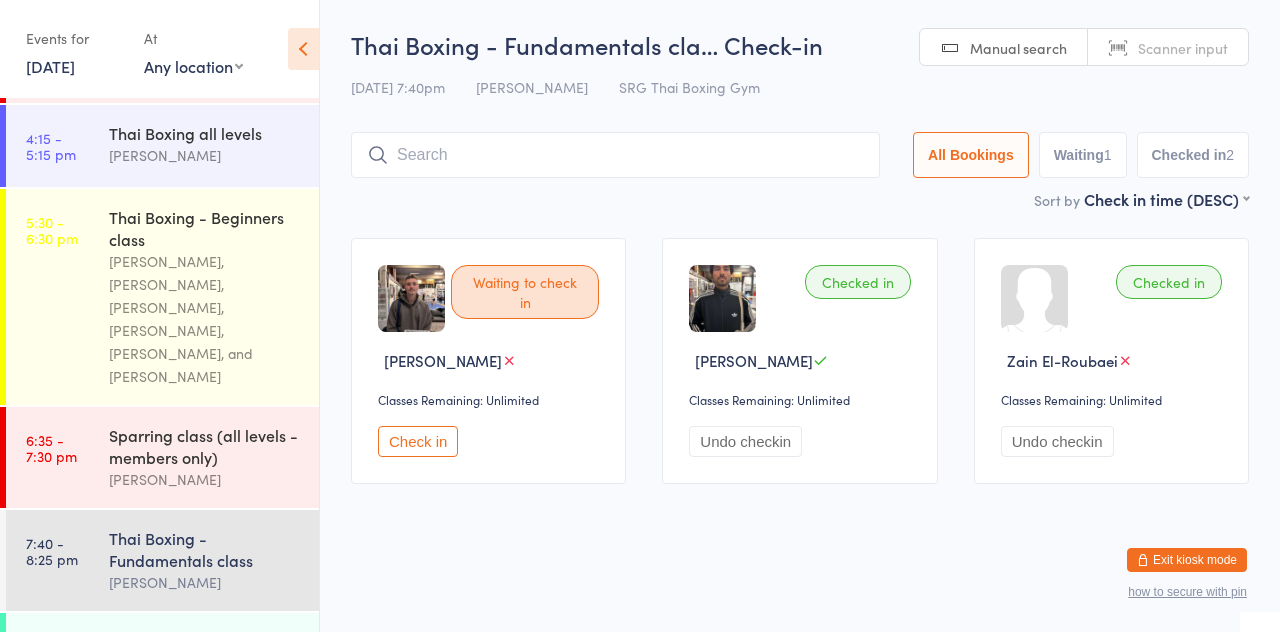 click on "Thai Boxing - Fundamentals class" at bounding box center (205, 549) 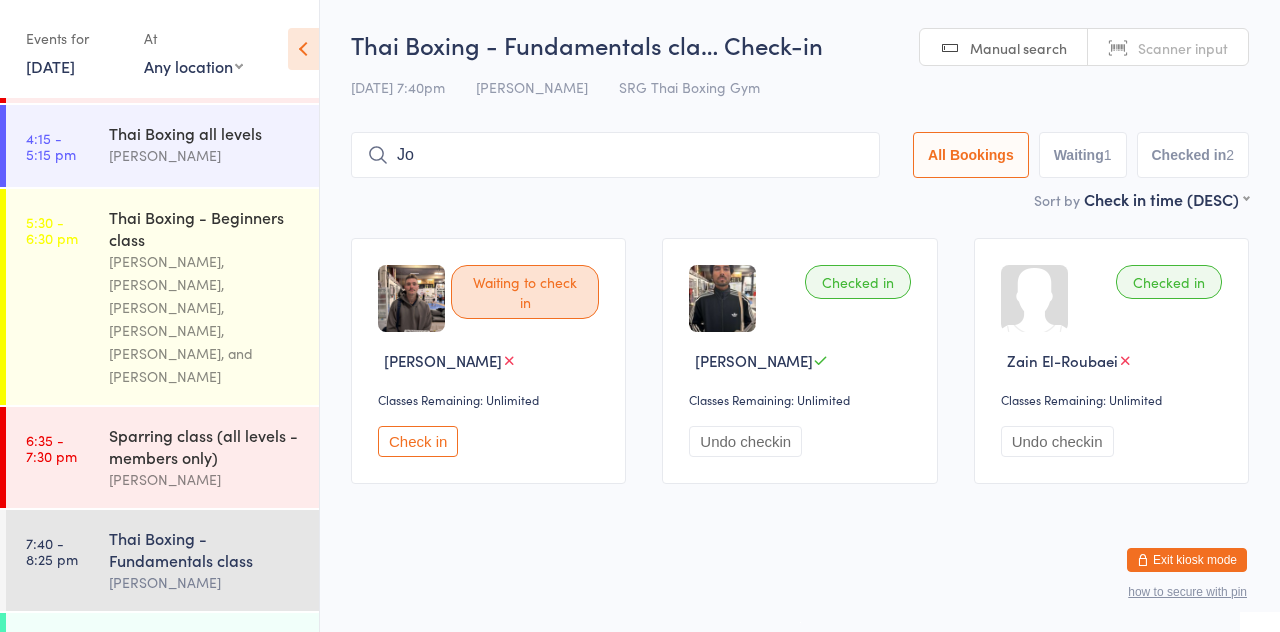type on "J" 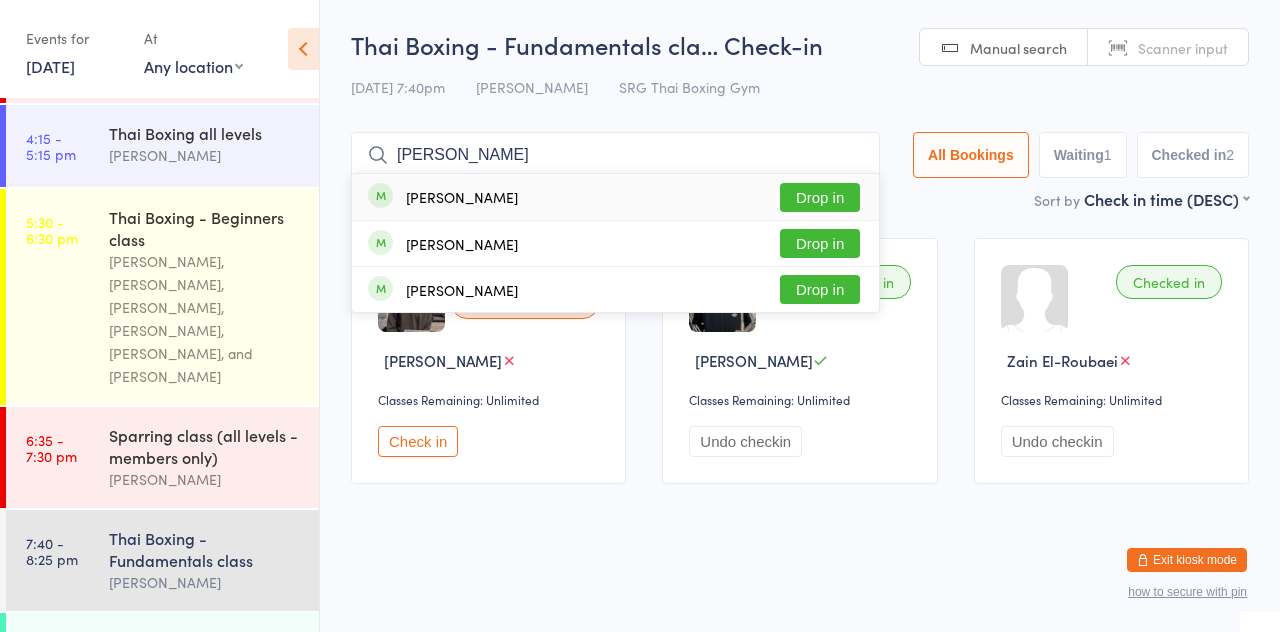 type on "[PERSON_NAME]" 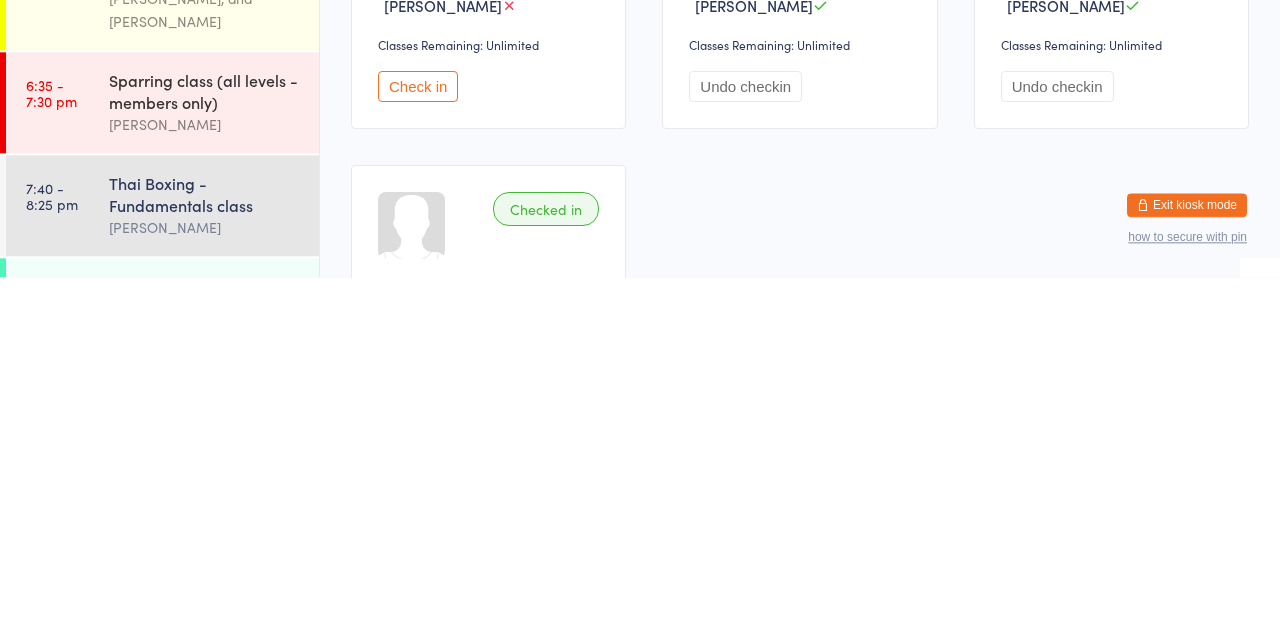 click on "Thai Boxing - Fundamentals class" at bounding box center [205, 549] 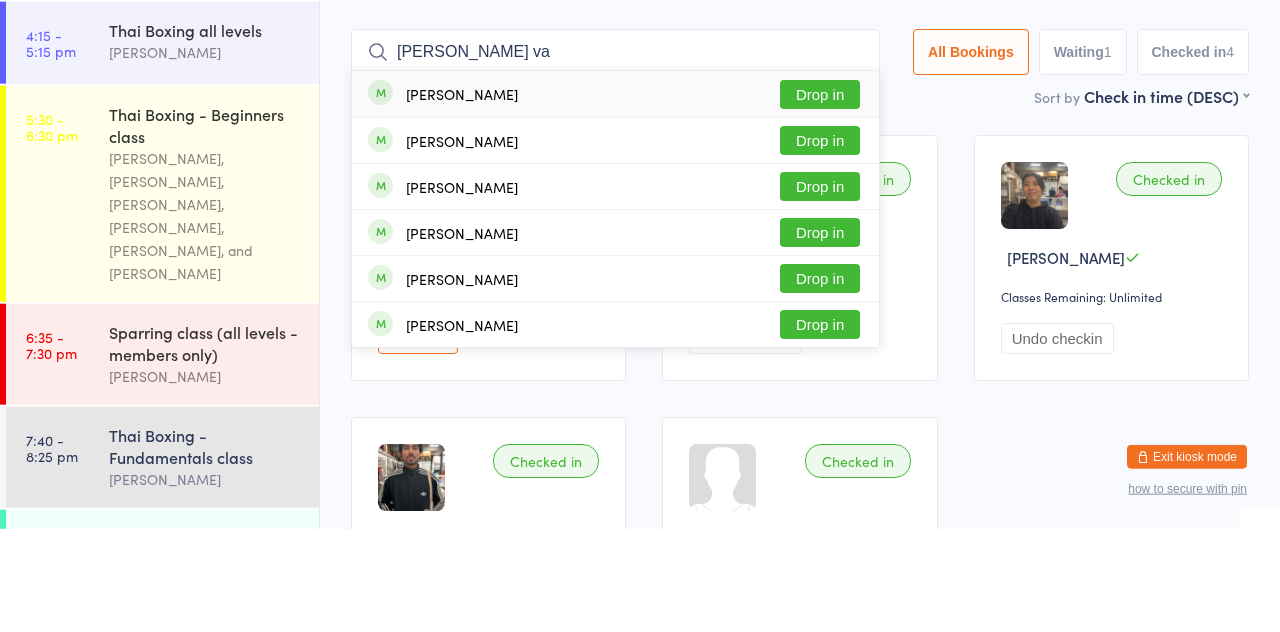 type on "[PERSON_NAME] va" 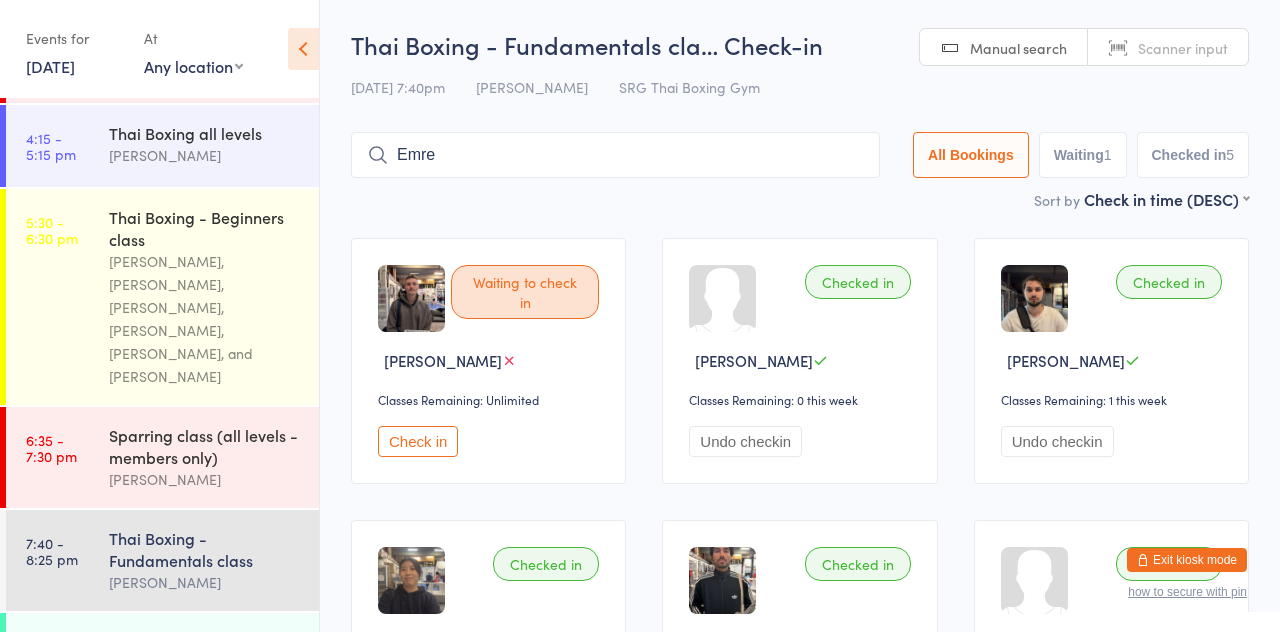 type on "Emre" 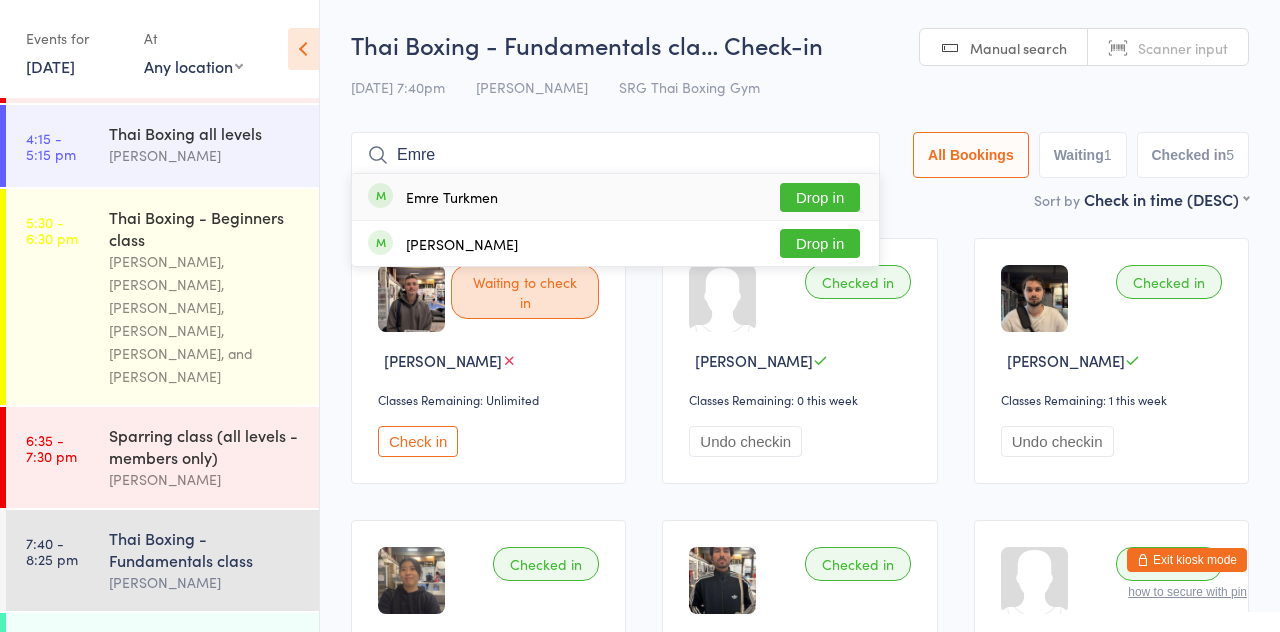 click on "Drop in" at bounding box center [820, 197] 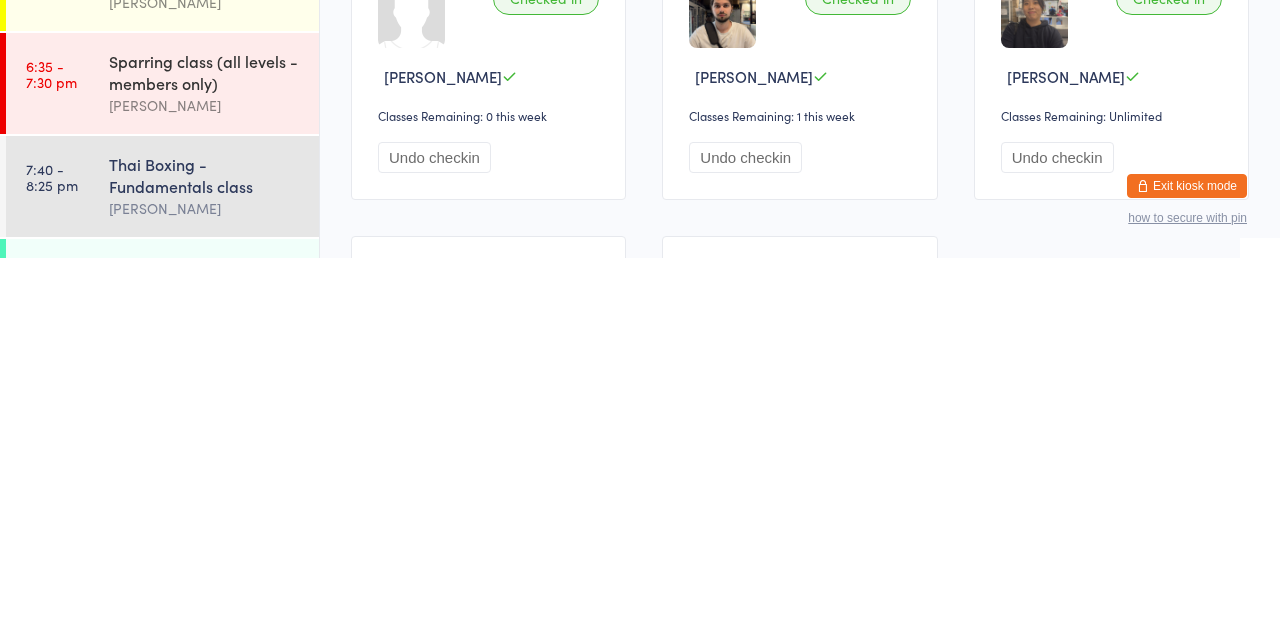 scroll, scrollTop: 192, scrollLeft: 0, axis: vertical 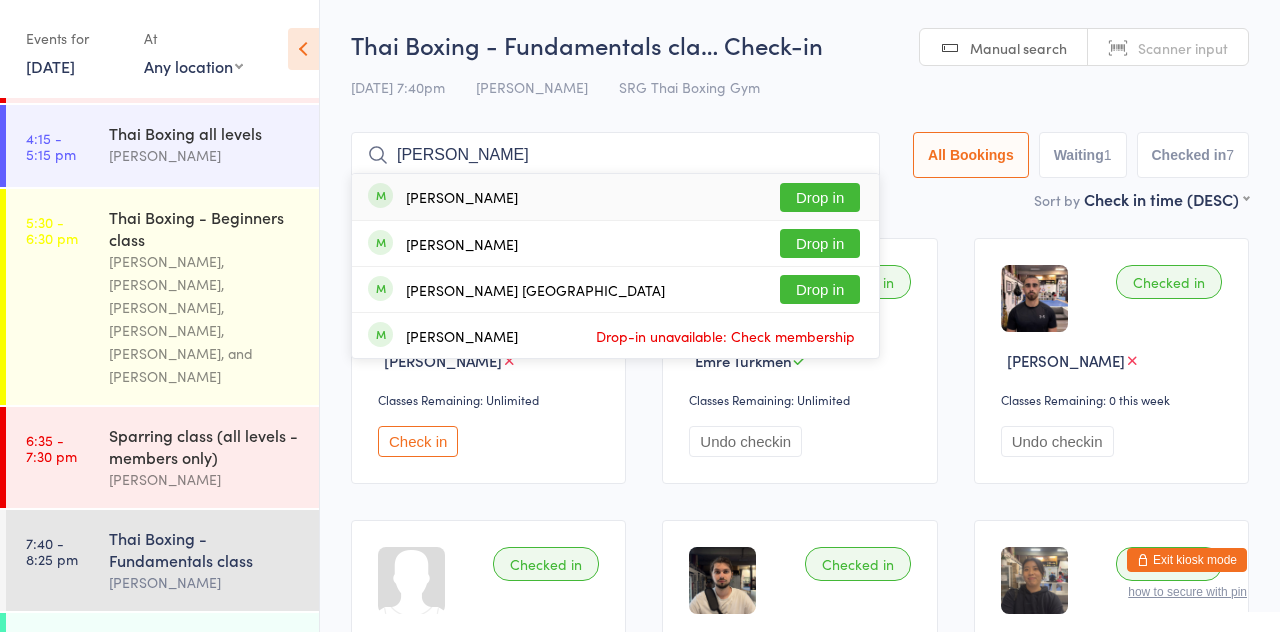 type on "[PERSON_NAME]" 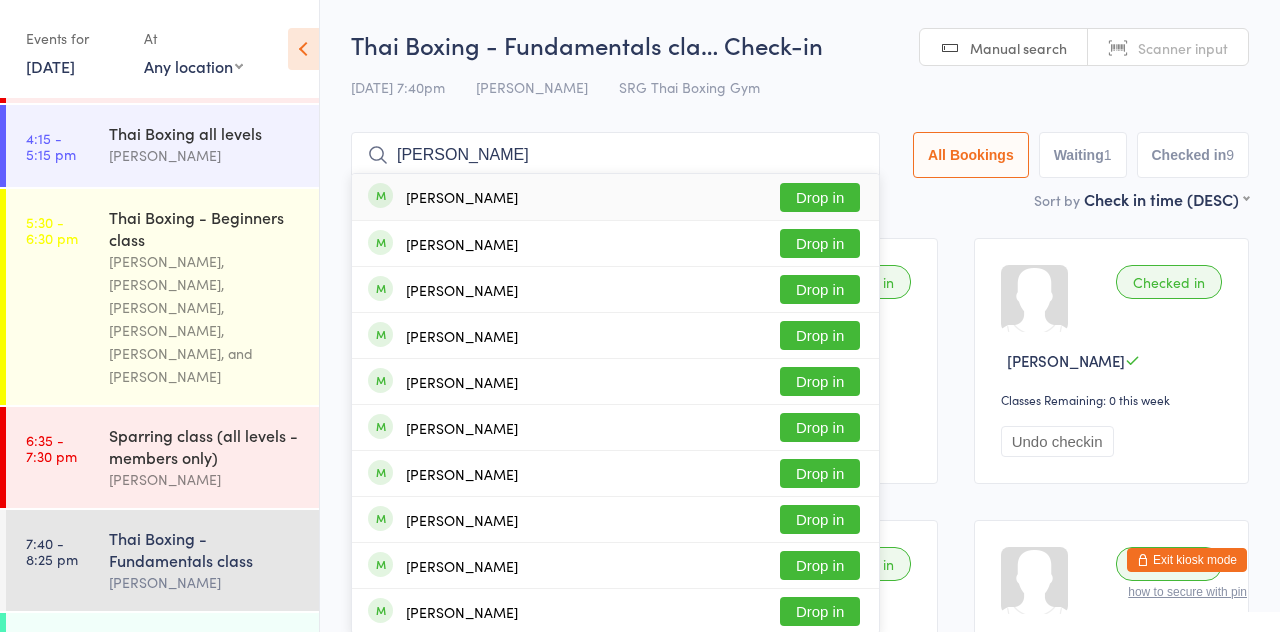type on "[PERSON_NAME]" 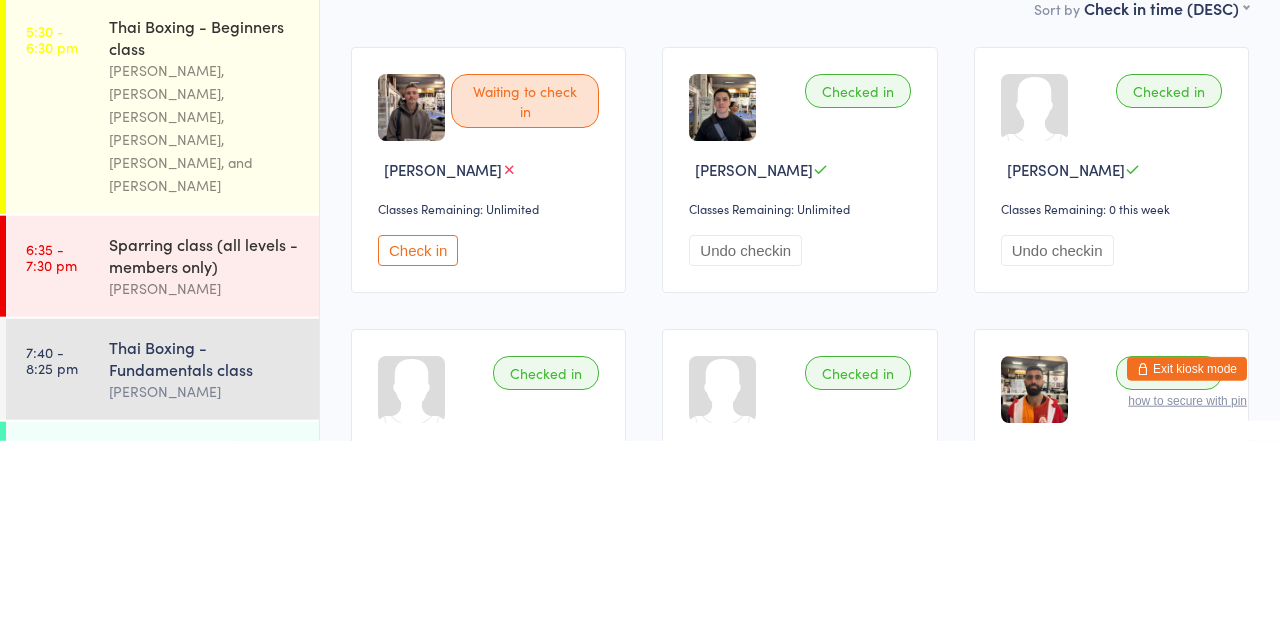 click on "Waiting to check in [PERSON_NAME]  Classes Remaining: Unlimited   Check in Checked in [PERSON_NAME]  Classes Remaining: Unlimited   Undo checkin Checked in [PERSON_NAME]  Classes Remaining: 0 this week   Undo checkin Checked in [PERSON_NAME]  Classes Remaining: 0 this week   Undo checkin Checked in [PERSON_NAME]  Classes Remaining: 0 this week   Undo checkin Checked in Emre Turkmen  Classes Remaining: Unlimited   Undo checkin Checked in [PERSON_NAME]  Classes Remaining: 0 this week   Undo checkin Checked in [PERSON_NAME]  Classes Remaining: 0 this week   Undo checkin Checked in [PERSON_NAME]  Classes Remaining: 1 this week   Undo checkin Checked in [PERSON_NAME]  Classes Remaining: Unlimited   Undo checkin Checked in [PERSON_NAME]  Classes Remaining: Unlimited   Undo checkin Checked in Zain El-Roubaei  Classes Remaining: Unlimited   Undo checkin" at bounding box center (800, 784) 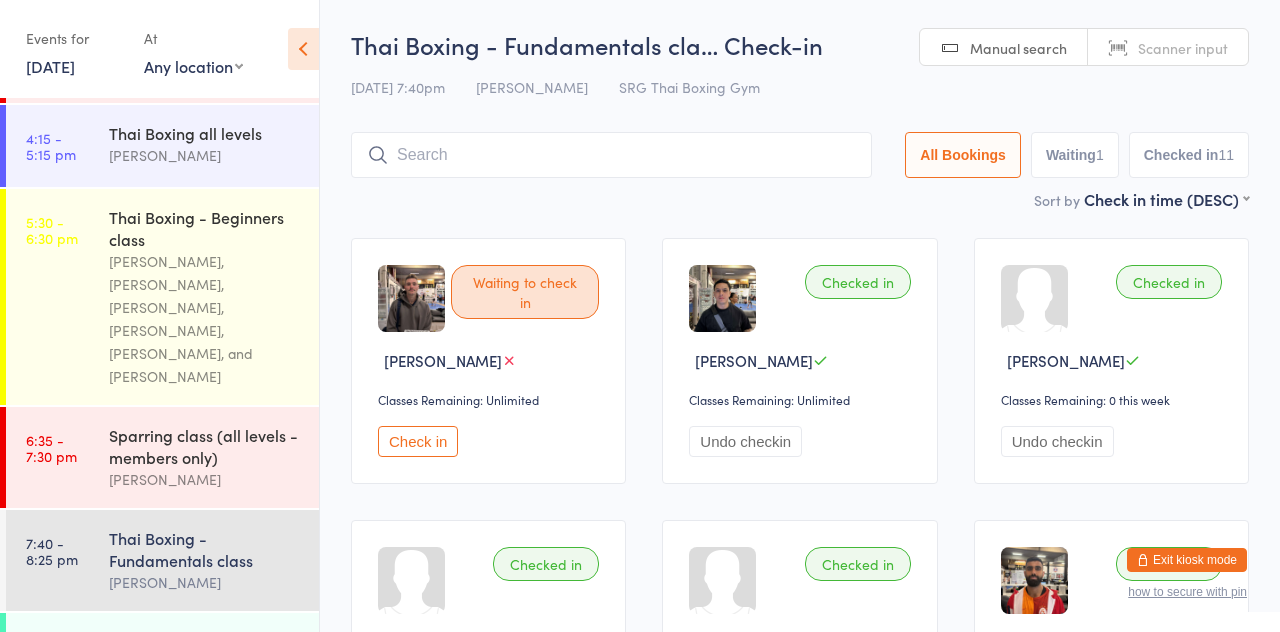 click on "[PERSON_NAME]" at bounding box center (205, 582) 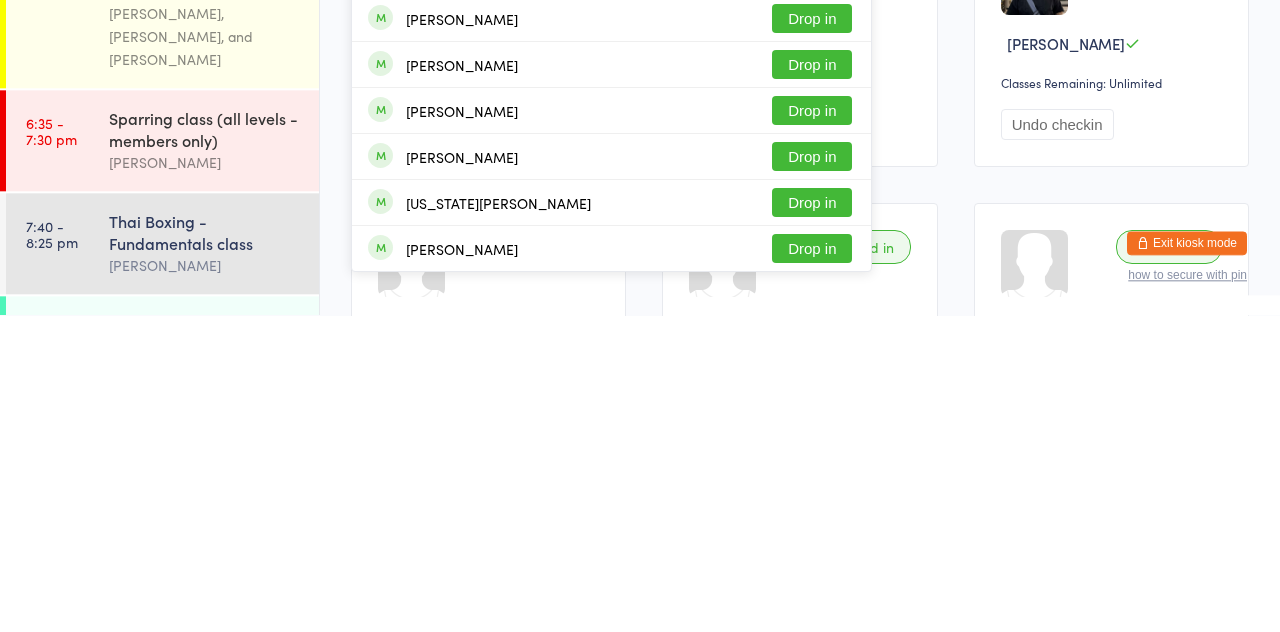type on "[PERSON_NAME]" 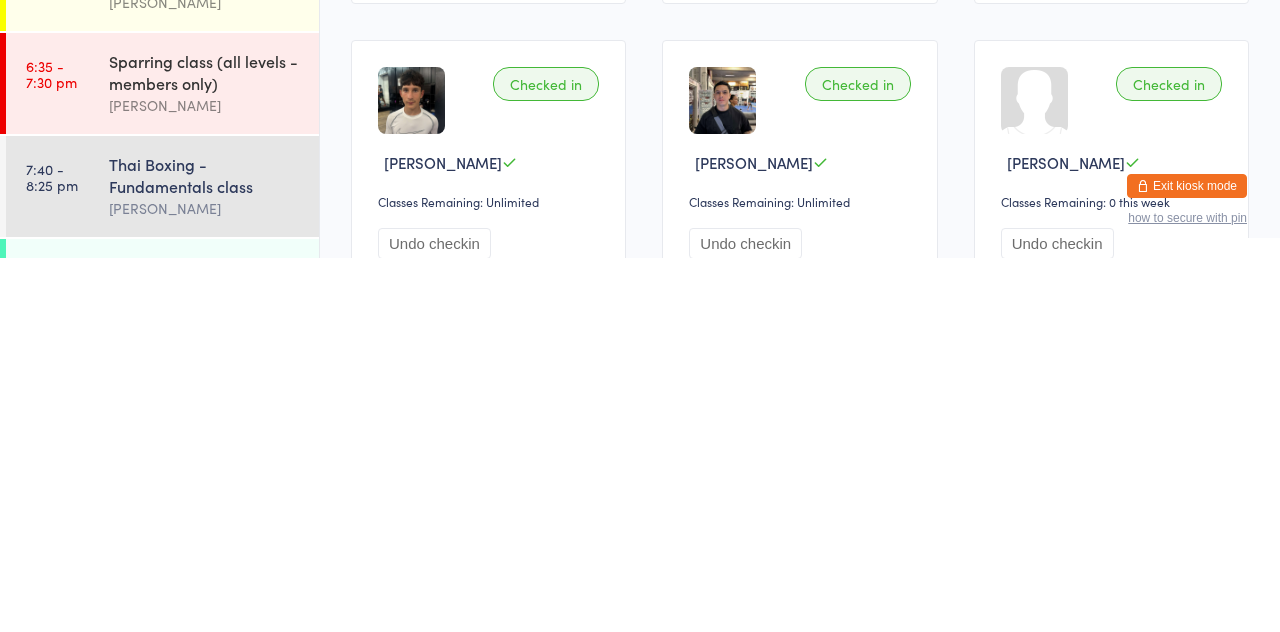 scroll, scrollTop: 114, scrollLeft: 0, axis: vertical 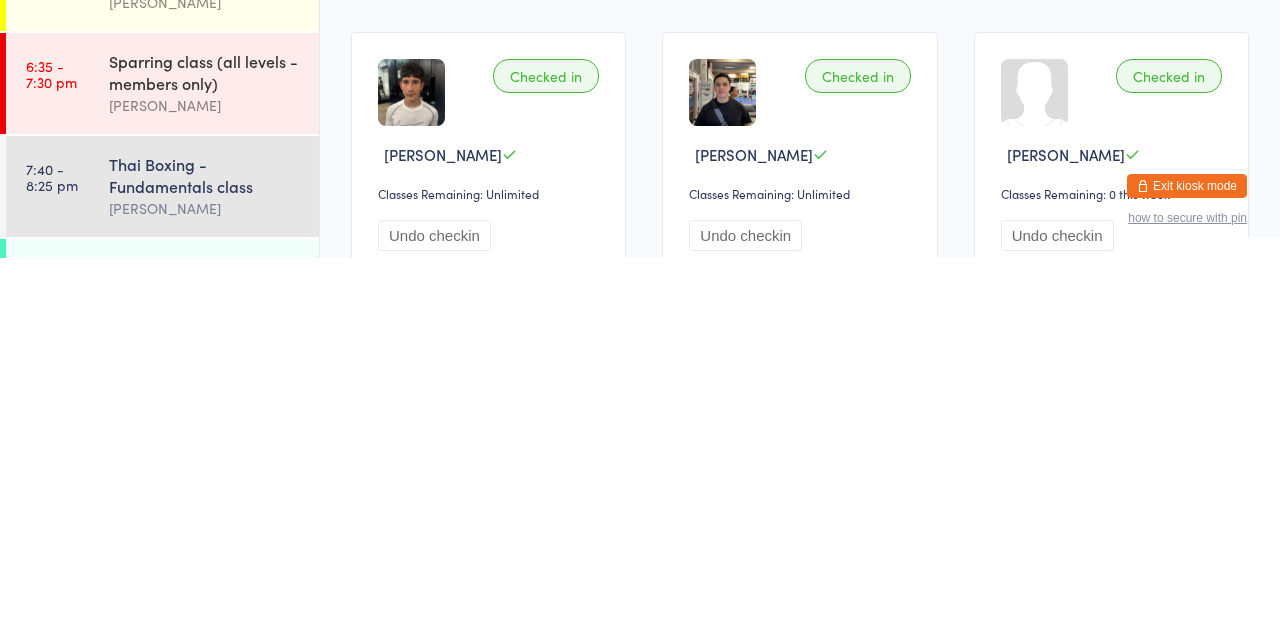click on "[PERSON_NAME]" at bounding box center [205, 582] 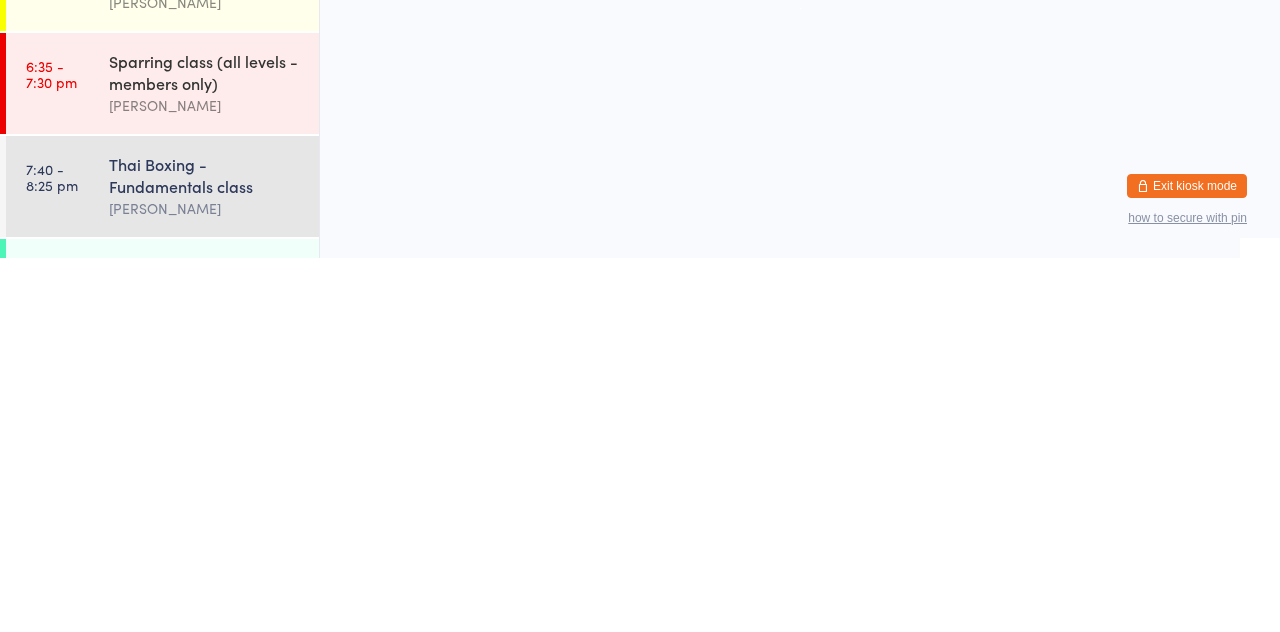 scroll, scrollTop: 0, scrollLeft: 0, axis: both 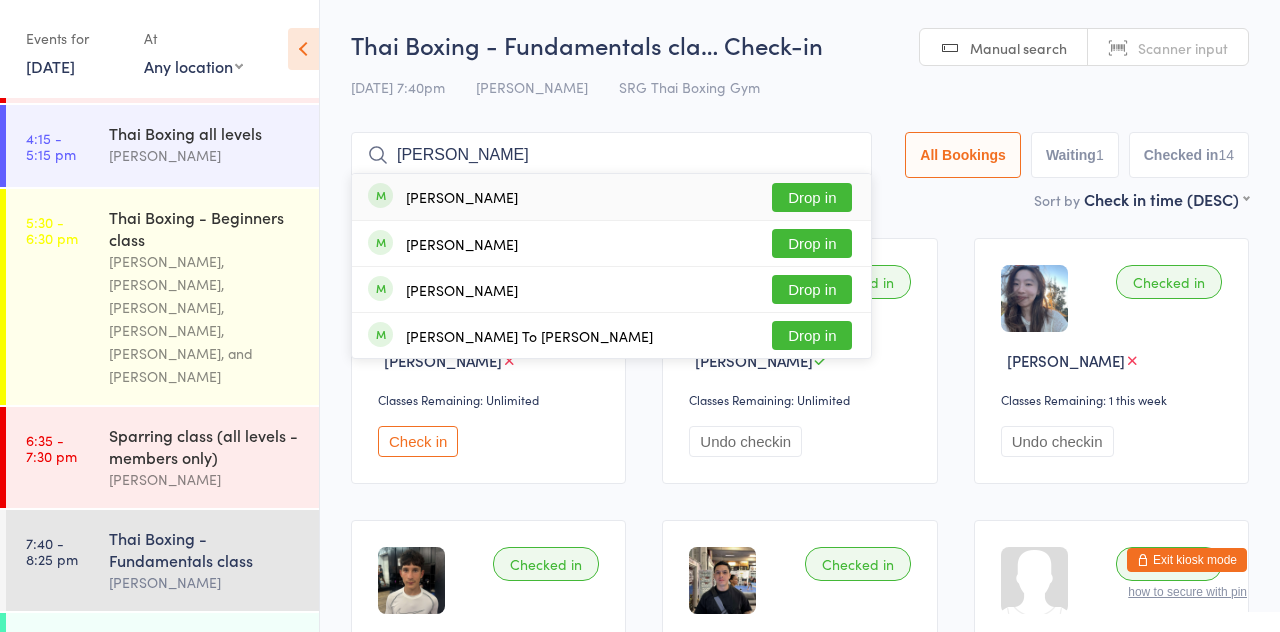 type on "[PERSON_NAME]" 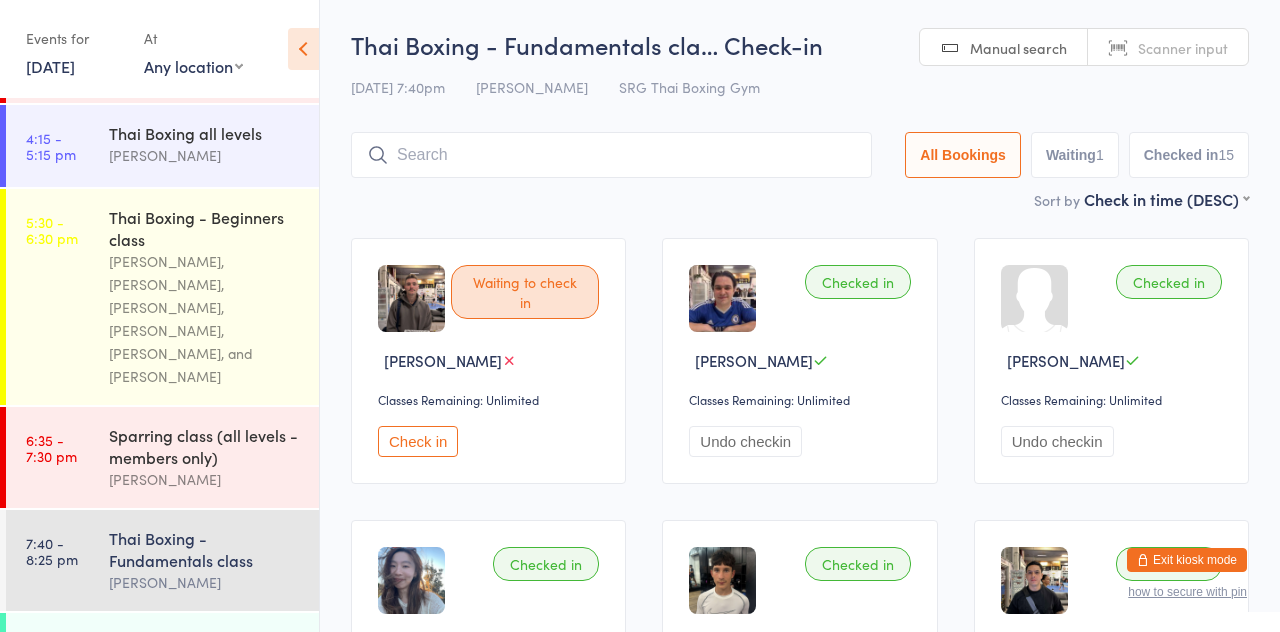 click on "Thai Boxing - Beginners class" at bounding box center (205, 228) 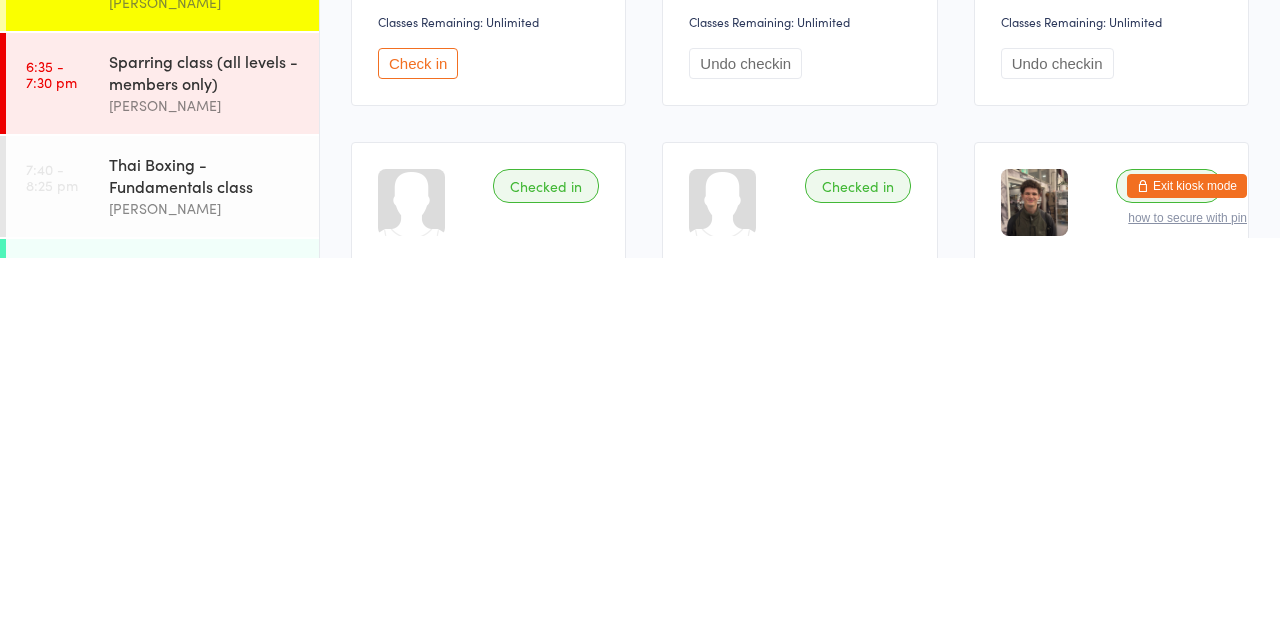 scroll, scrollTop: 38, scrollLeft: 0, axis: vertical 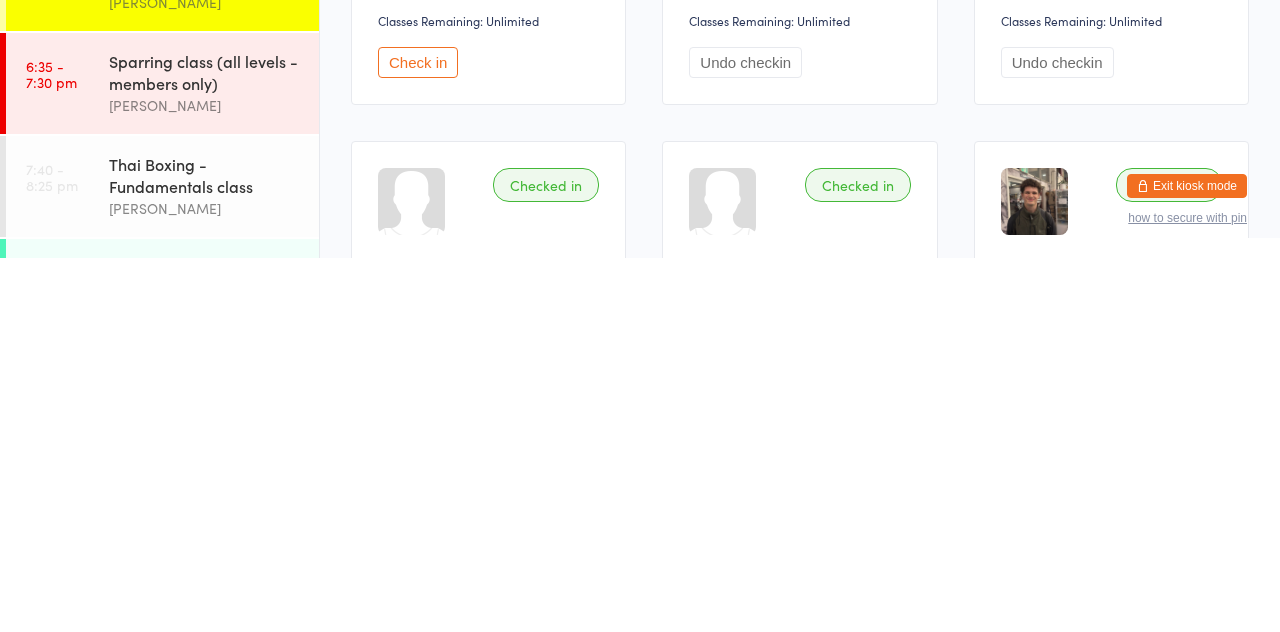 click on "7:40 - 8:25 pm" at bounding box center (52, 551) 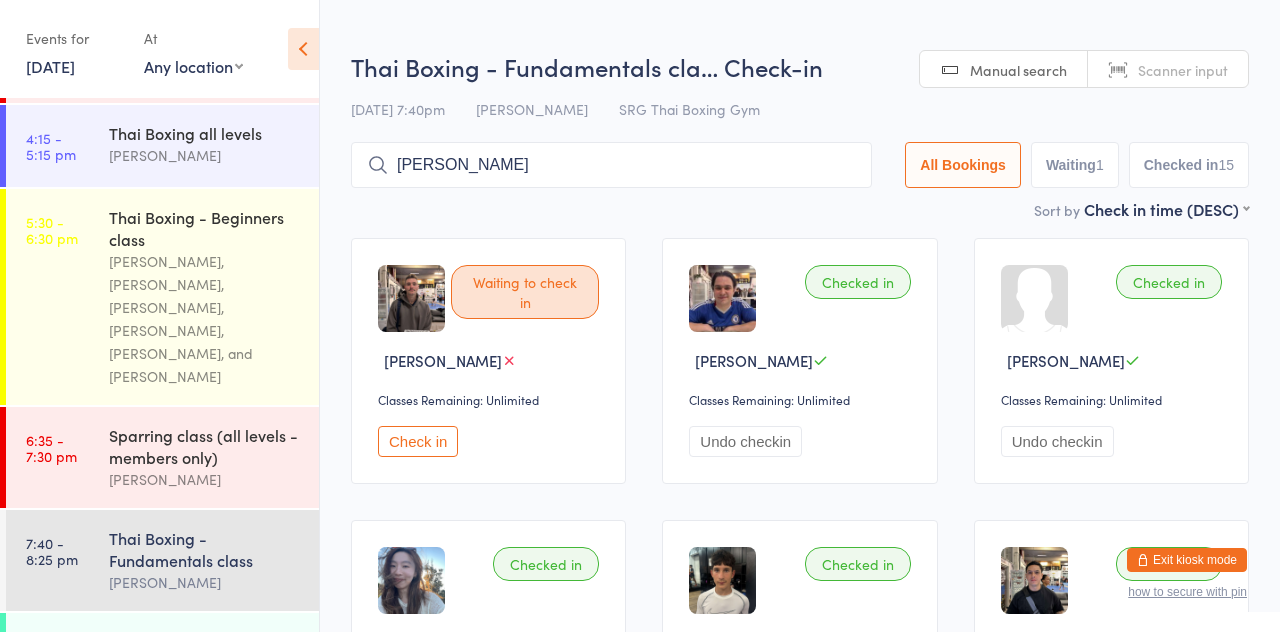 type on "[PERSON_NAME]" 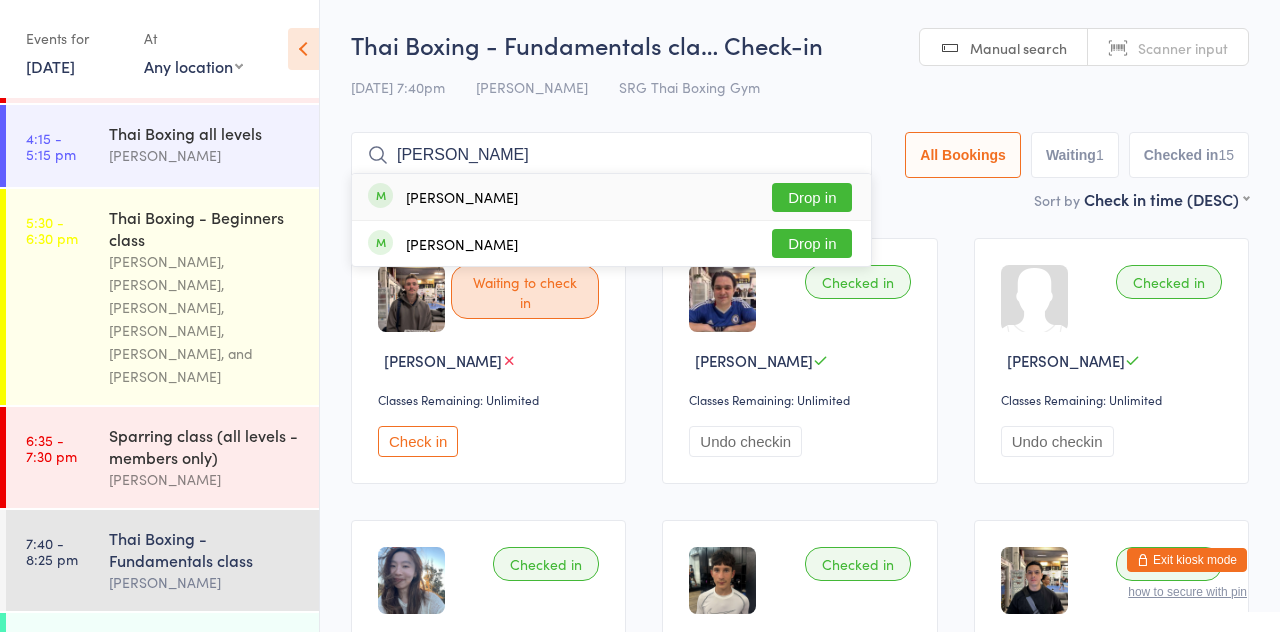 click on "Drop in" at bounding box center (812, 197) 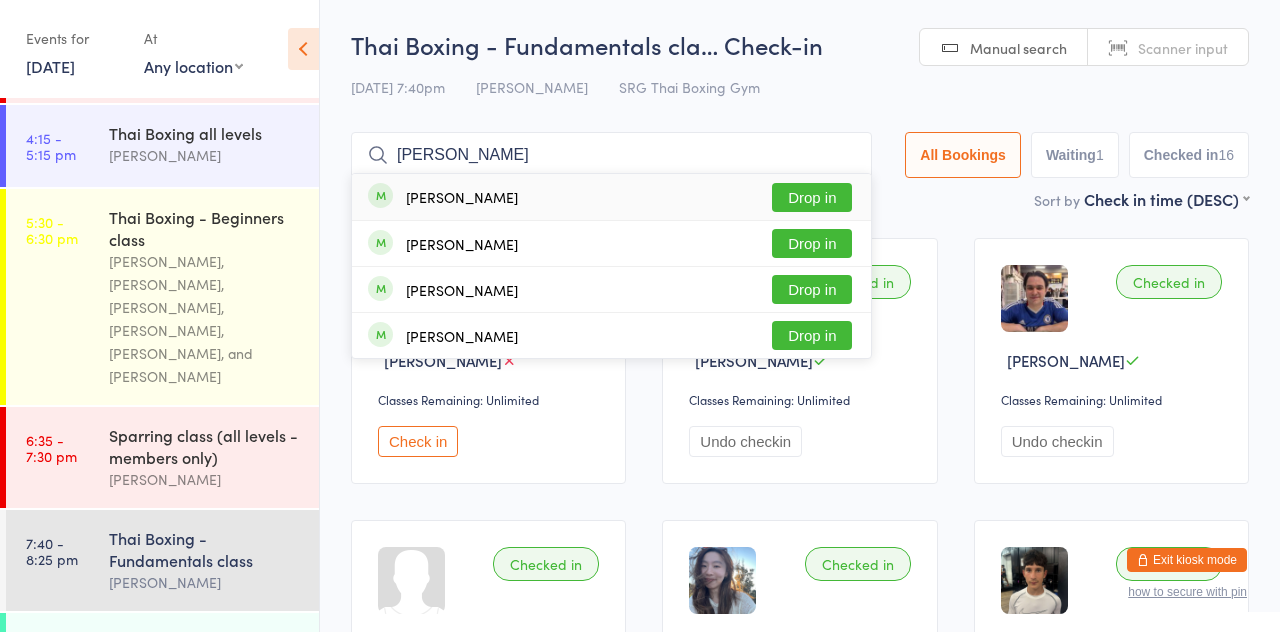 type on "[PERSON_NAME]" 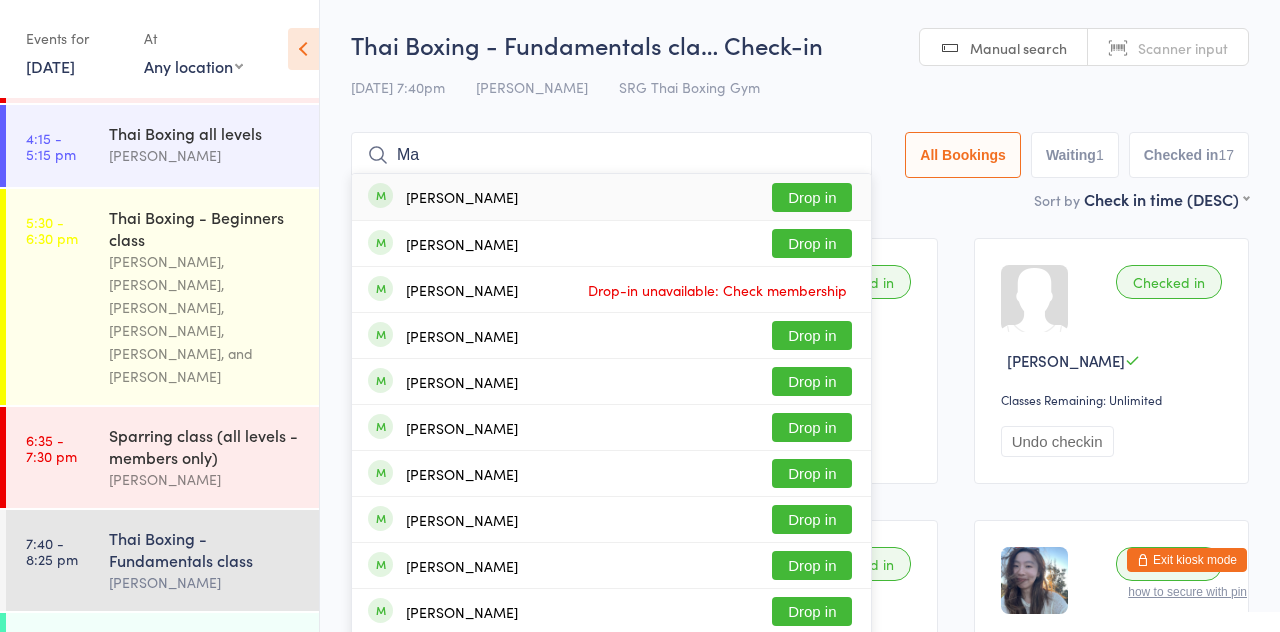 type on "M" 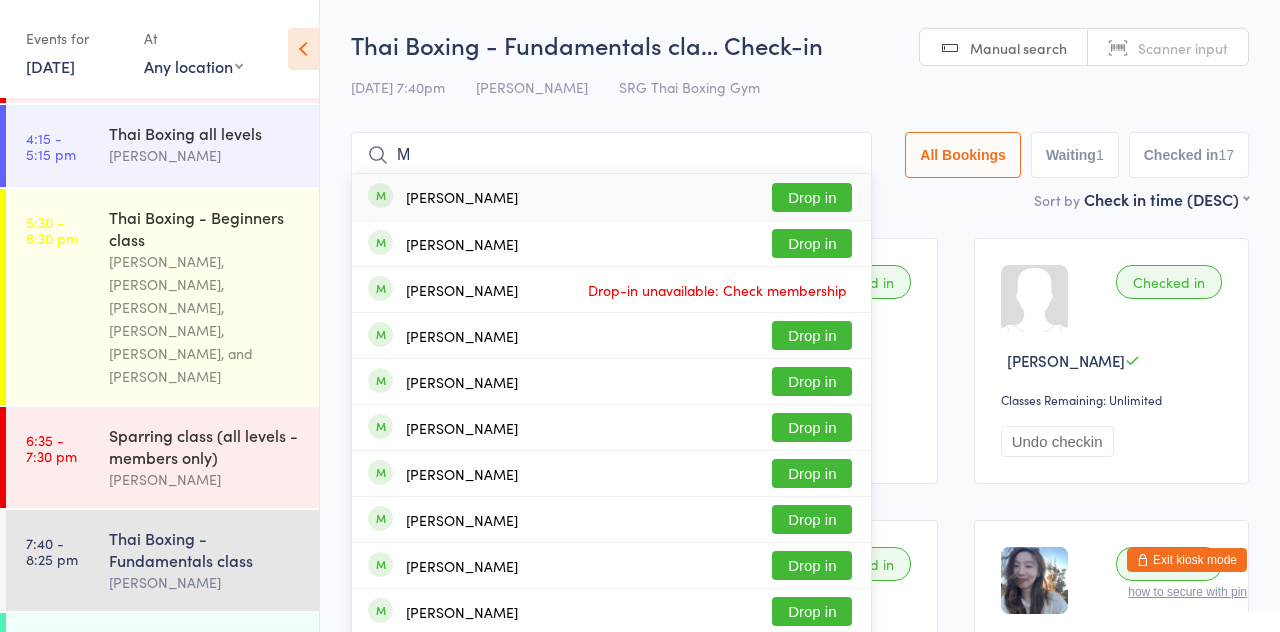 type 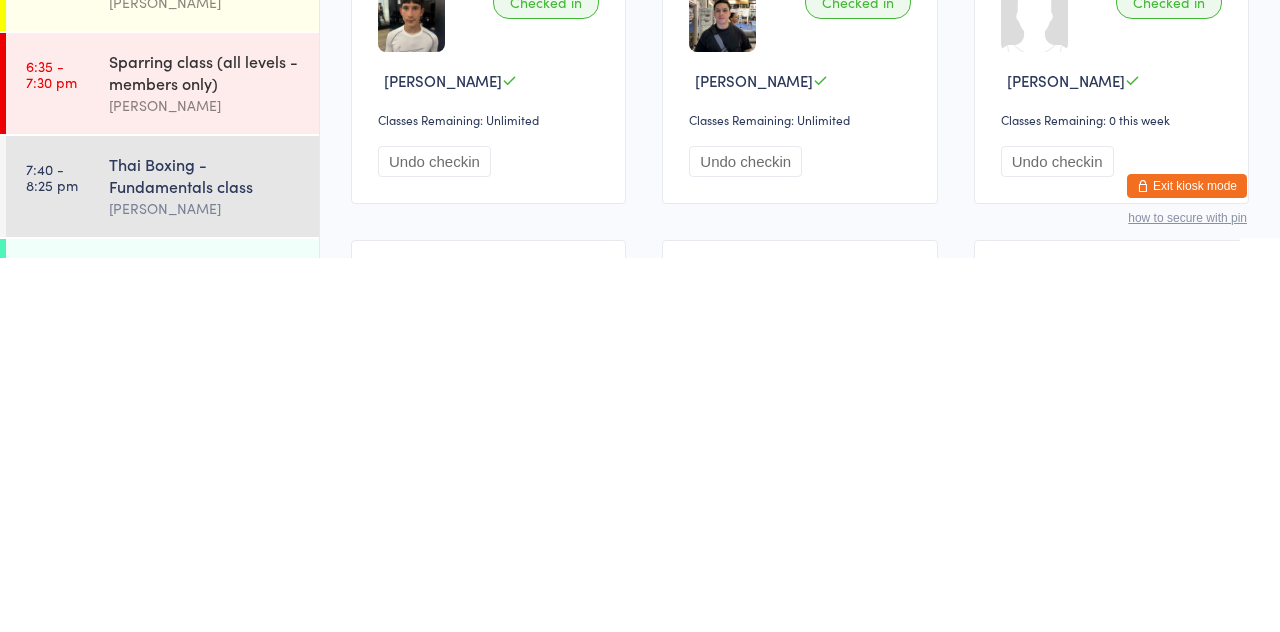 scroll, scrollTop: 472, scrollLeft: 0, axis: vertical 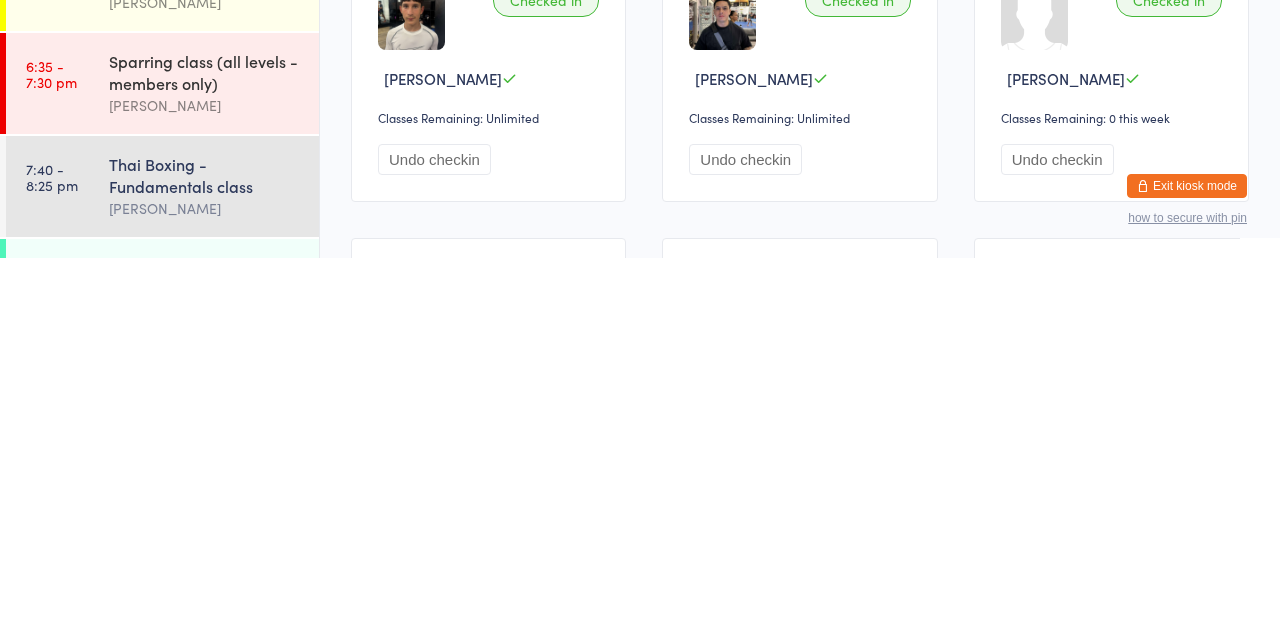 click on "[PERSON_NAME]" at bounding box center (205, 663) 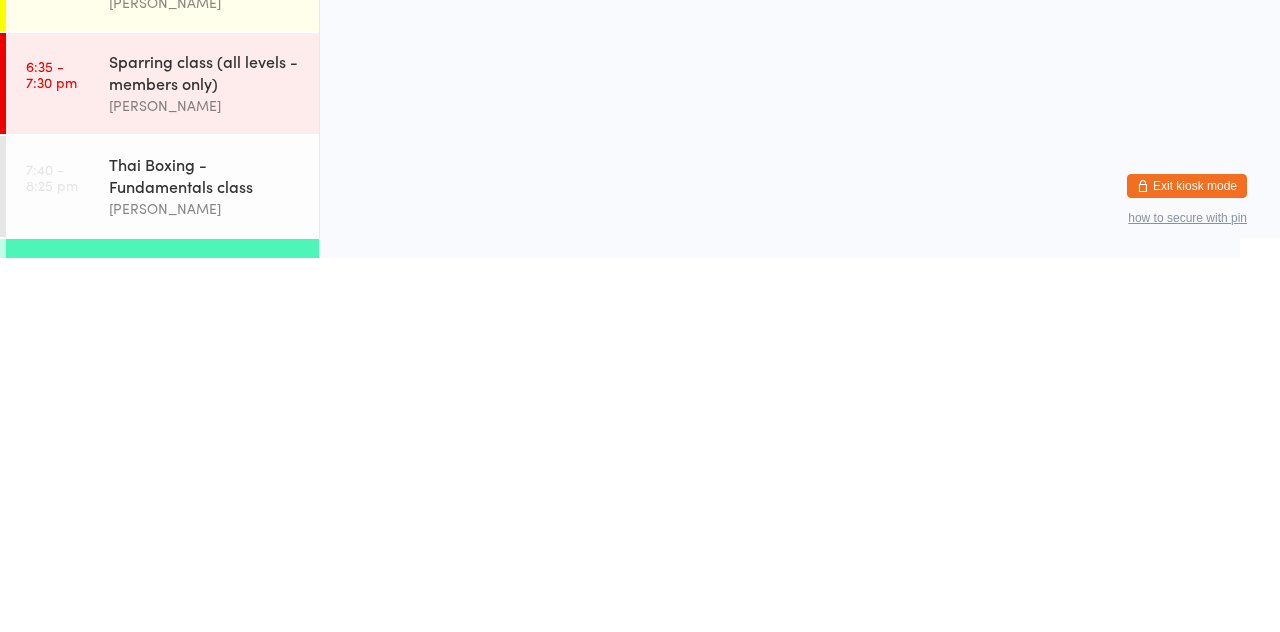 scroll, scrollTop: 0, scrollLeft: 0, axis: both 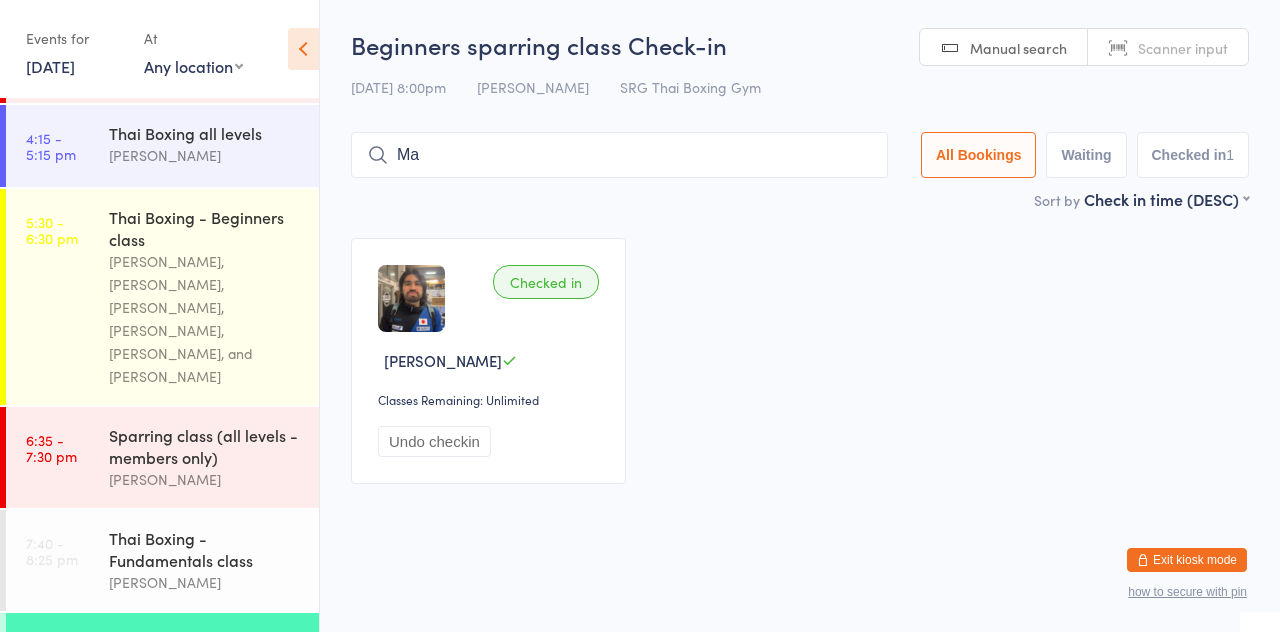 type on "M" 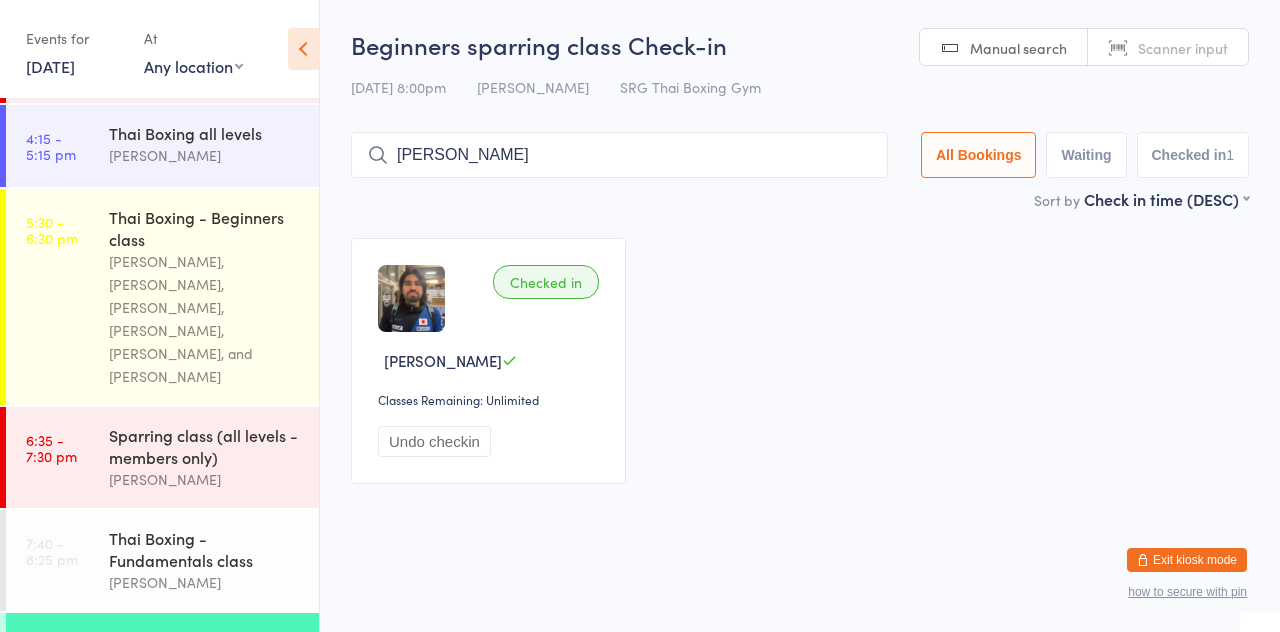 type on "[PERSON_NAME]" 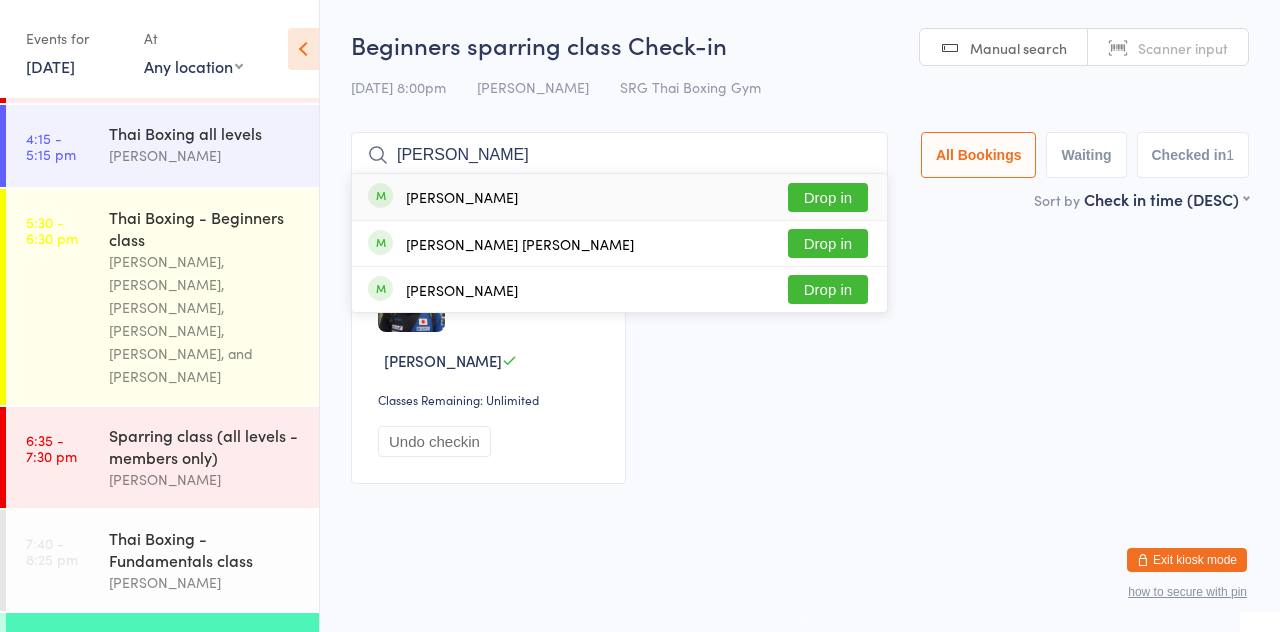 click on "Drop in" at bounding box center (828, 197) 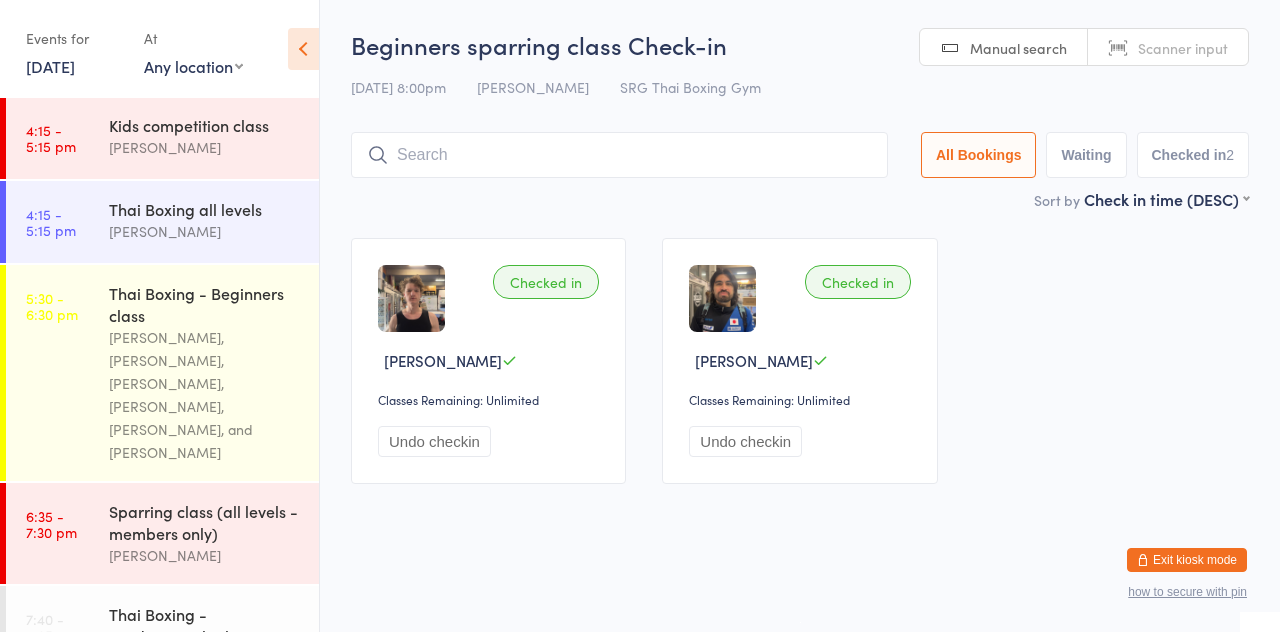 scroll, scrollTop: 474, scrollLeft: 0, axis: vertical 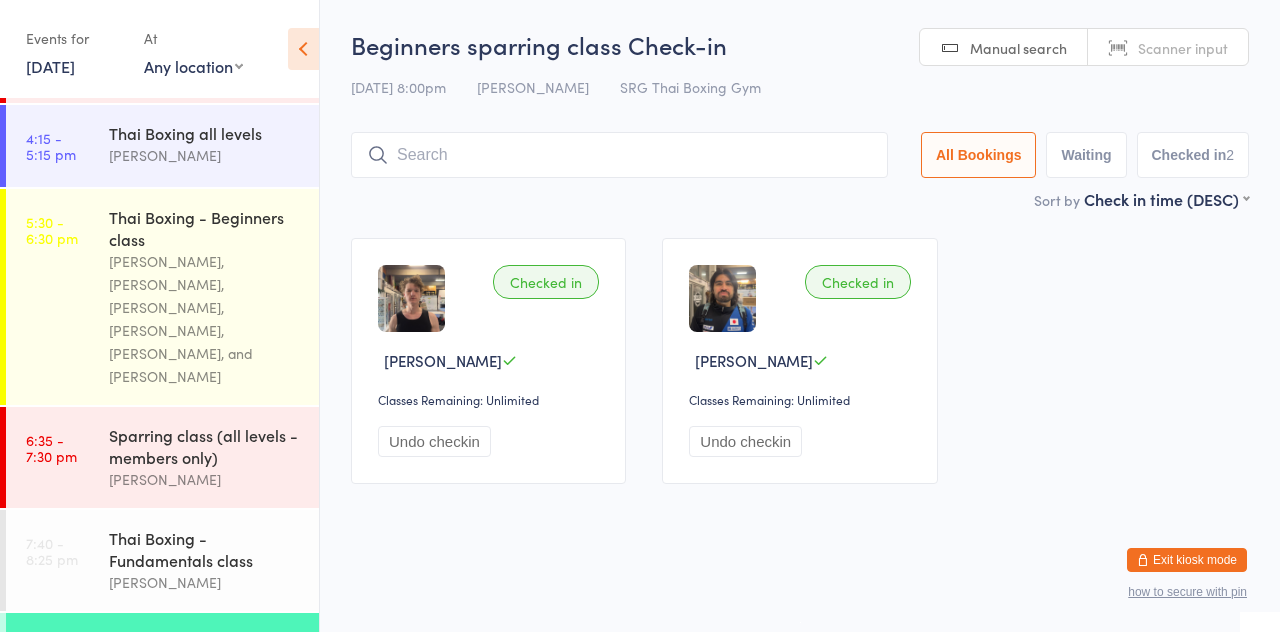 click on "[PERSON_NAME]" at bounding box center [205, 663] 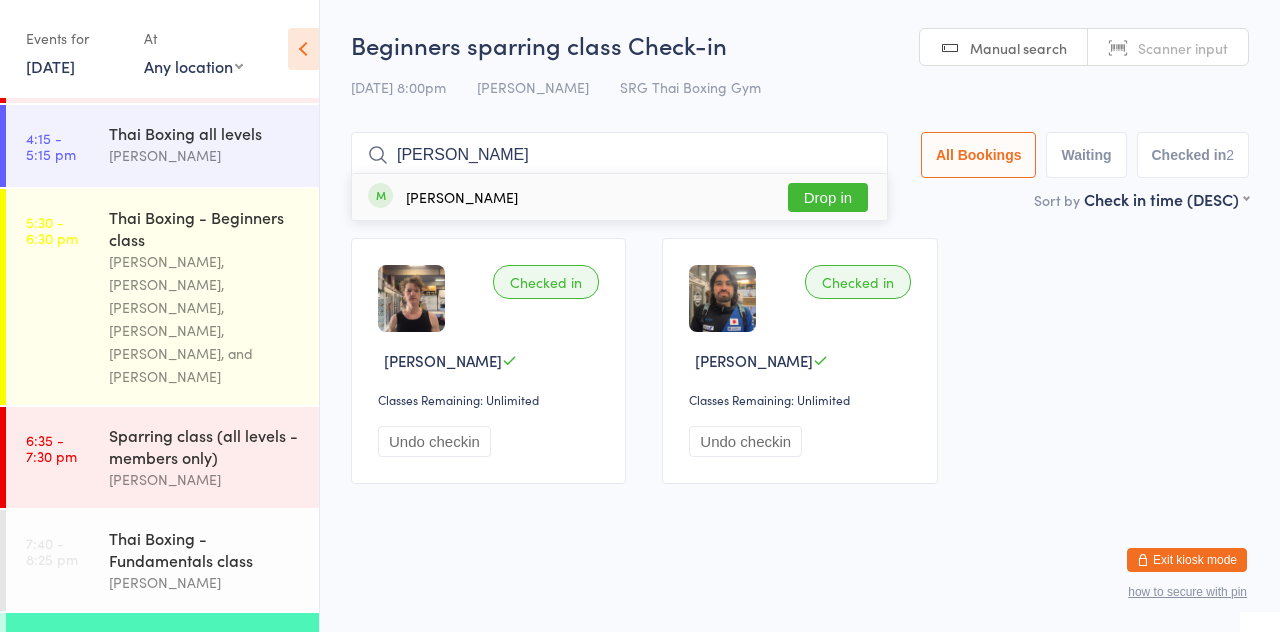 type on "[PERSON_NAME]" 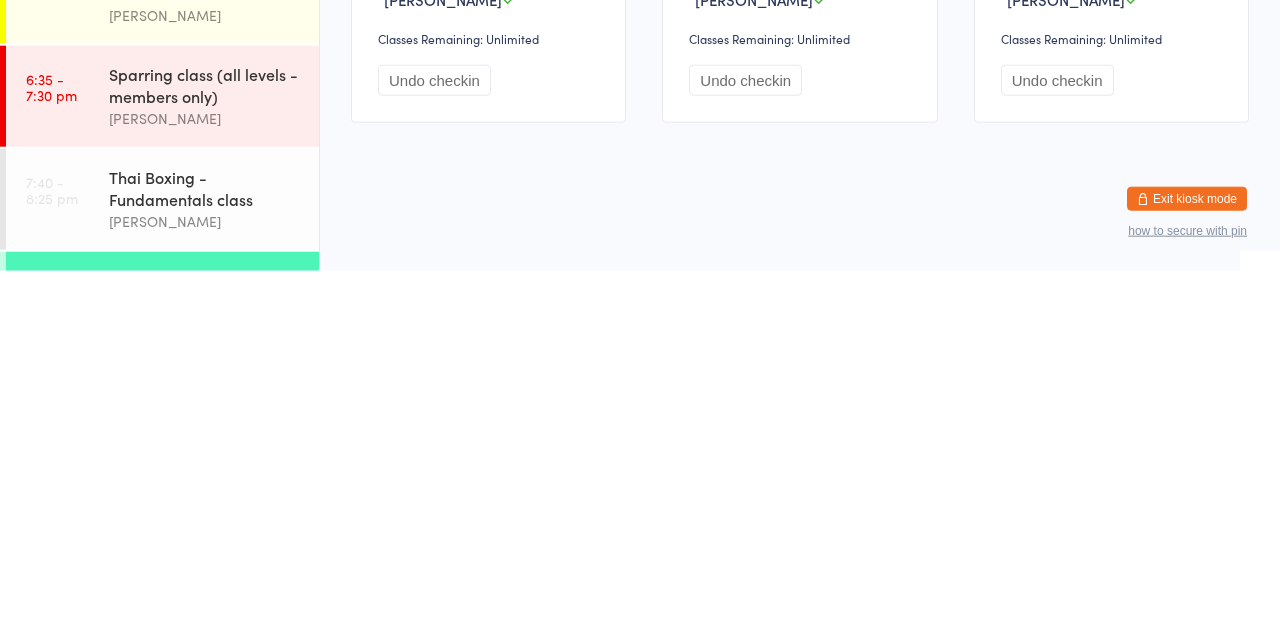 click on "[PERSON_NAME]" at bounding box center (205, 663) 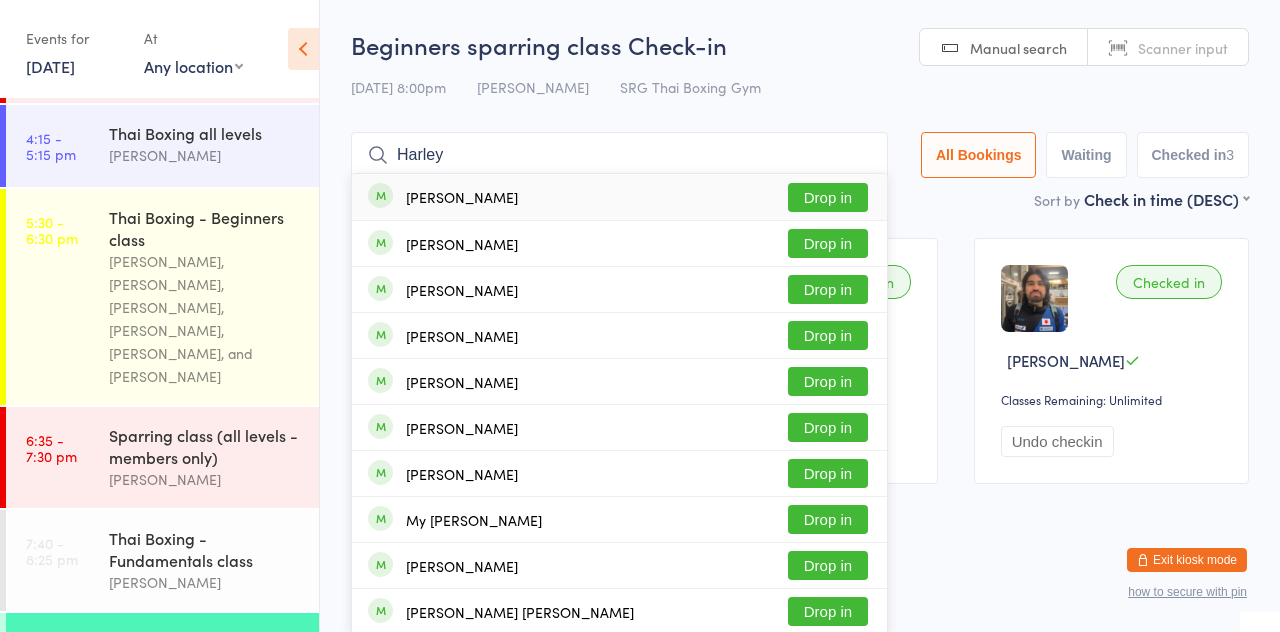 type on "Harley" 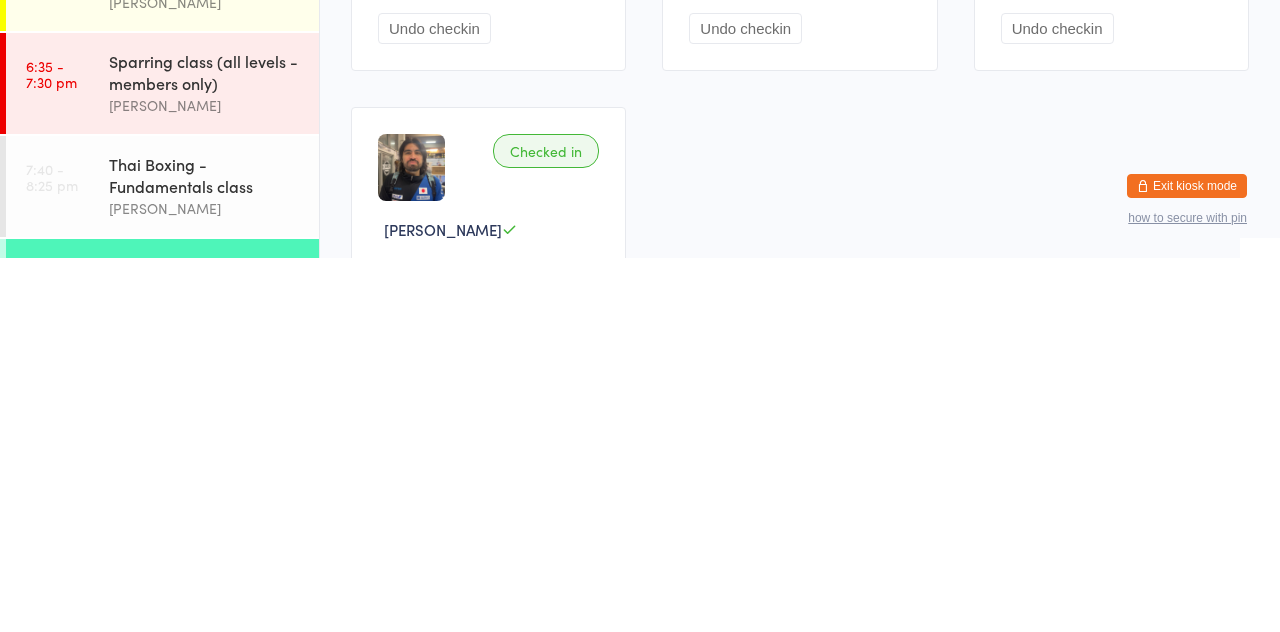 scroll, scrollTop: 69, scrollLeft: 0, axis: vertical 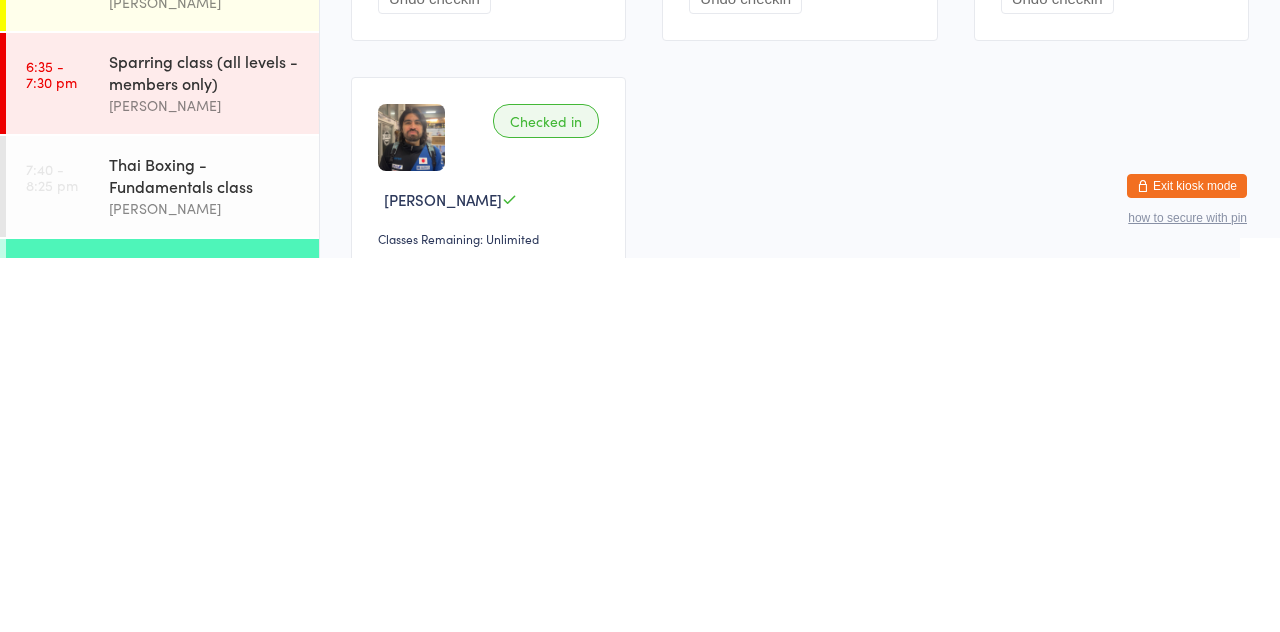 click on "[PERSON_NAME]" at bounding box center (205, 663) 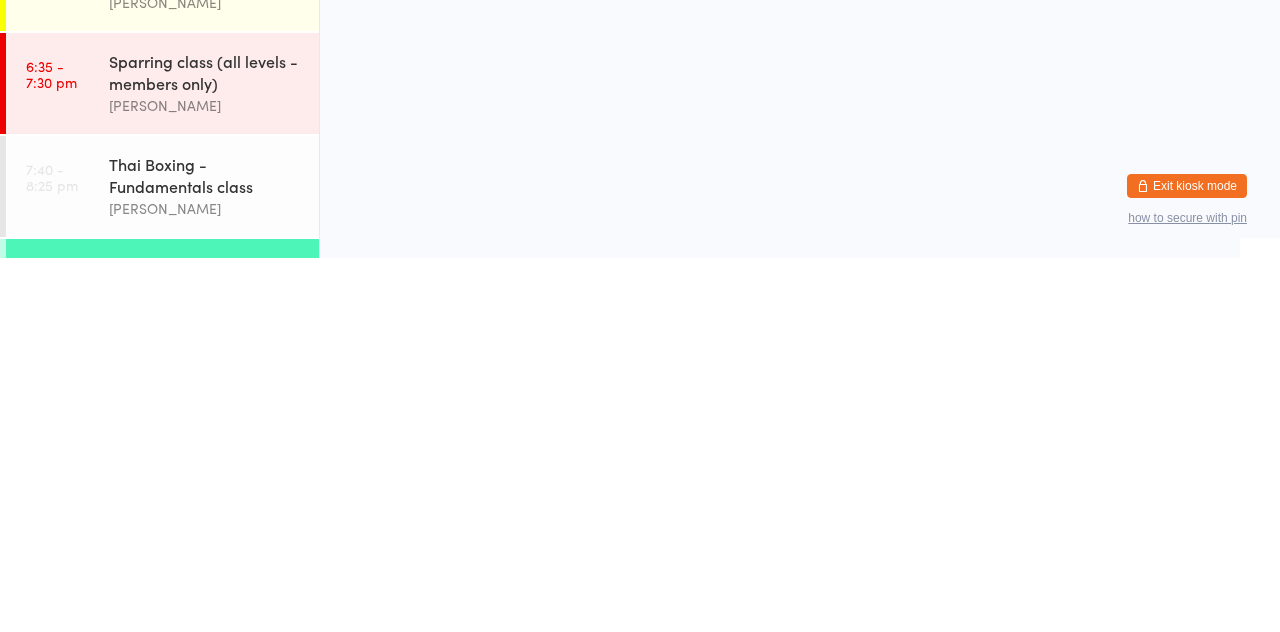 scroll, scrollTop: 0, scrollLeft: 0, axis: both 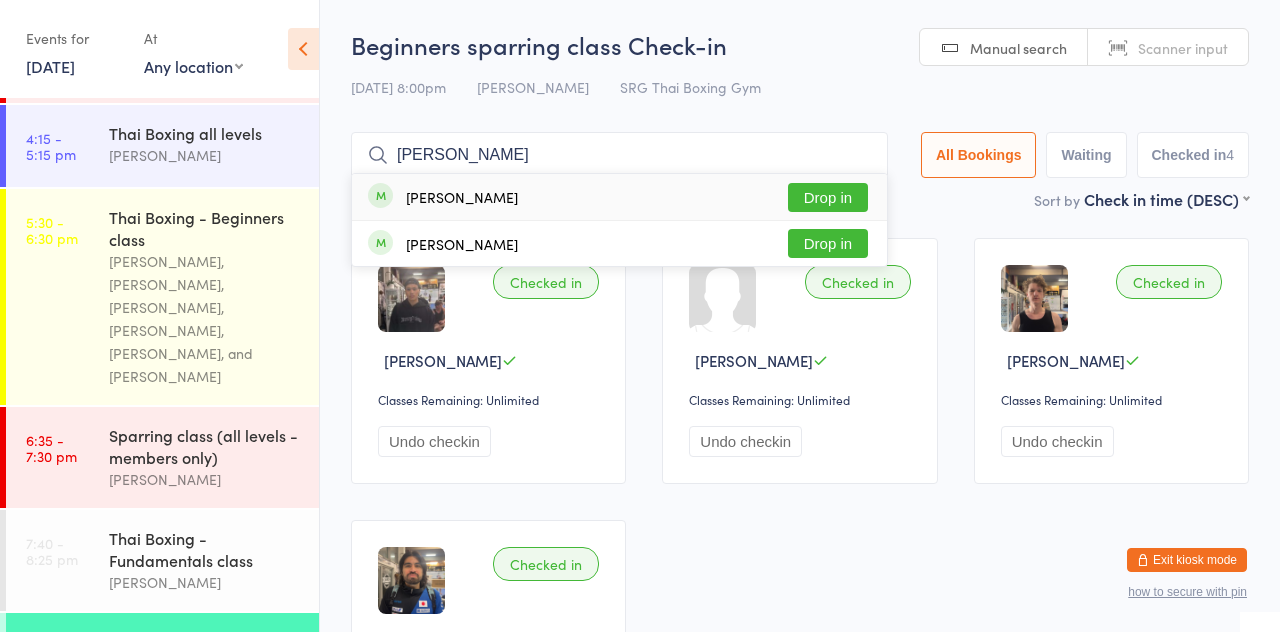 type on "[PERSON_NAME]" 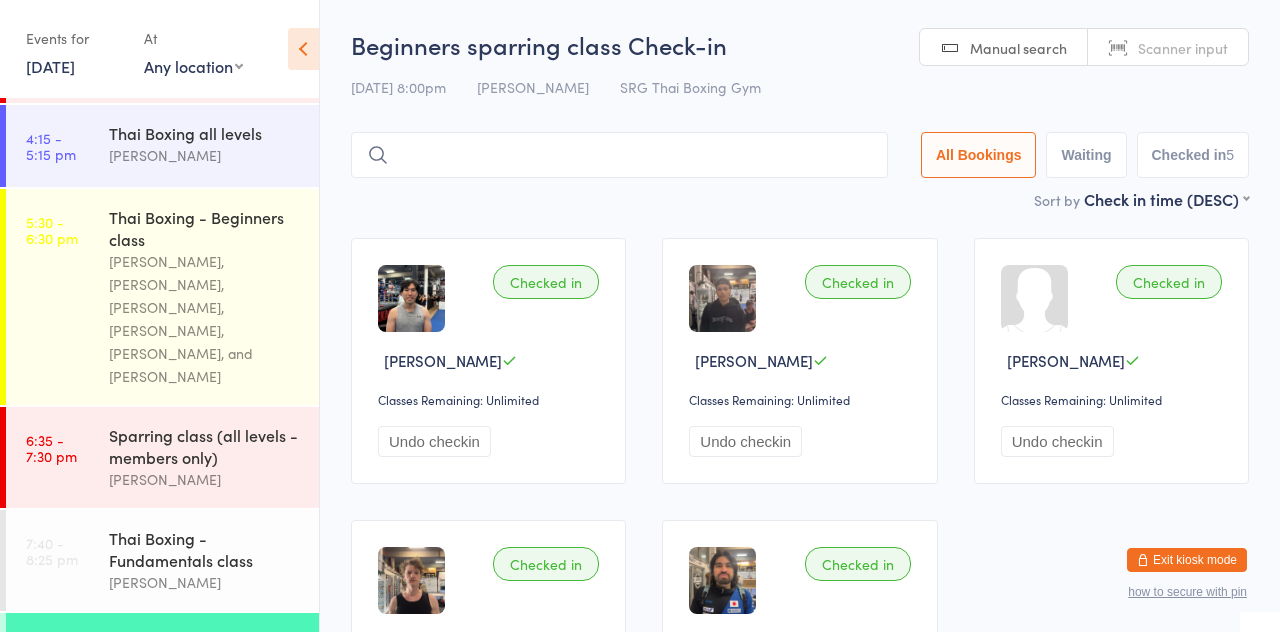 type on "U" 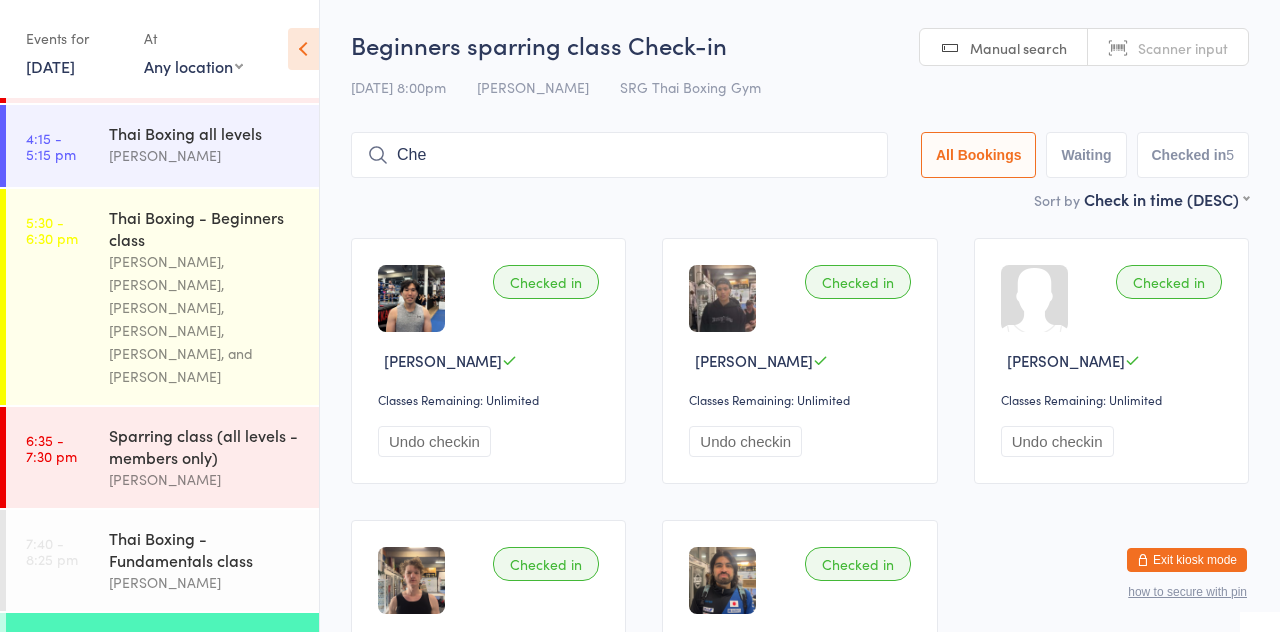 type on "Che" 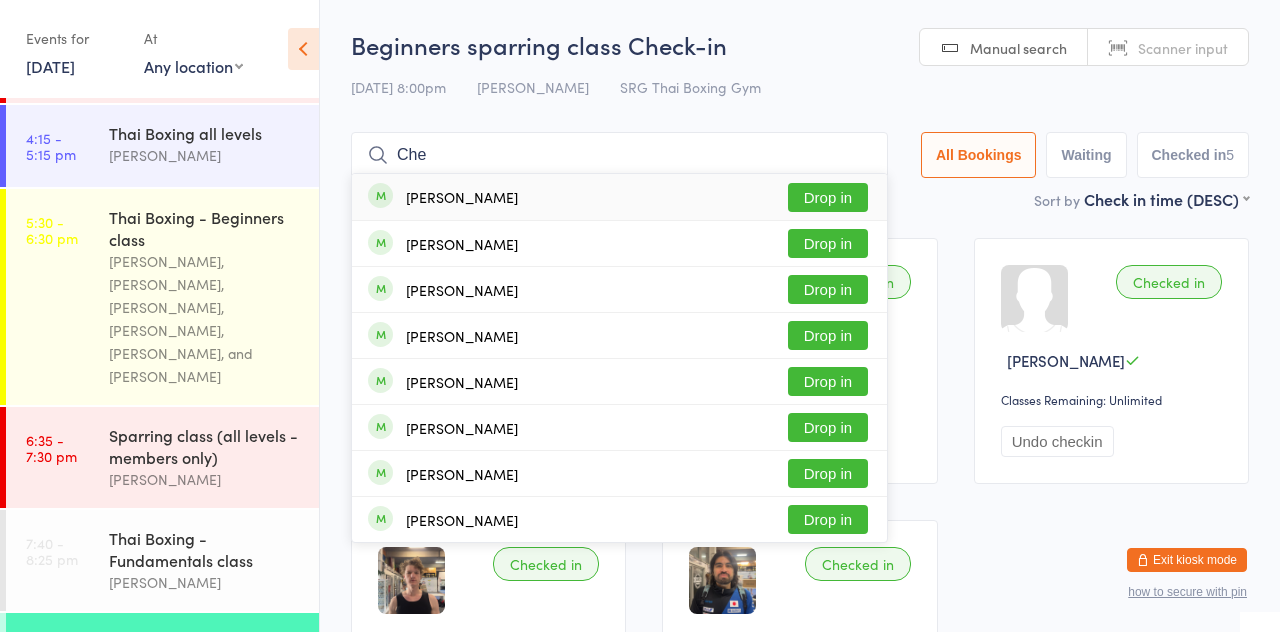 click on "Drop in" at bounding box center (828, 243) 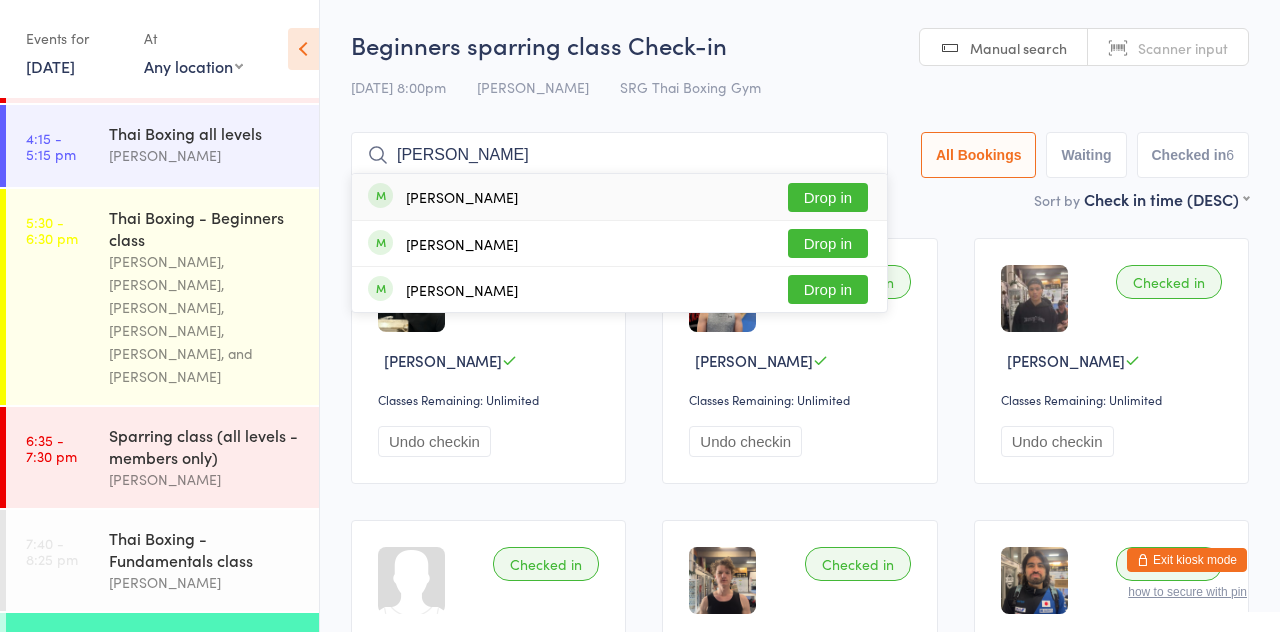 type on "[PERSON_NAME]" 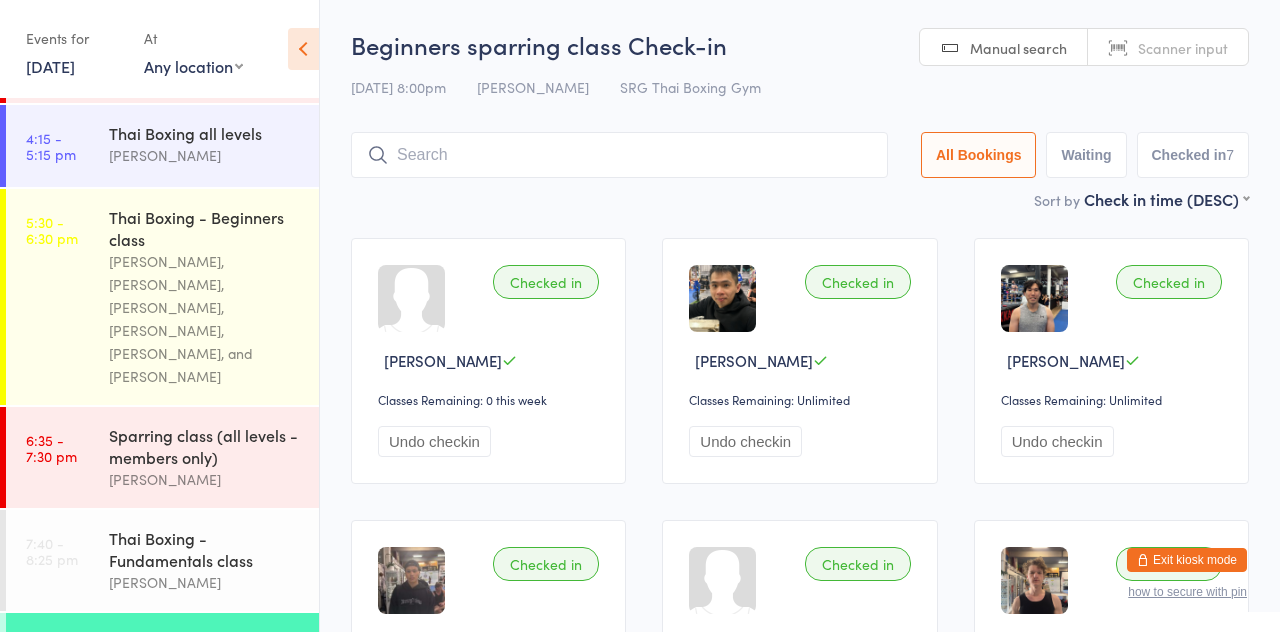 type on "H" 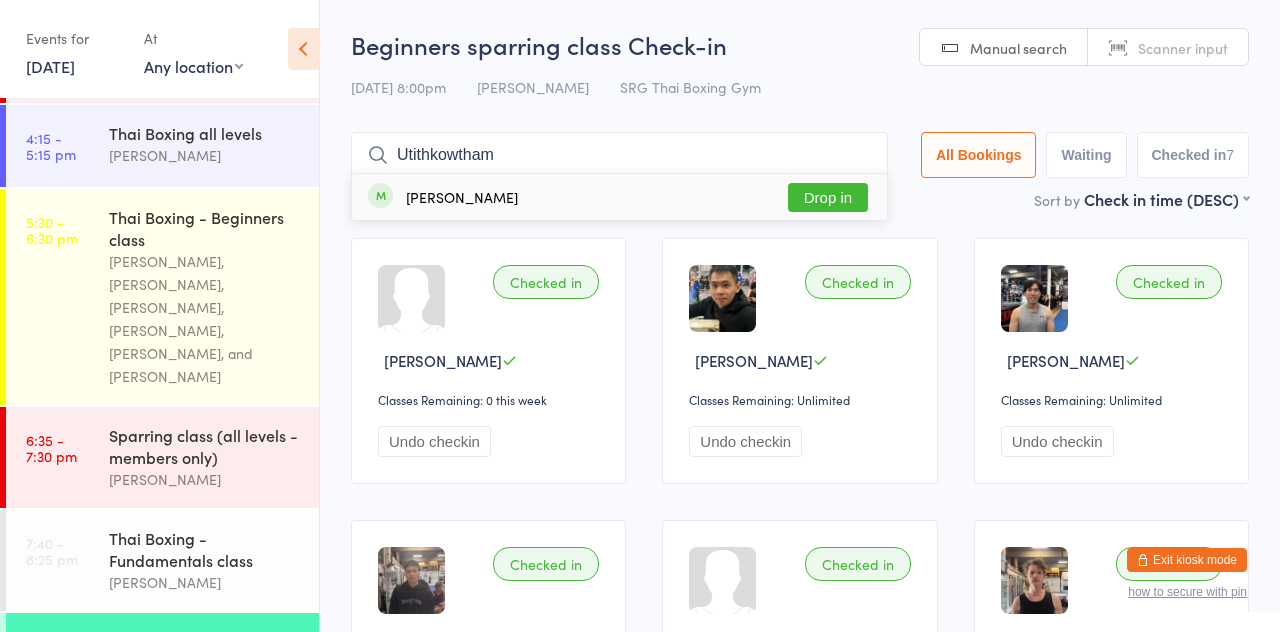 type on "Utithkowtham" 